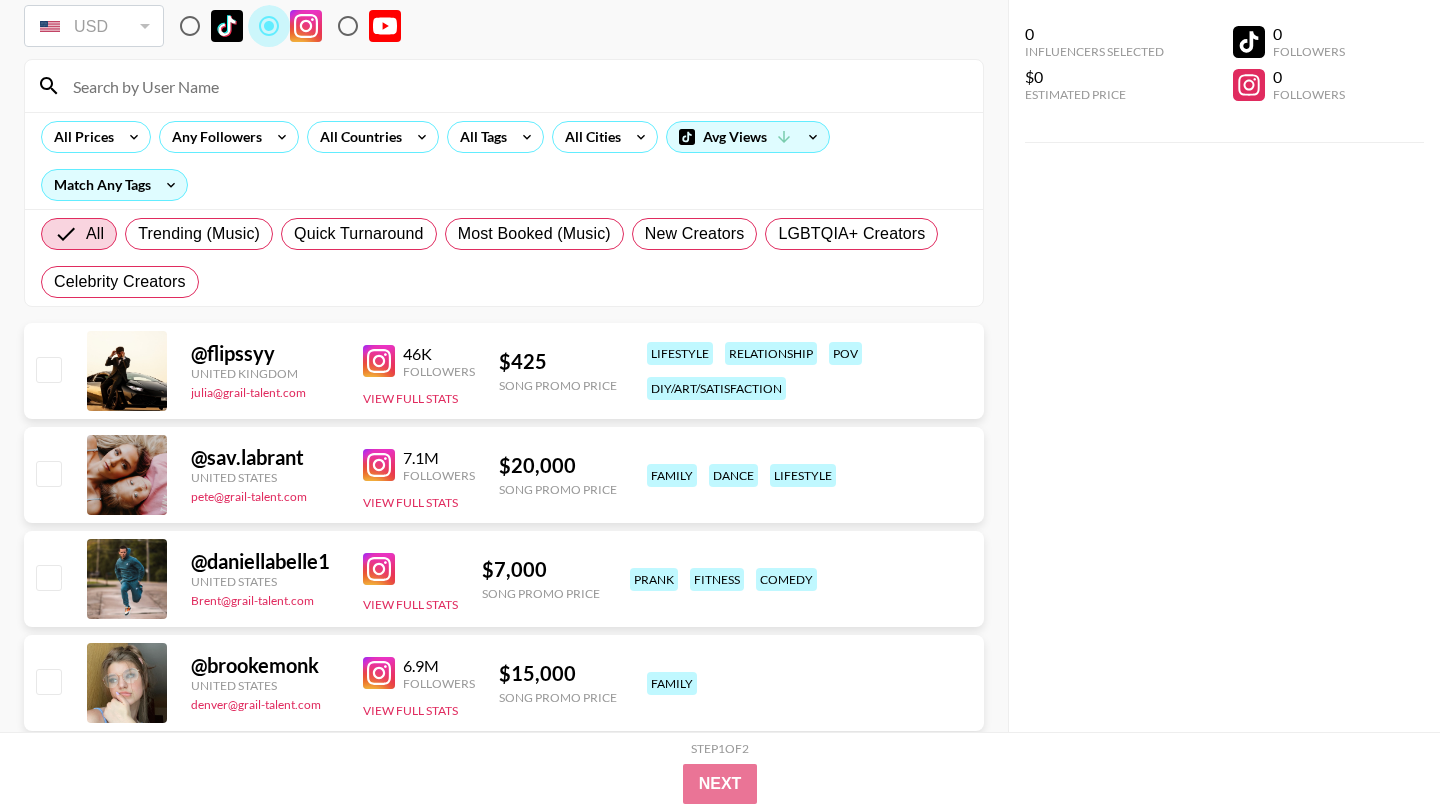 scroll, scrollTop: 130, scrollLeft: 0, axis: vertical 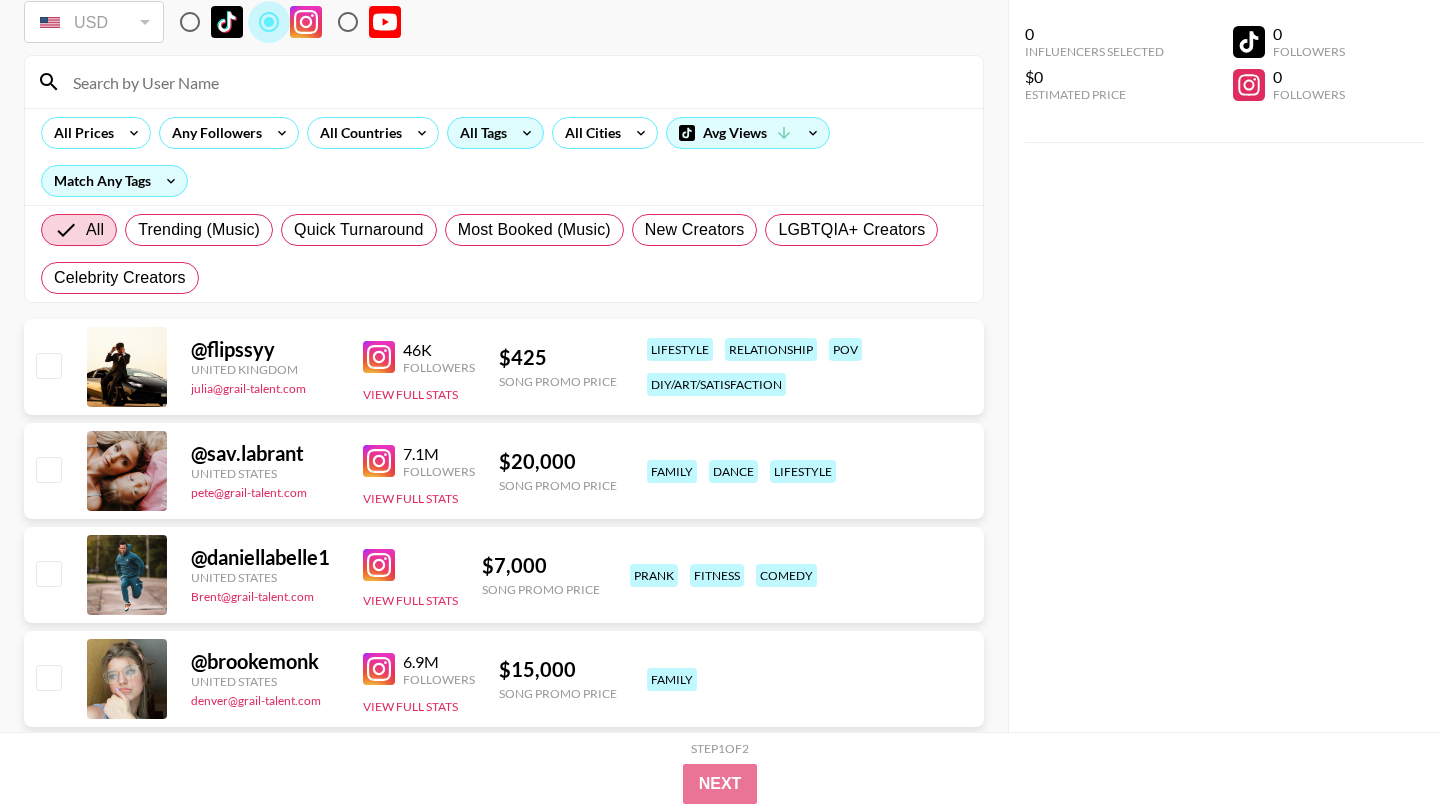 click on "All Tags" at bounding box center (479, 133) 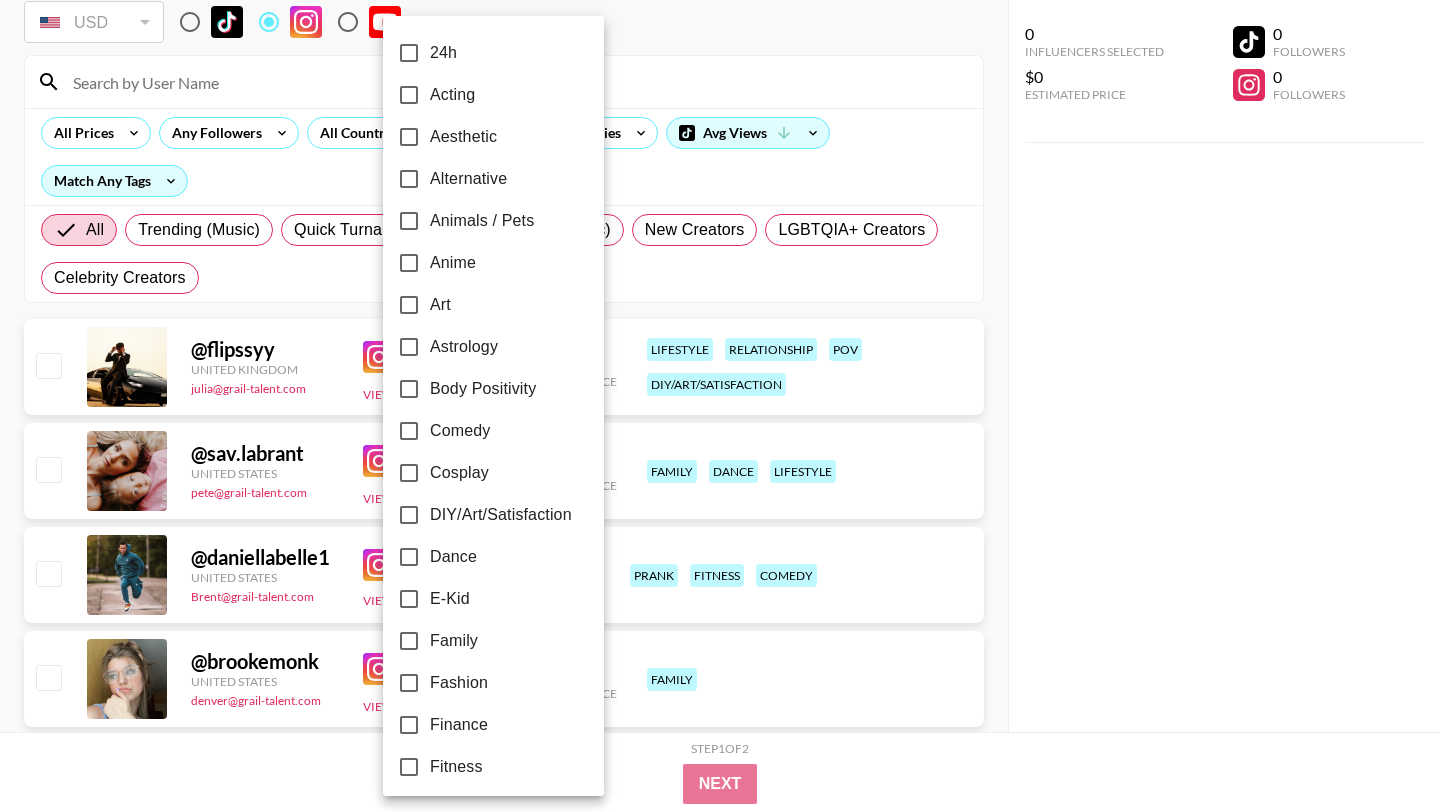 click on "Dance" at bounding box center [453, 557] 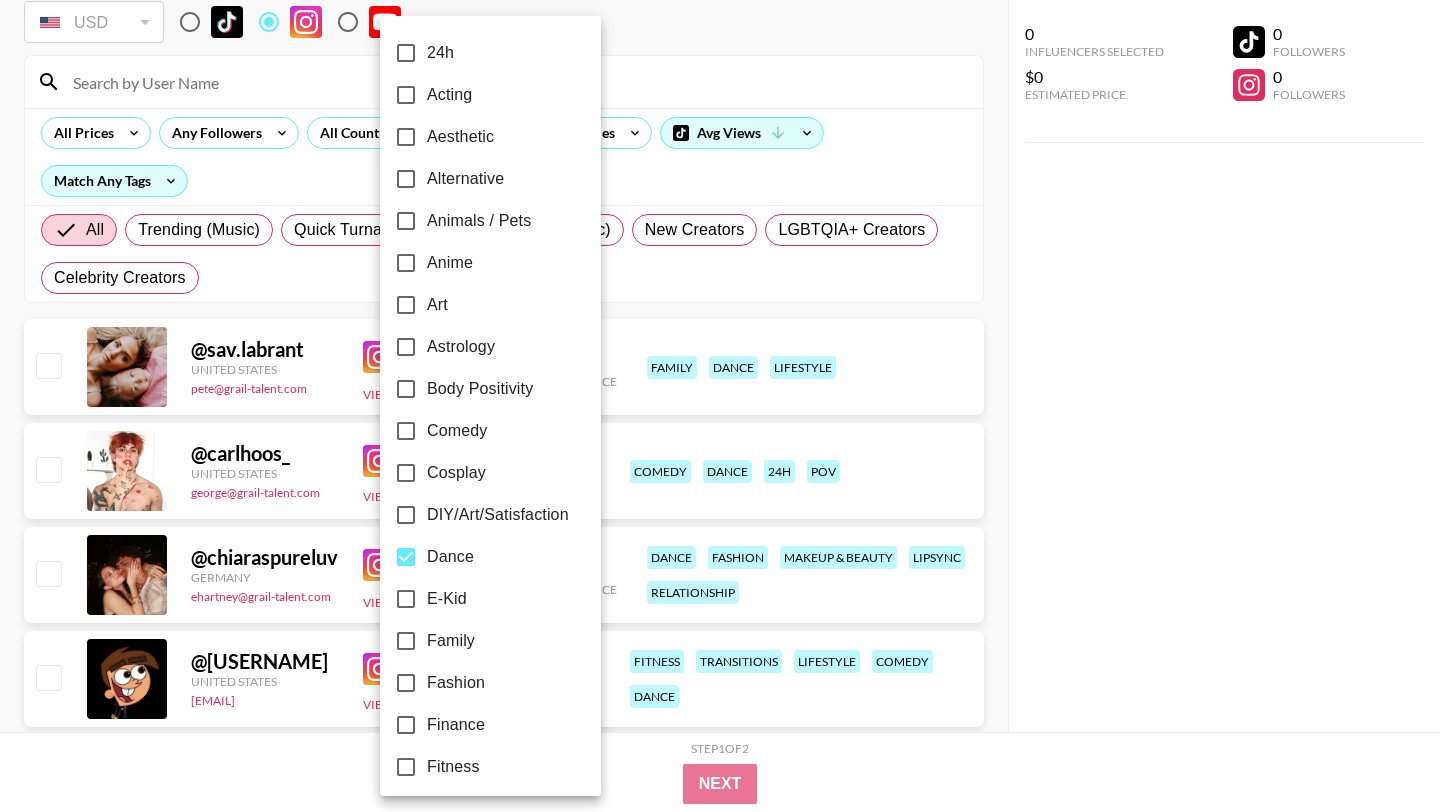 click at bounding box center (720, 406) 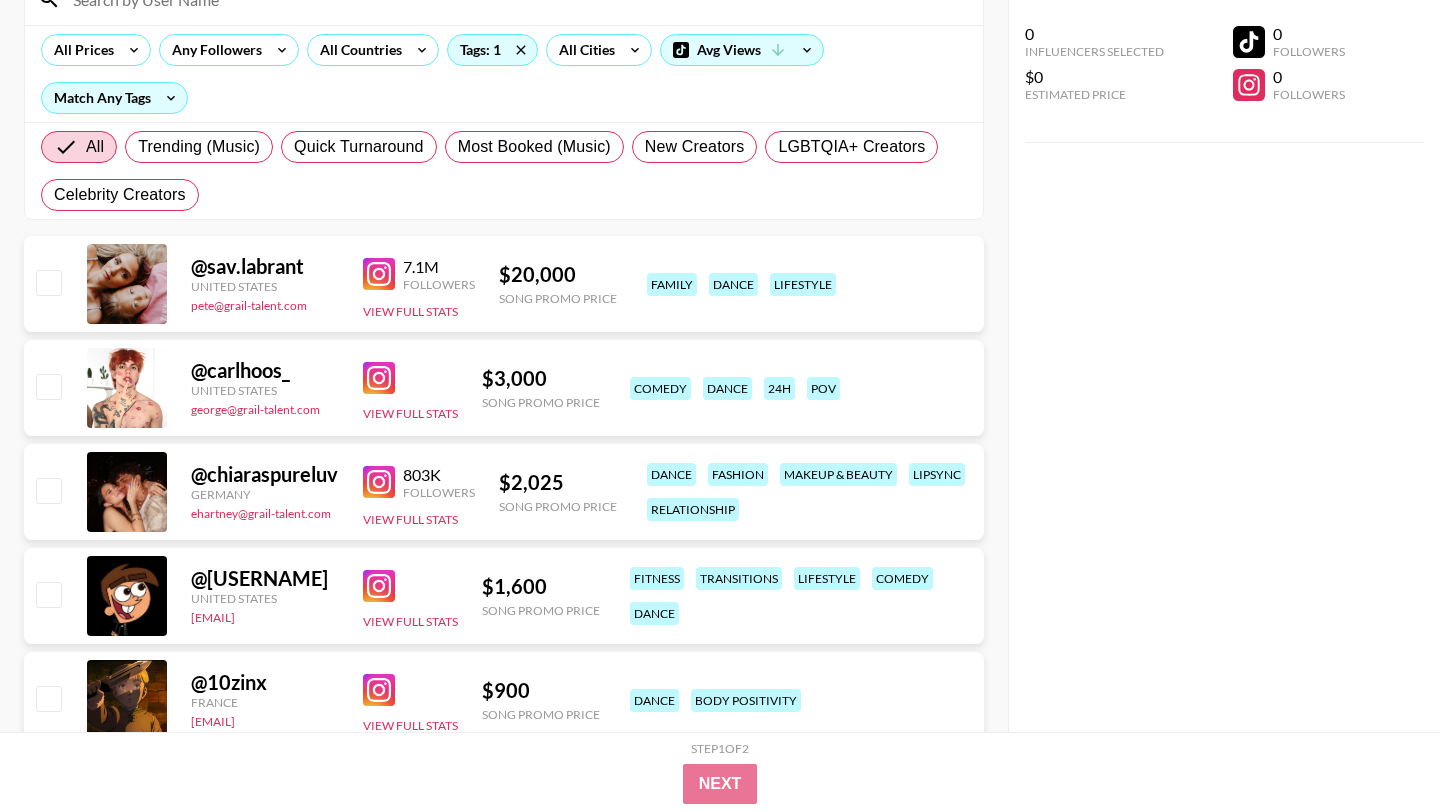 scroll, scrollTop: 0, scrollLeft: 0, axis: both 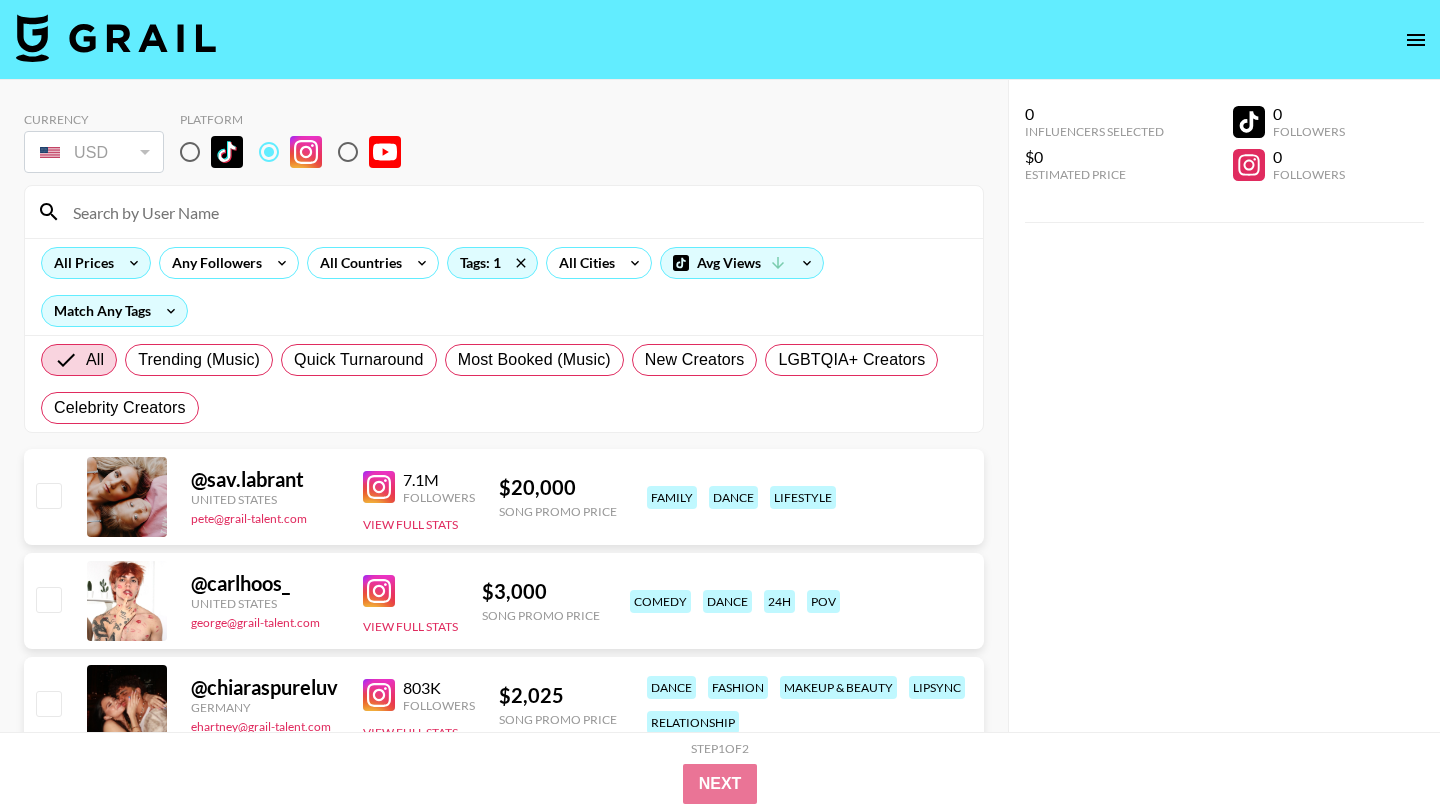 click 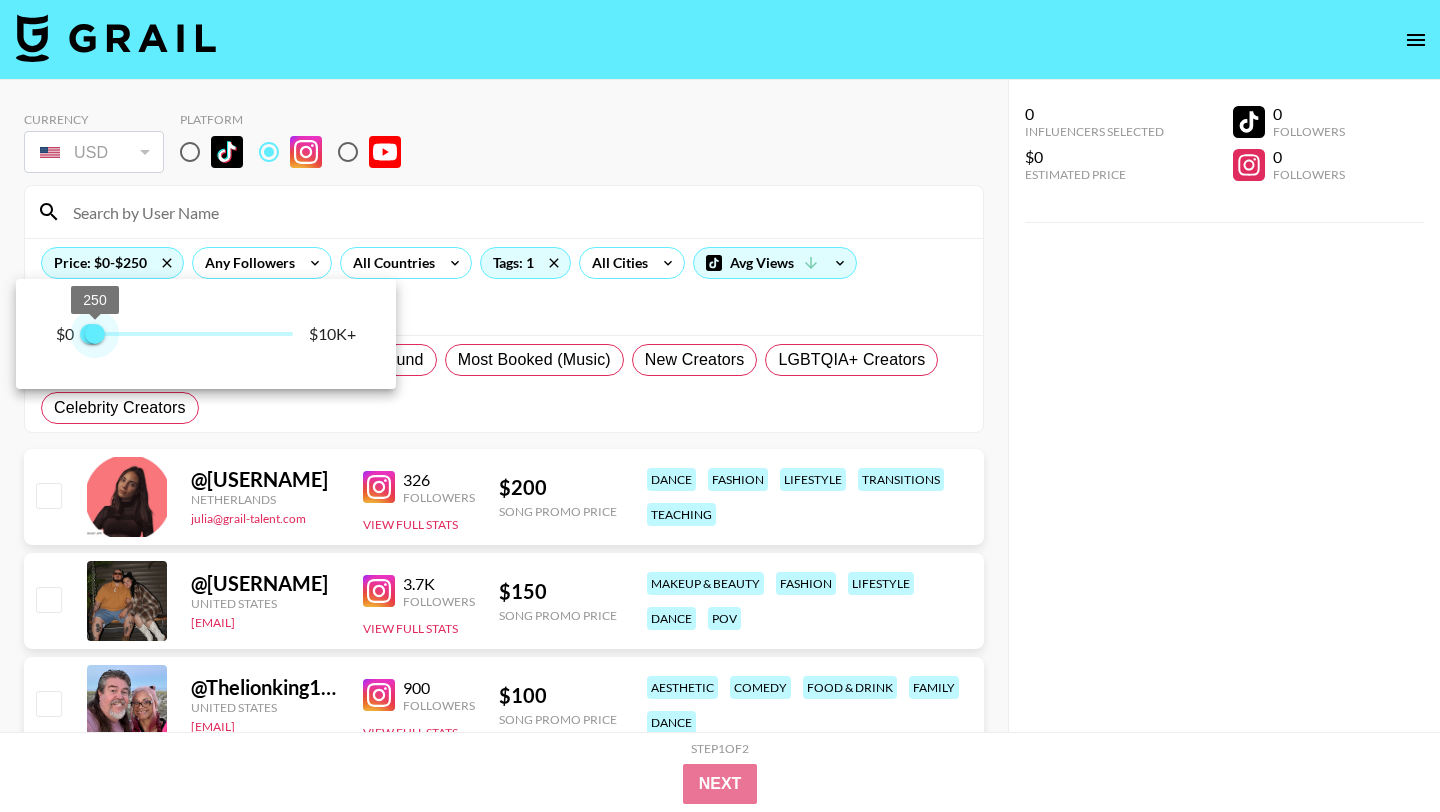 type on "500" 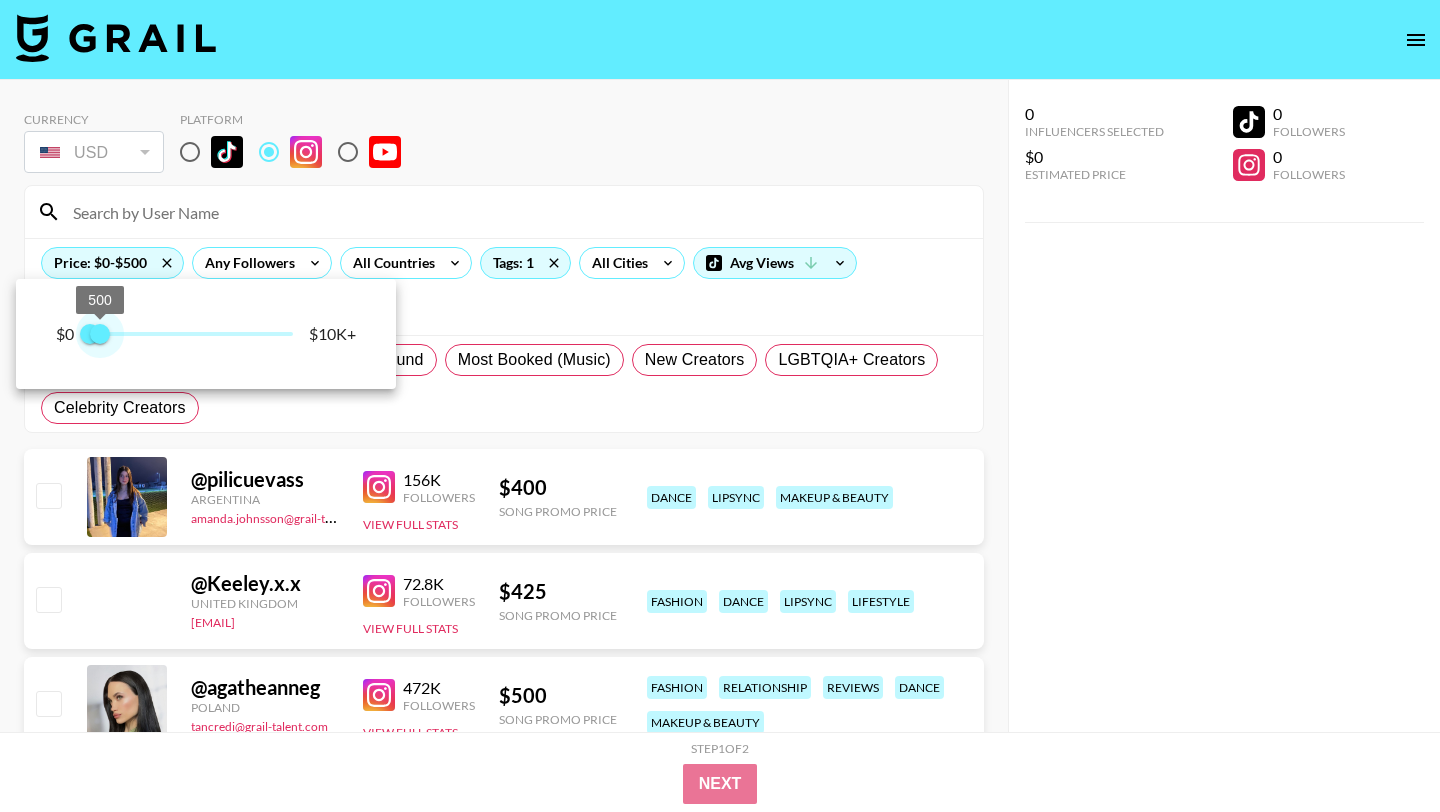 drag, startPoint x: 294, startPoint y: 339, endPoint x: 103, endPoint y: 366, distance: 192.89894 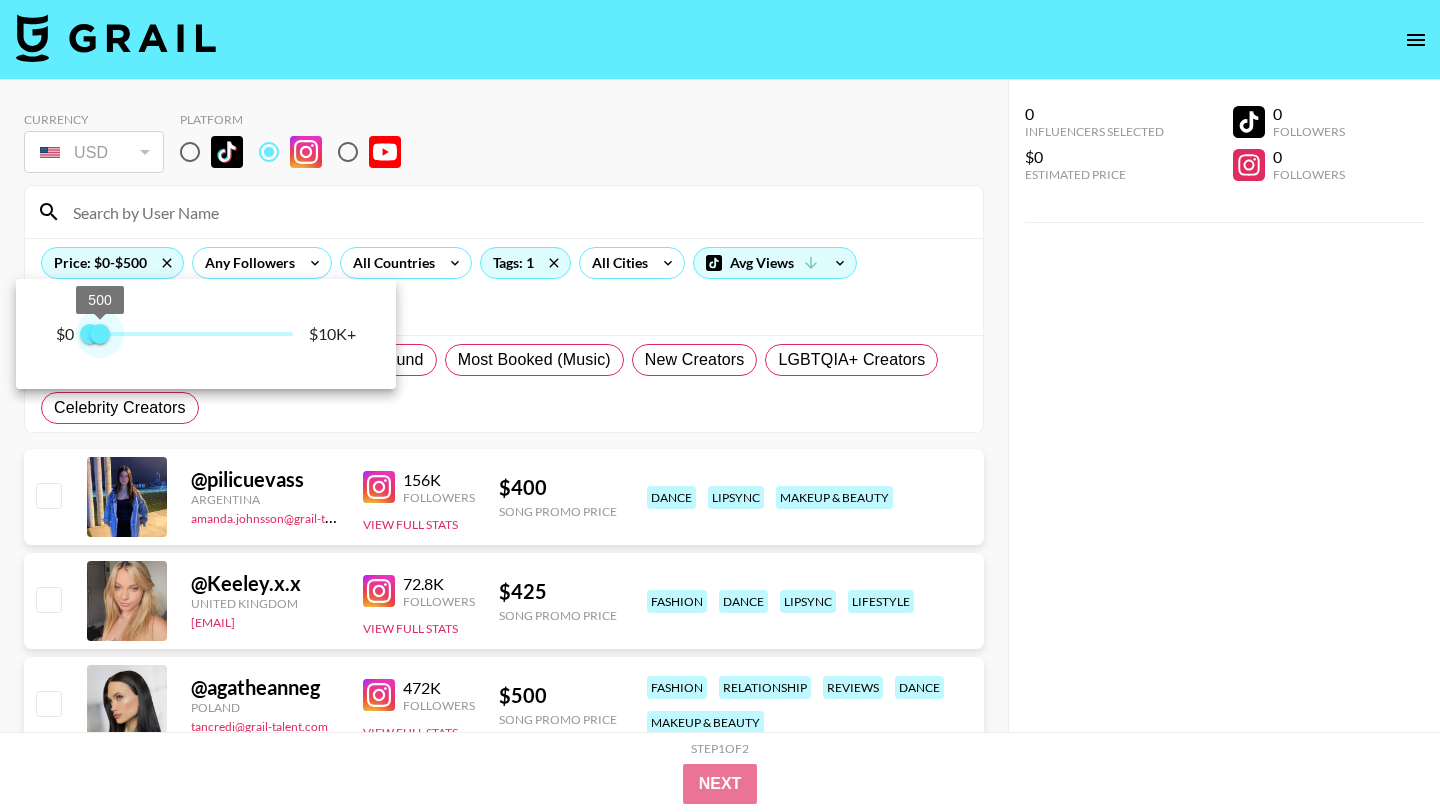 click on "$0 0 500 $10K+" at bounding box center (206, 334) 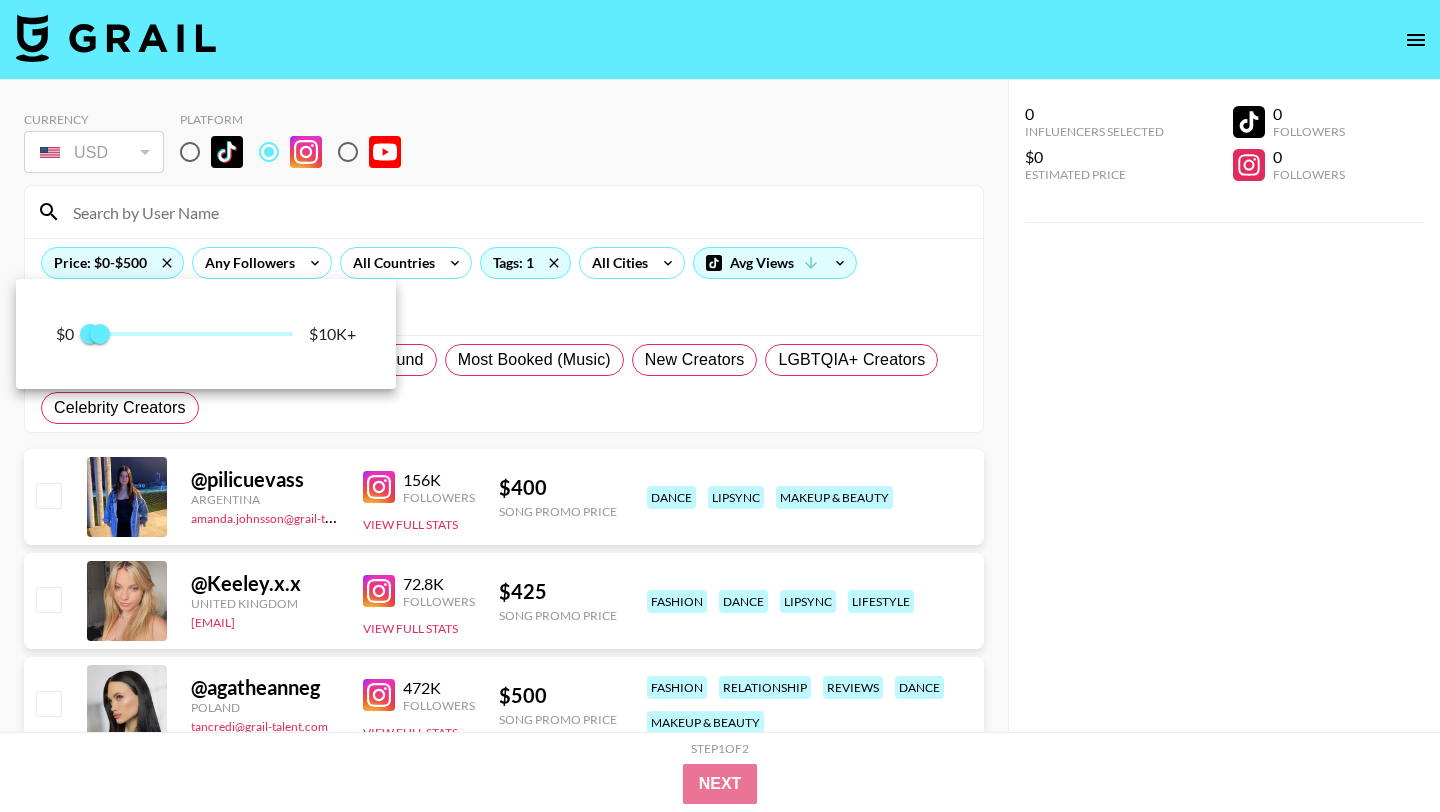 click at bounding box center (720, 406) 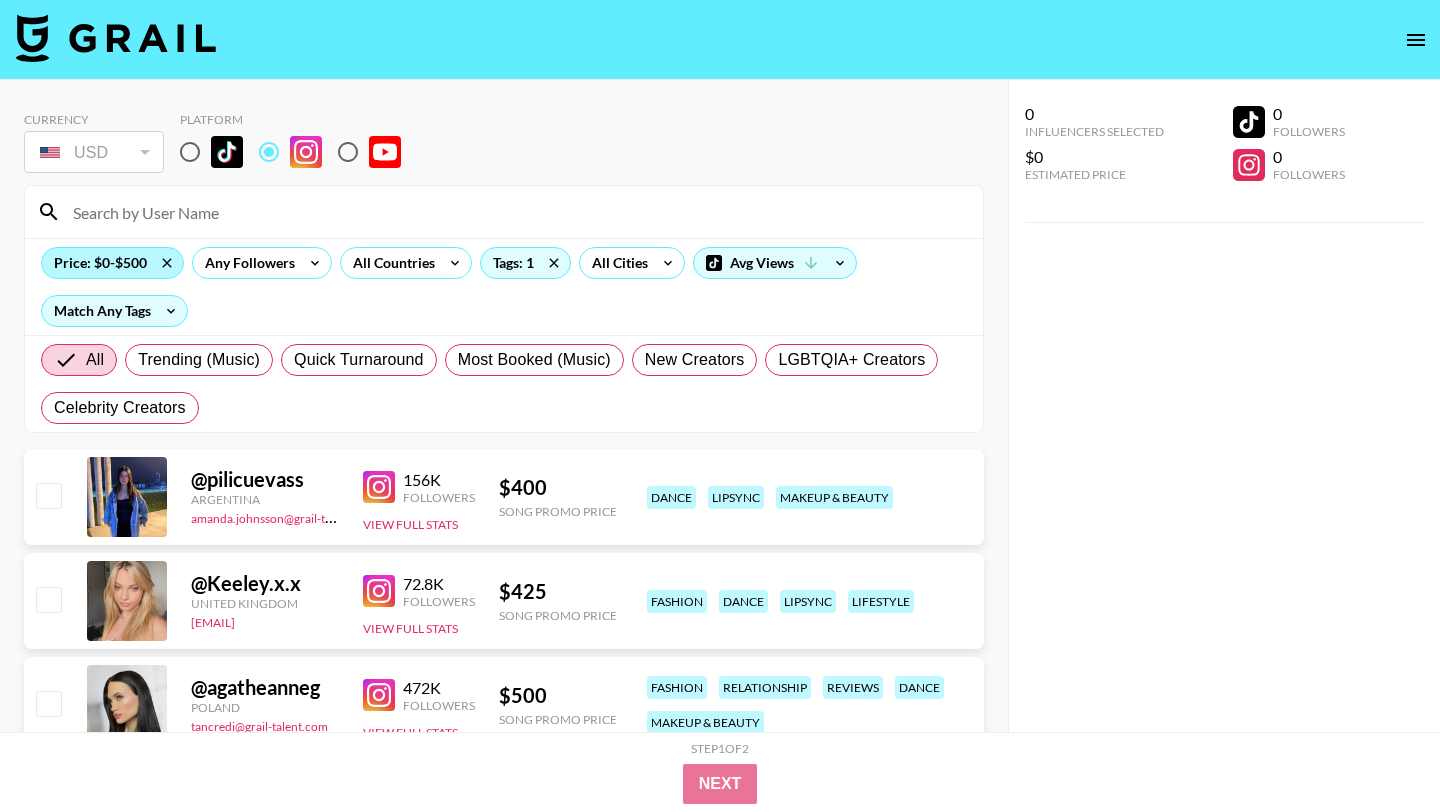 click on "Price: $0-$500" at bounding box center (112, 263) 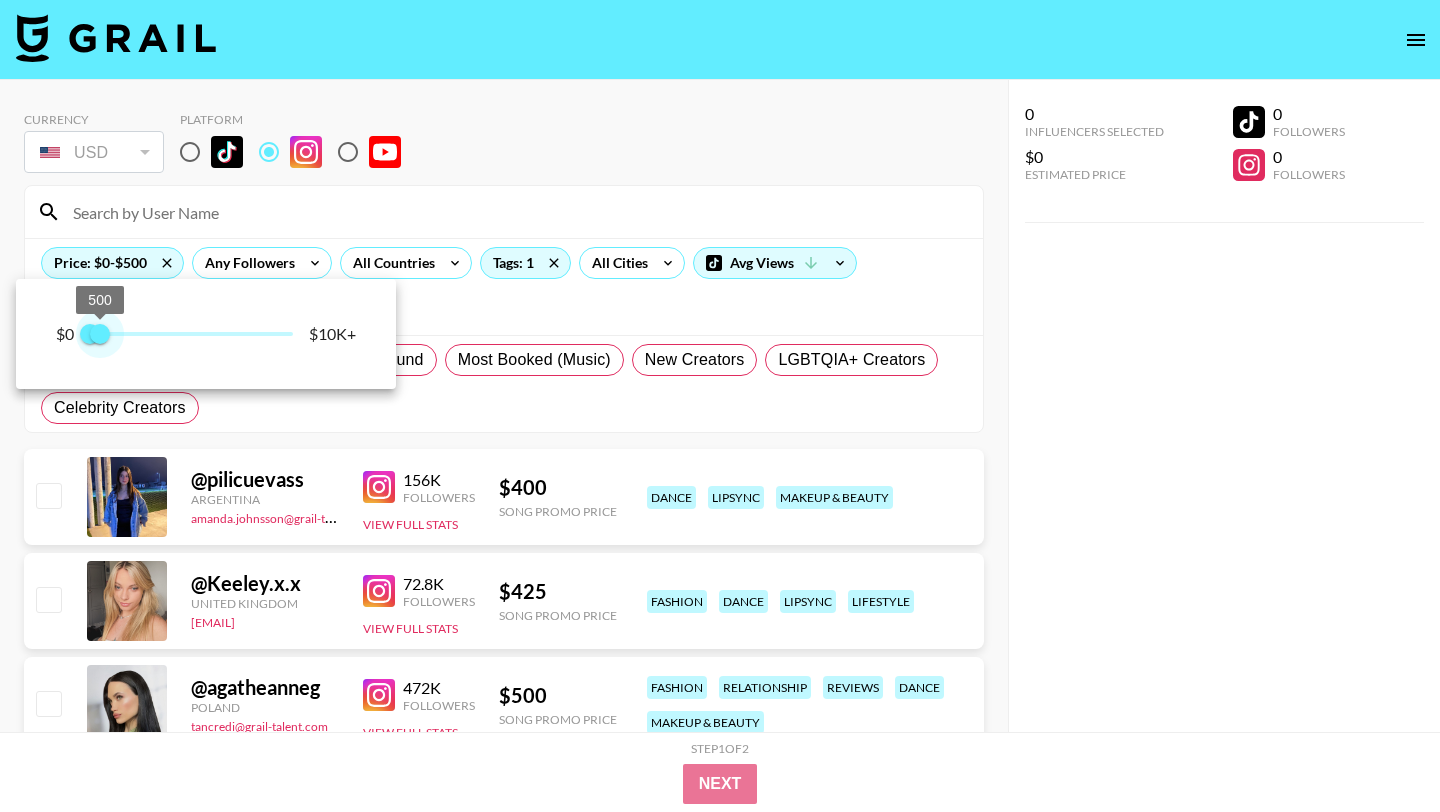 type on "250" 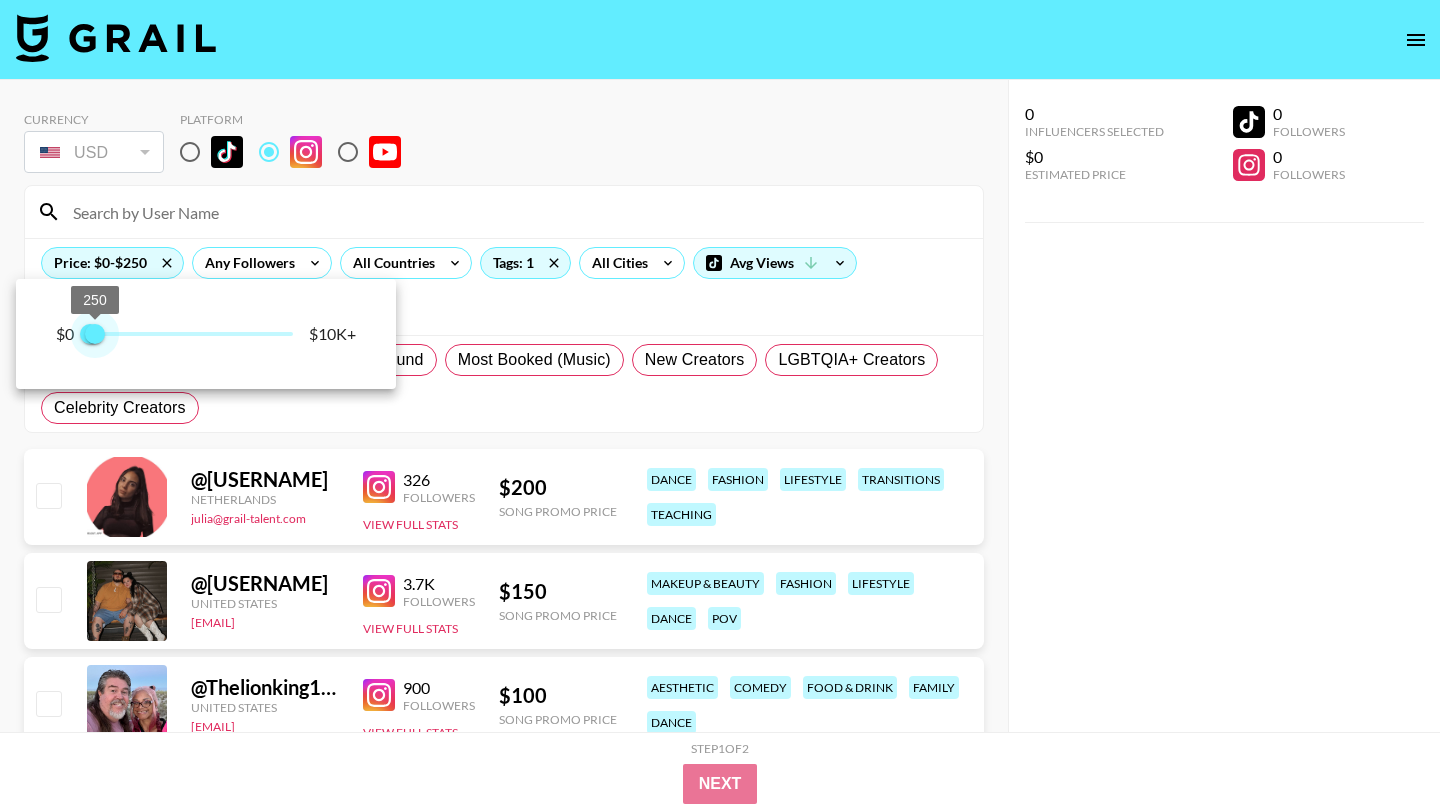 drag, startPoint x: 106, startPoint y: 335, endPoint x: 94, endPoint y: 337, distance: 12.165525 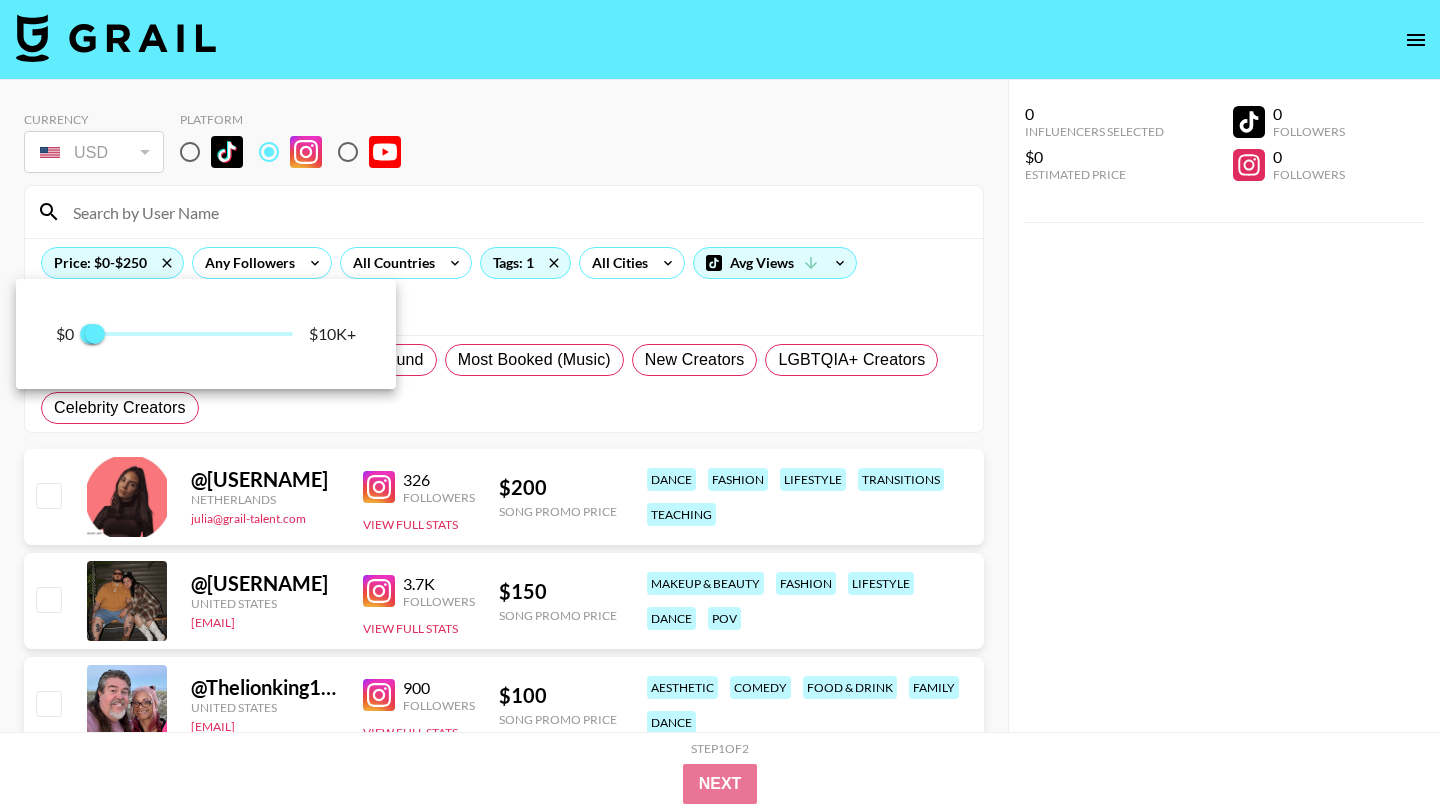 click at bounding box center [720, 406] 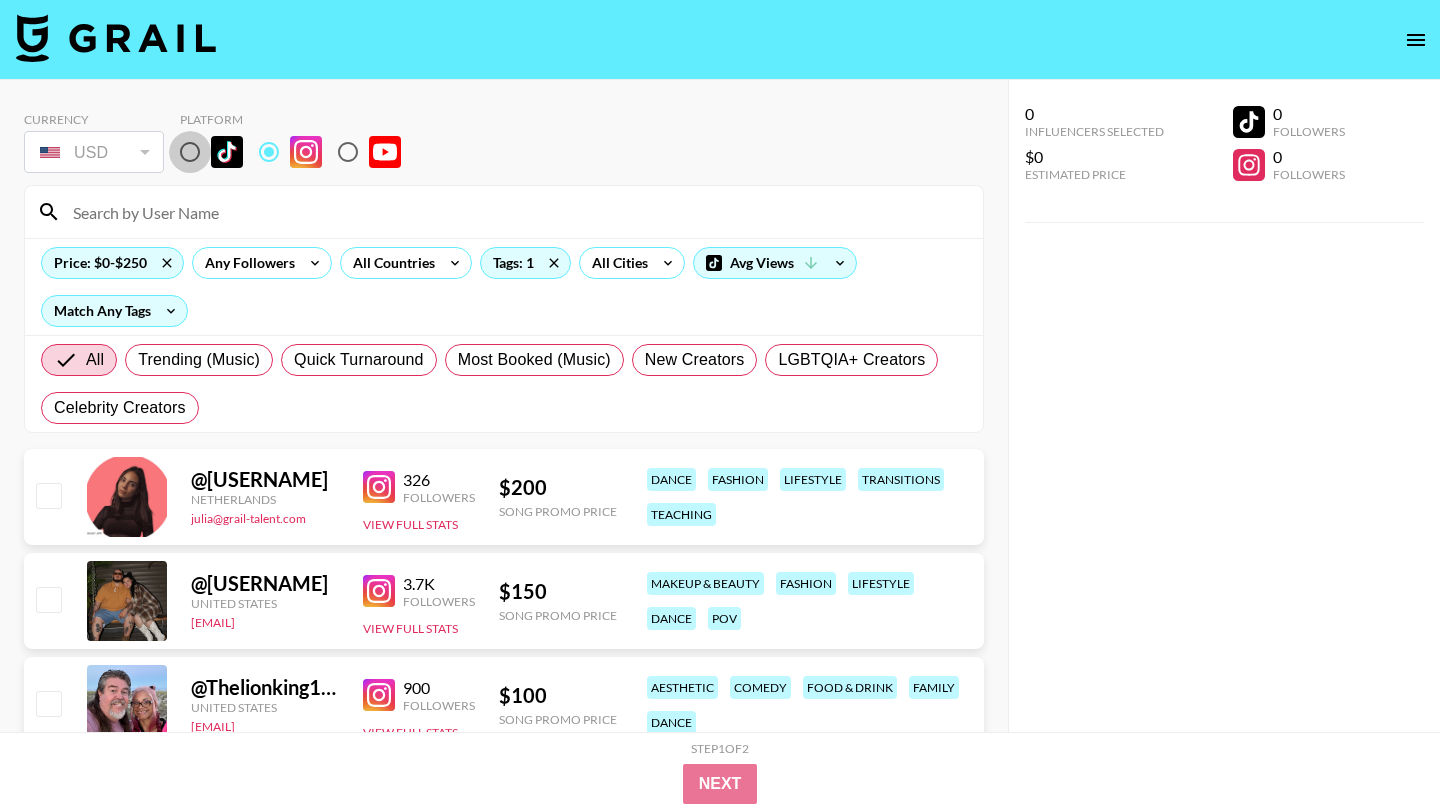 click at bounding box center (190, 152) 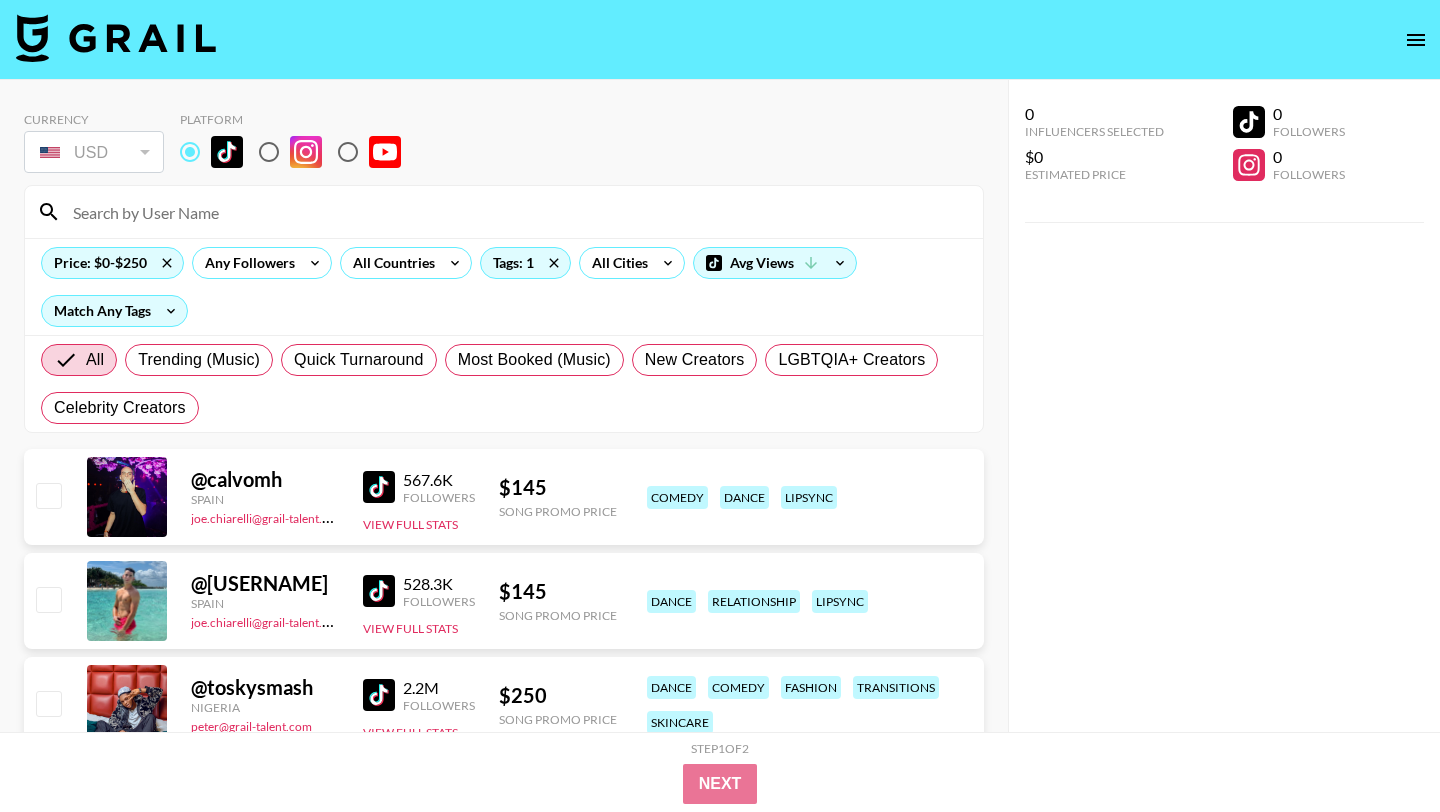 click at bounding box center [379, 487] 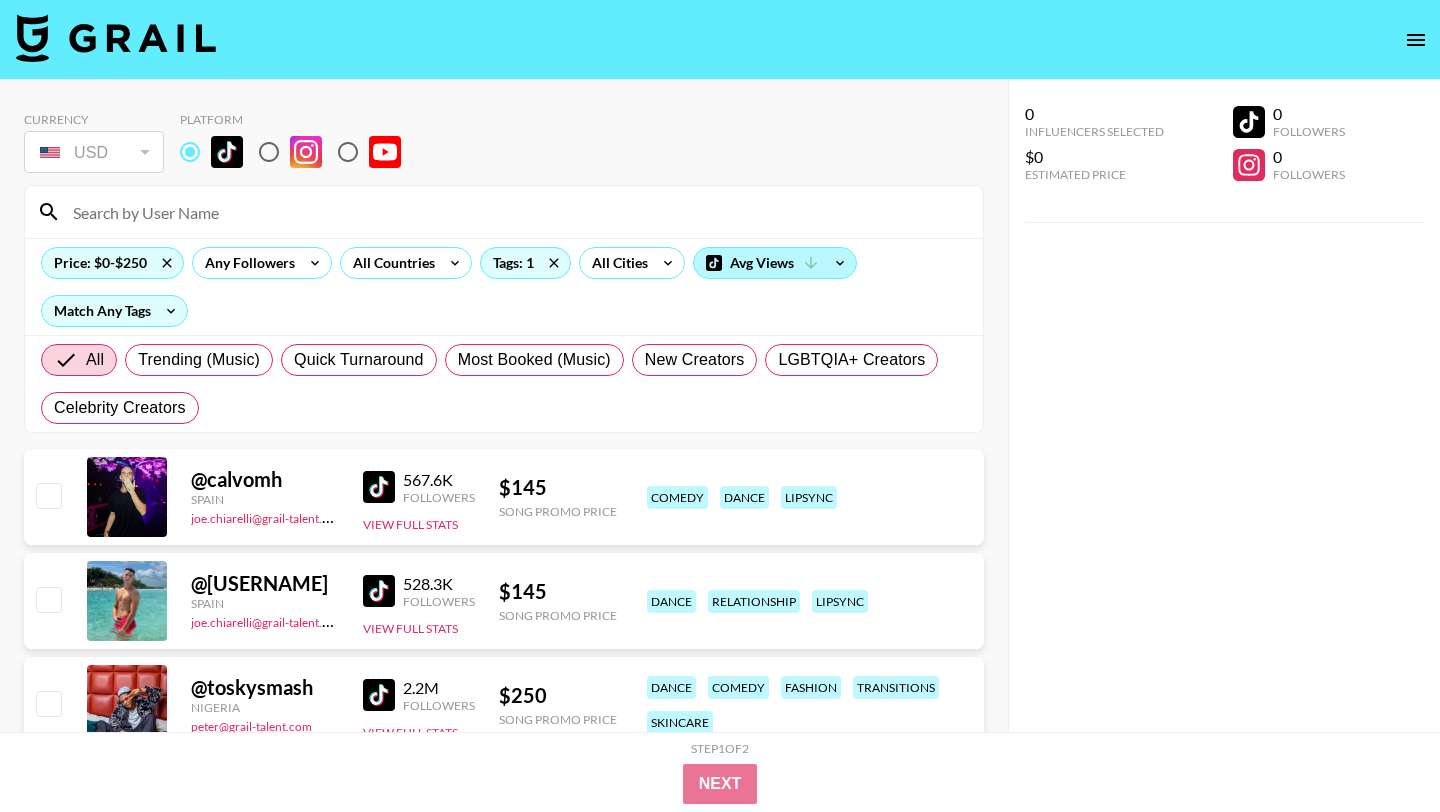click on "Avg Views" at bounding box center (775, 263) 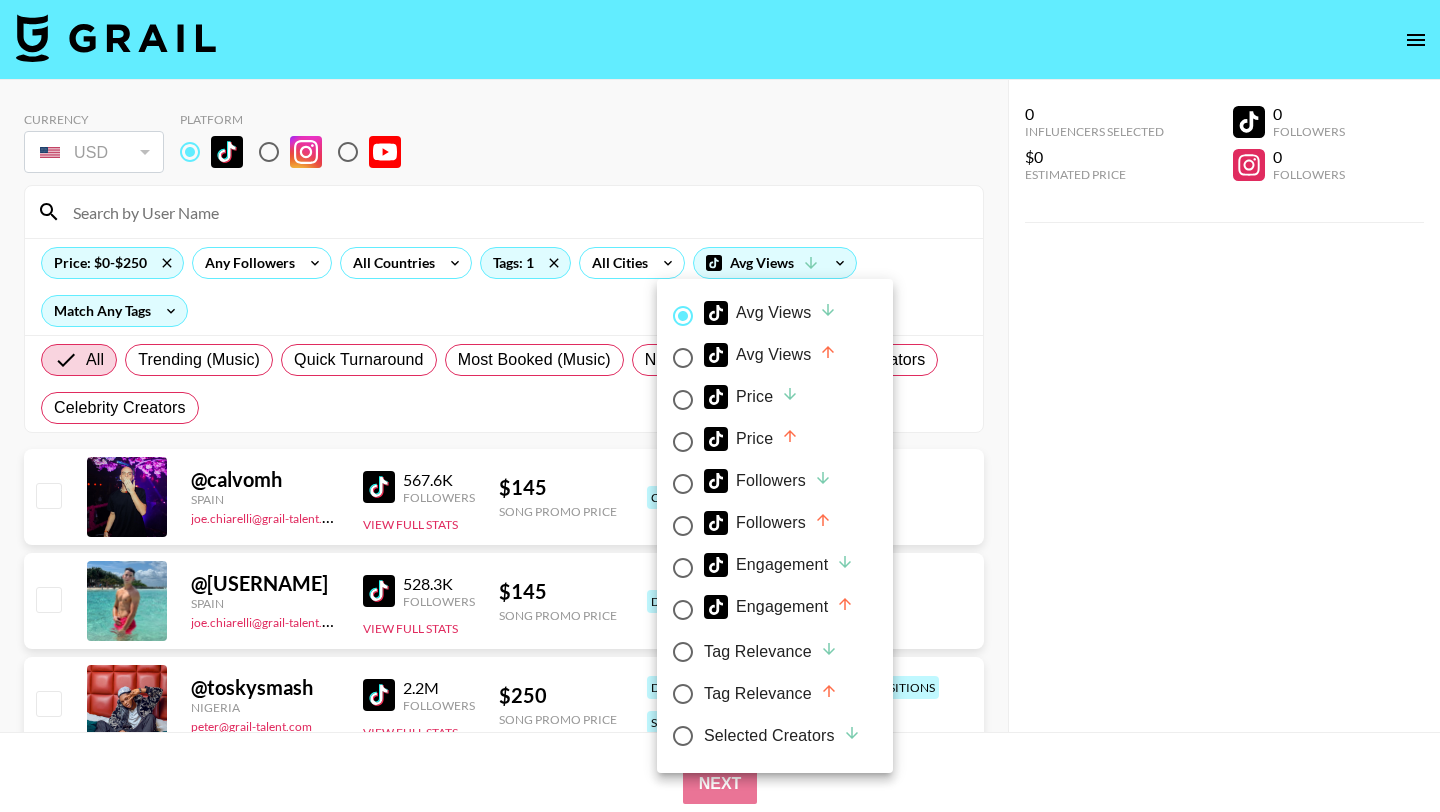 click on "Engagement" at bounding box center (683, 568) 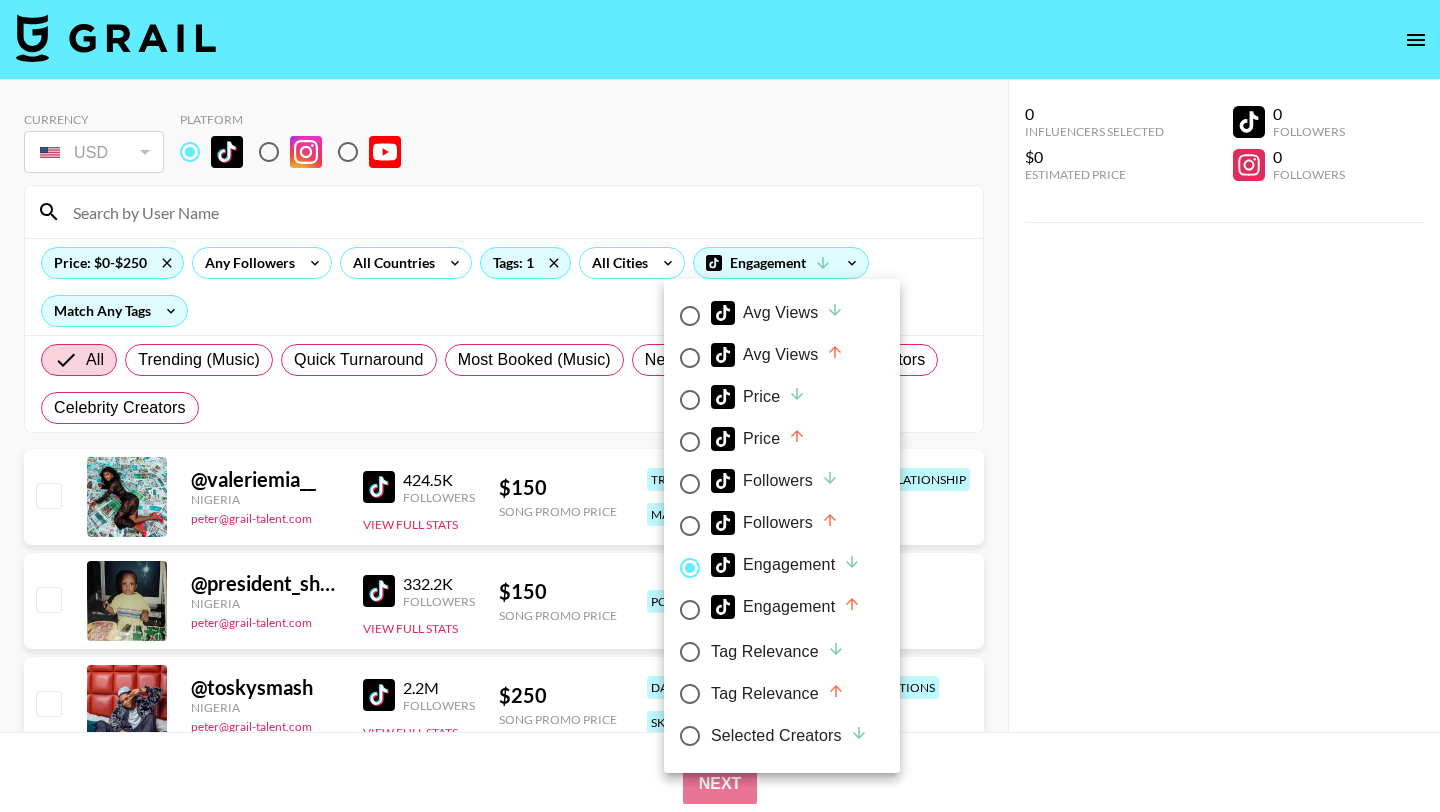 click at bounding box center (720, 406) 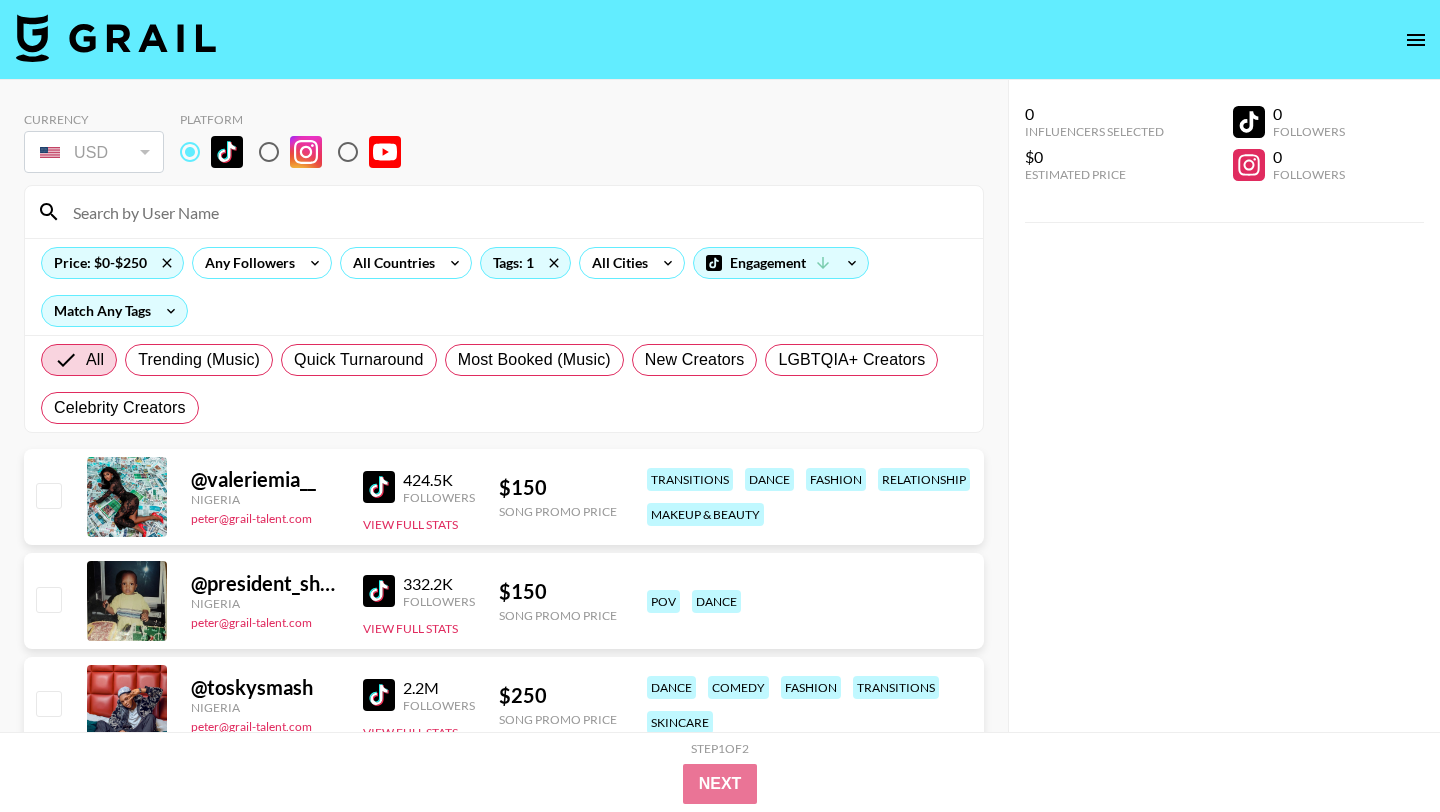 click at bounding box center (379, 487) 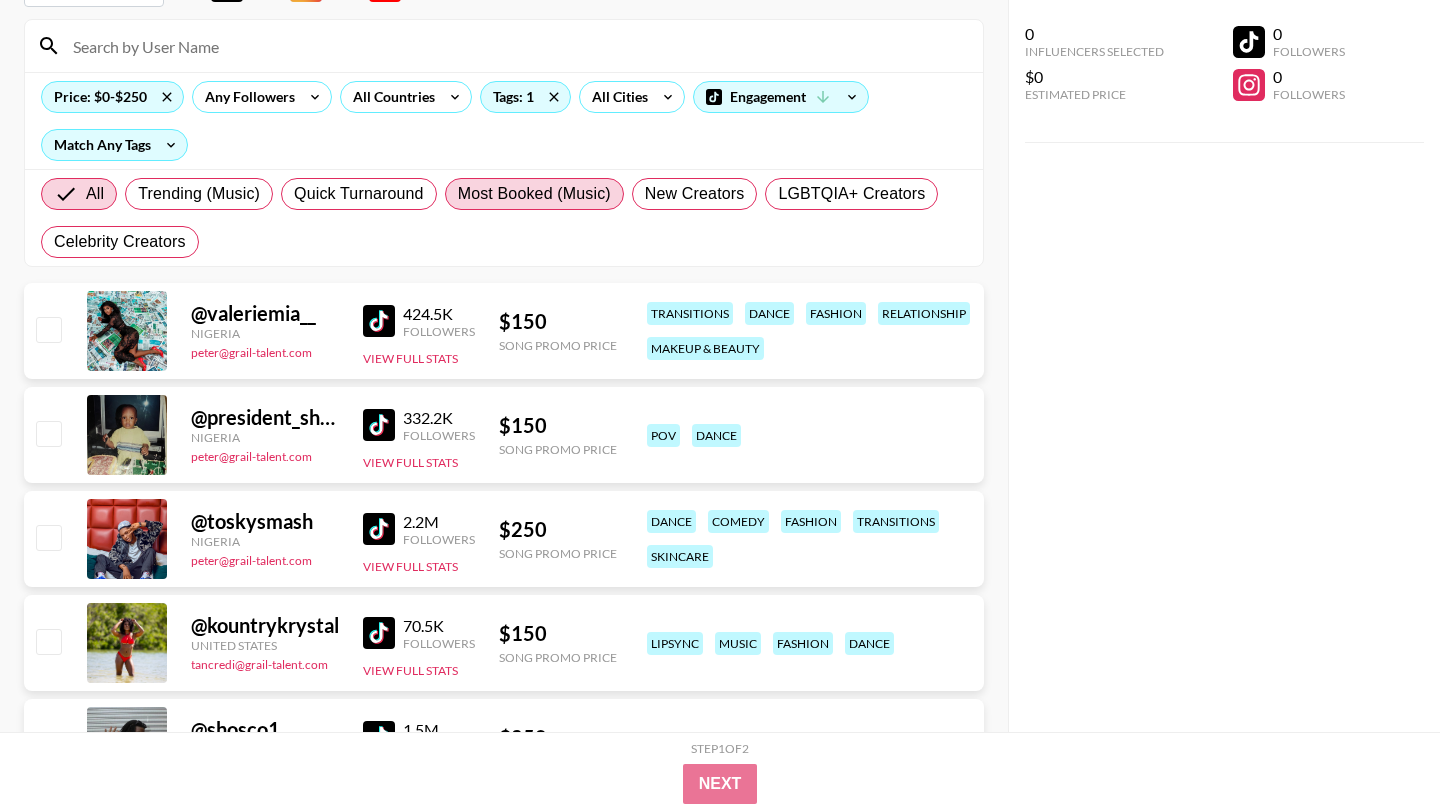 scroll, scrollTop: 182, scrollLeft: 0, axis: vertical 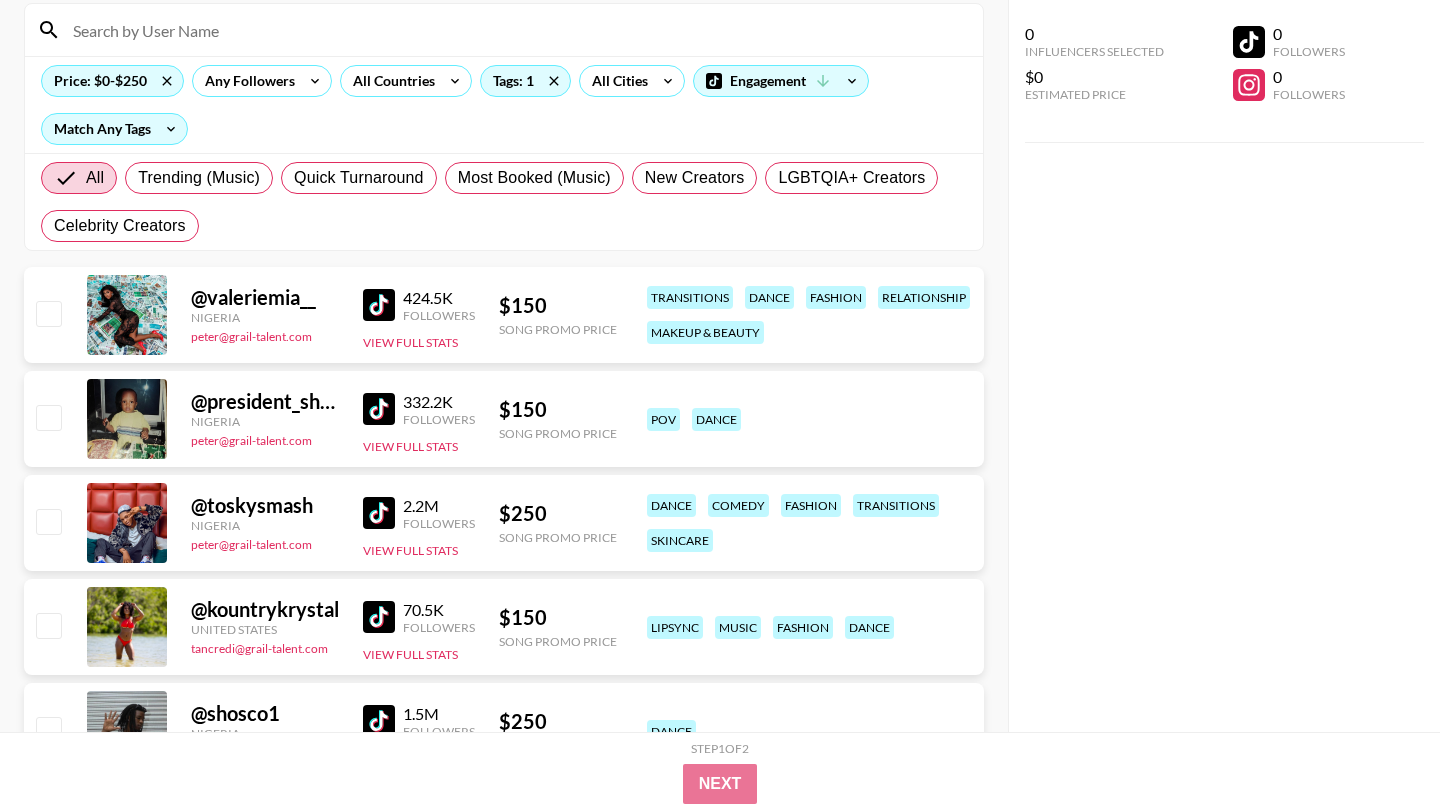 click at bounding box center [48, 313] 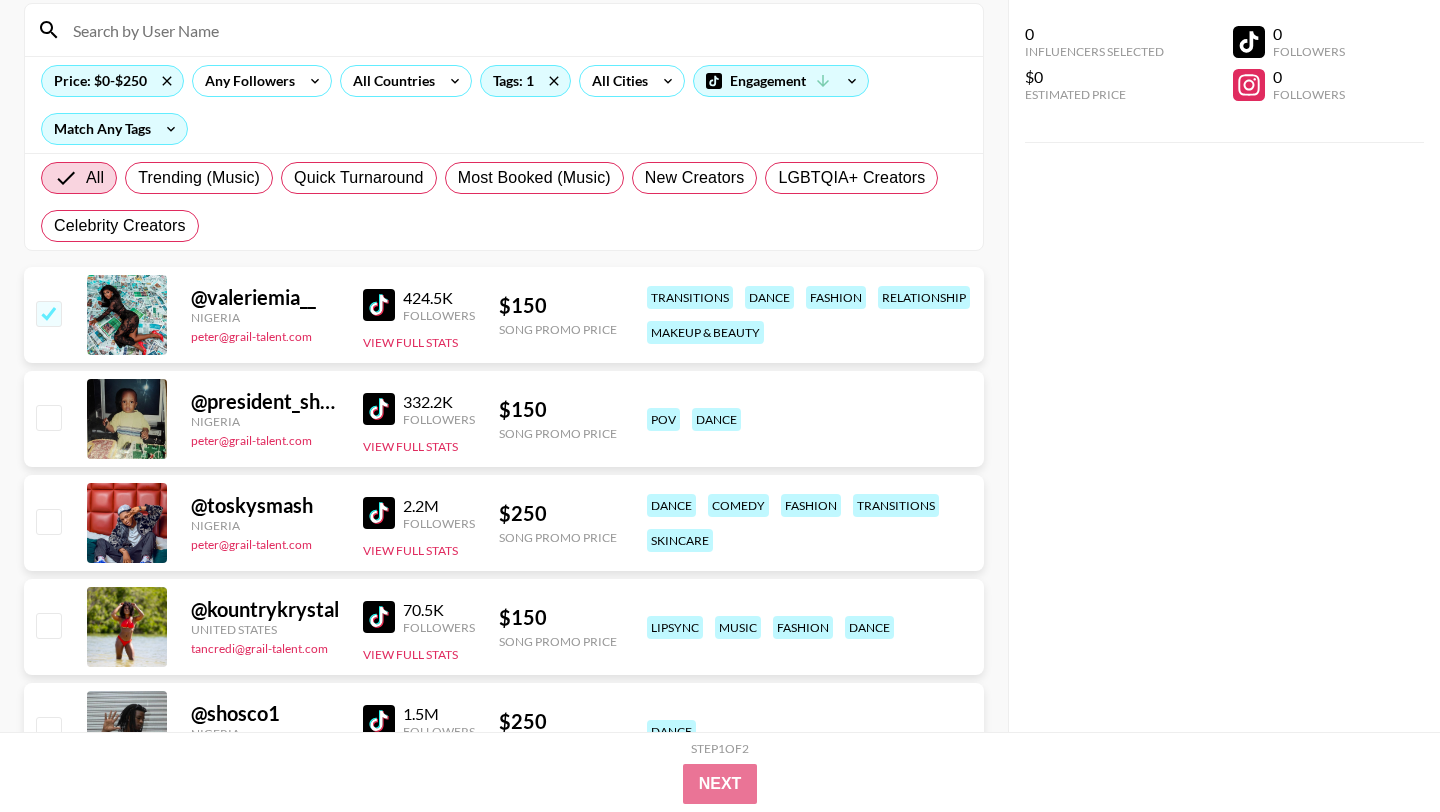 checkbox on "true" 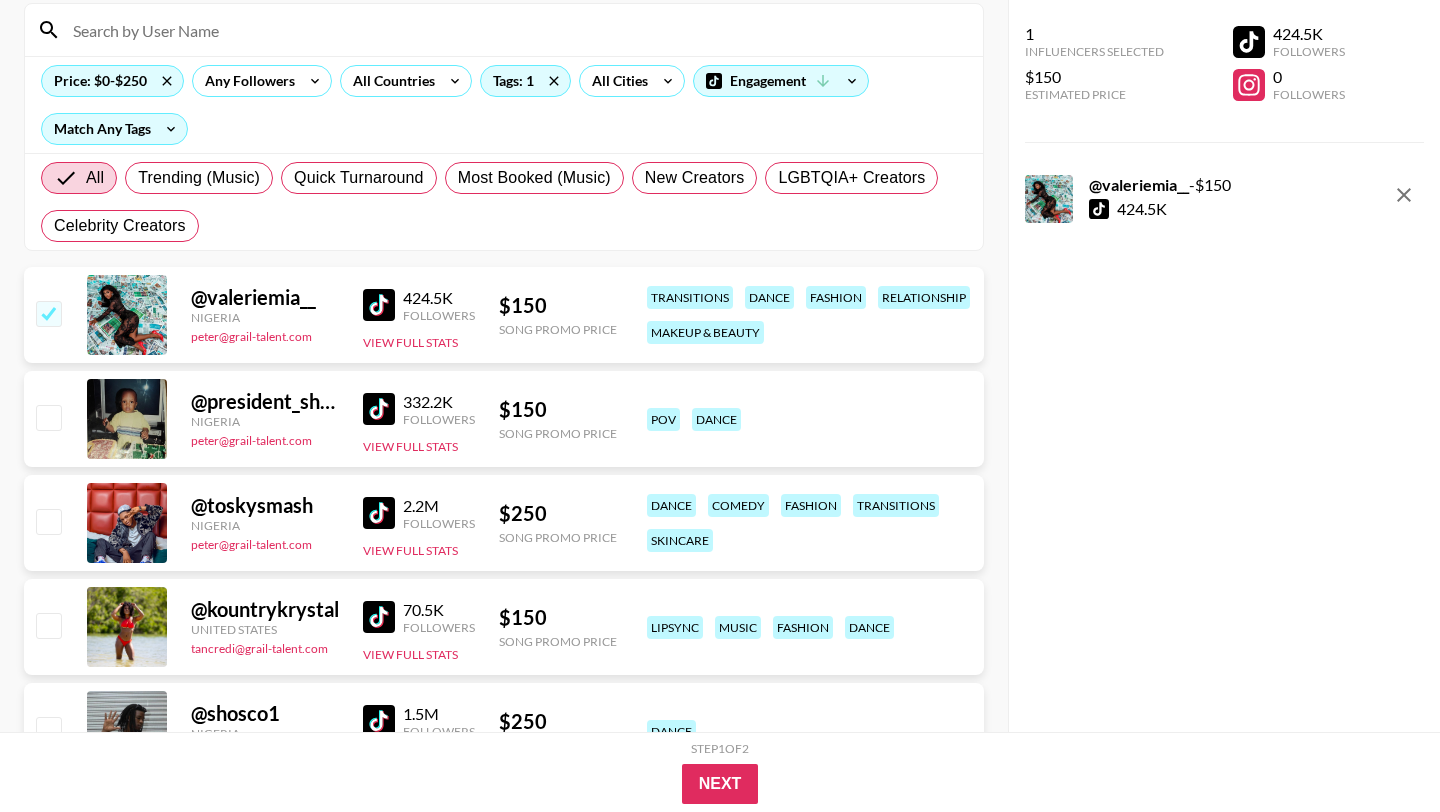 click at bounding box center (379, 409) 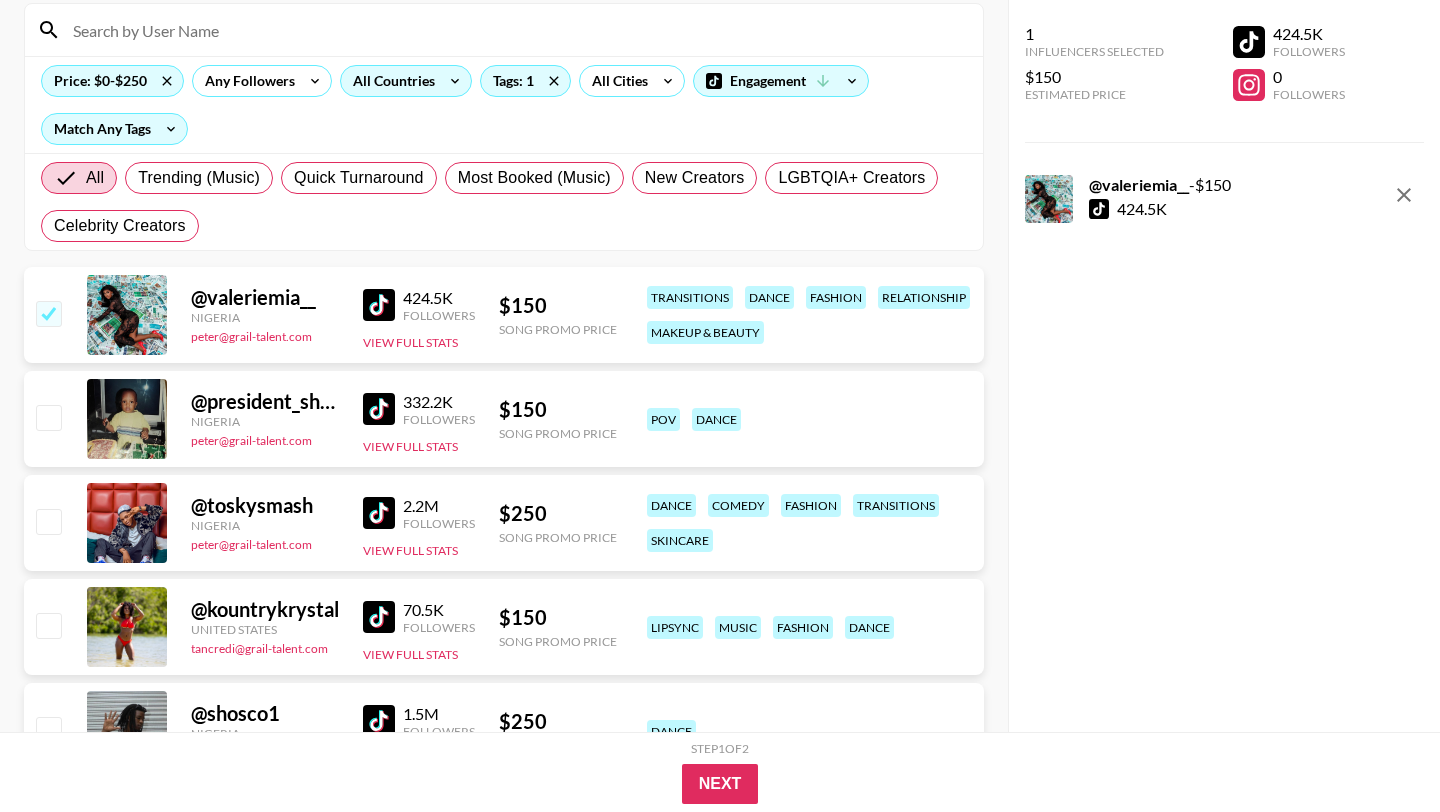 click on "All Countries" at bounding box center (390, 81) 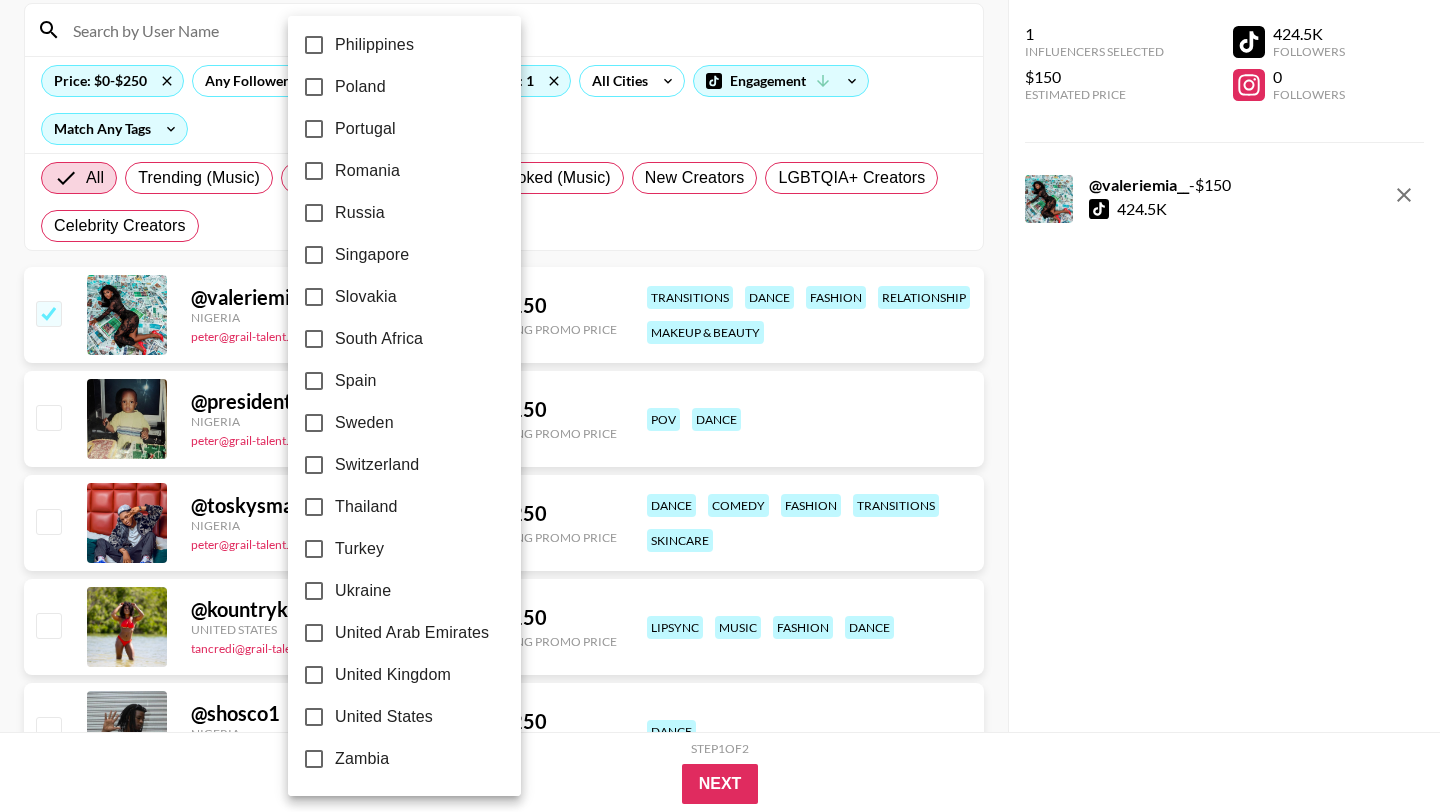 scroll, scrollTop: 1520, scrollLeft: 0, axis: vertical 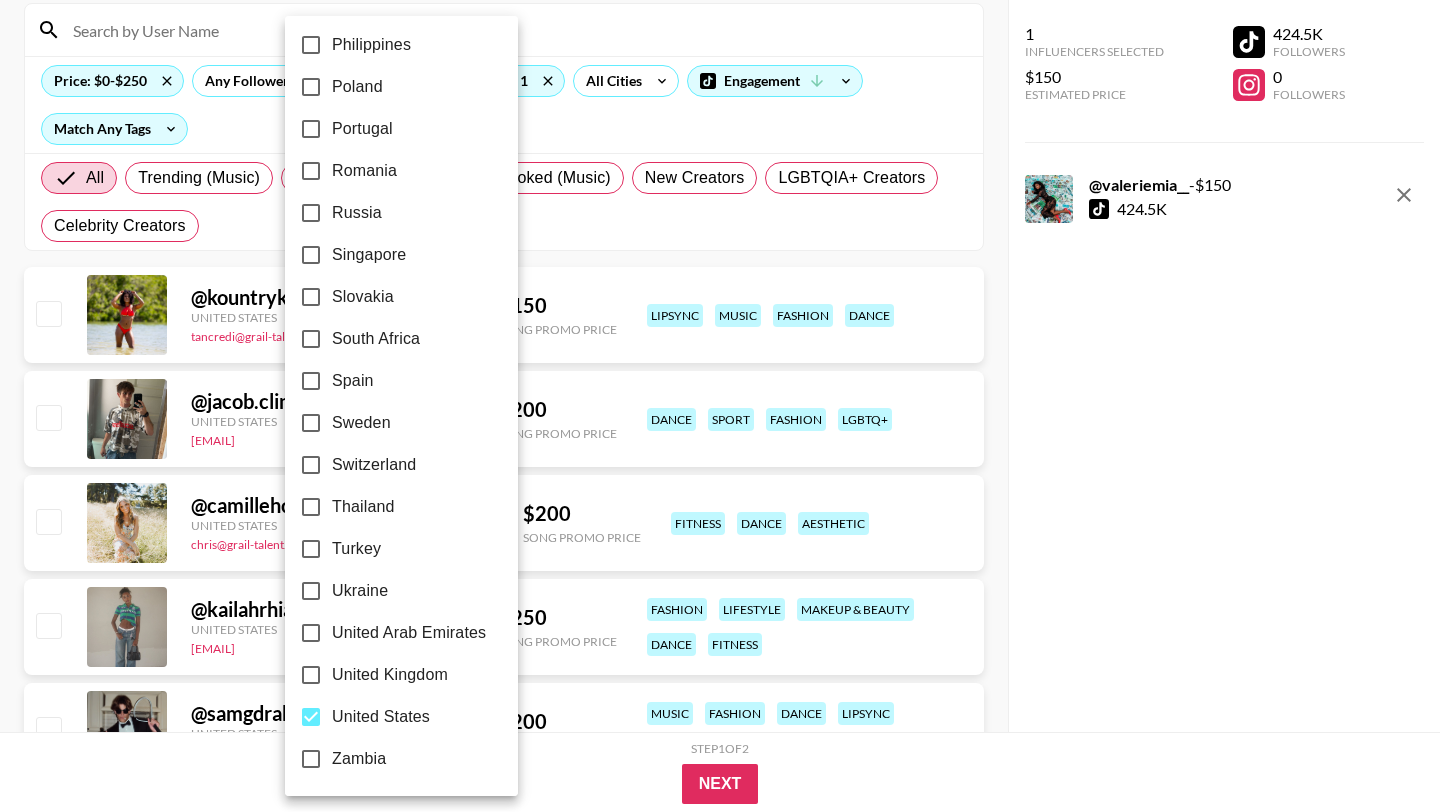 click at bounding box center (720, 406) 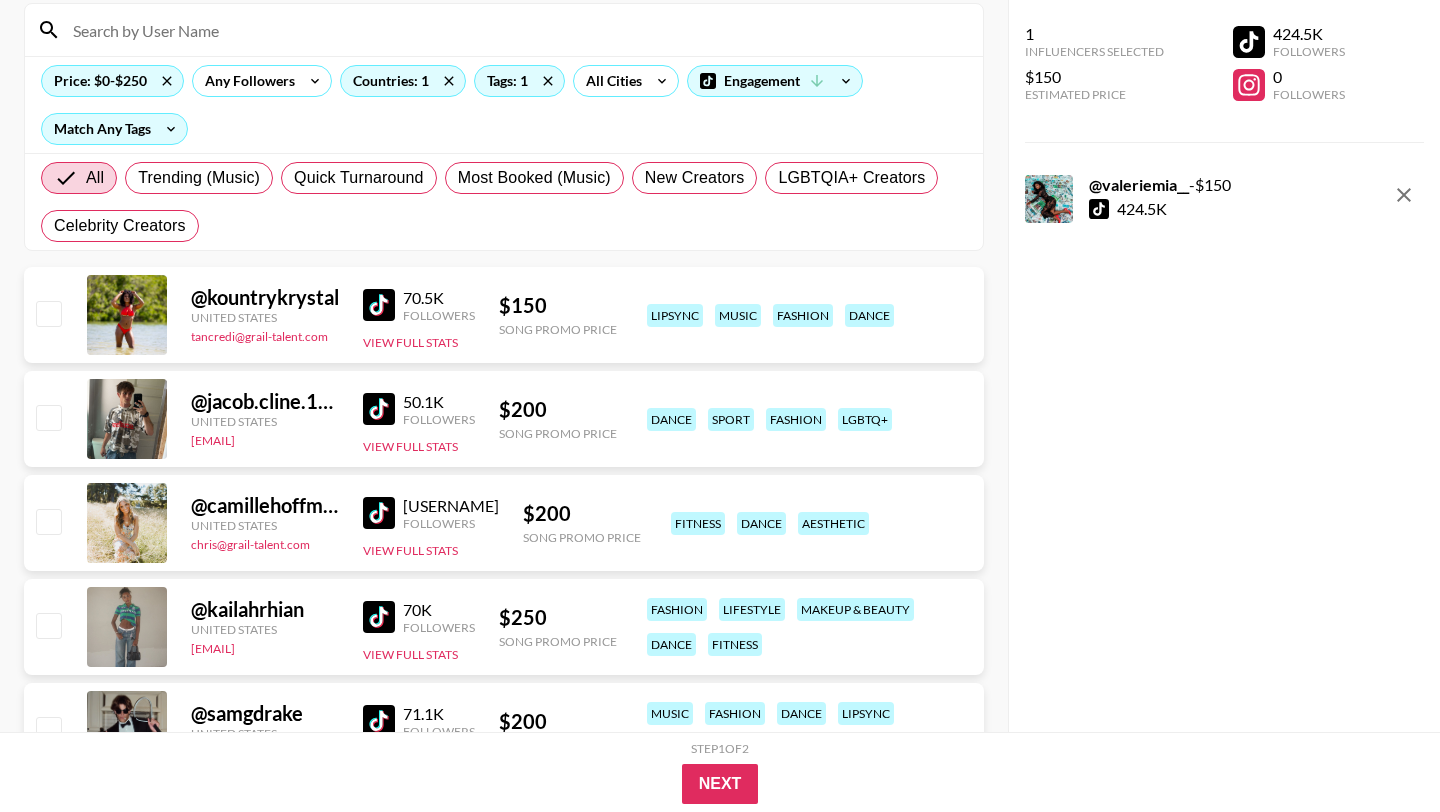 click at bounding box center [379, 305] 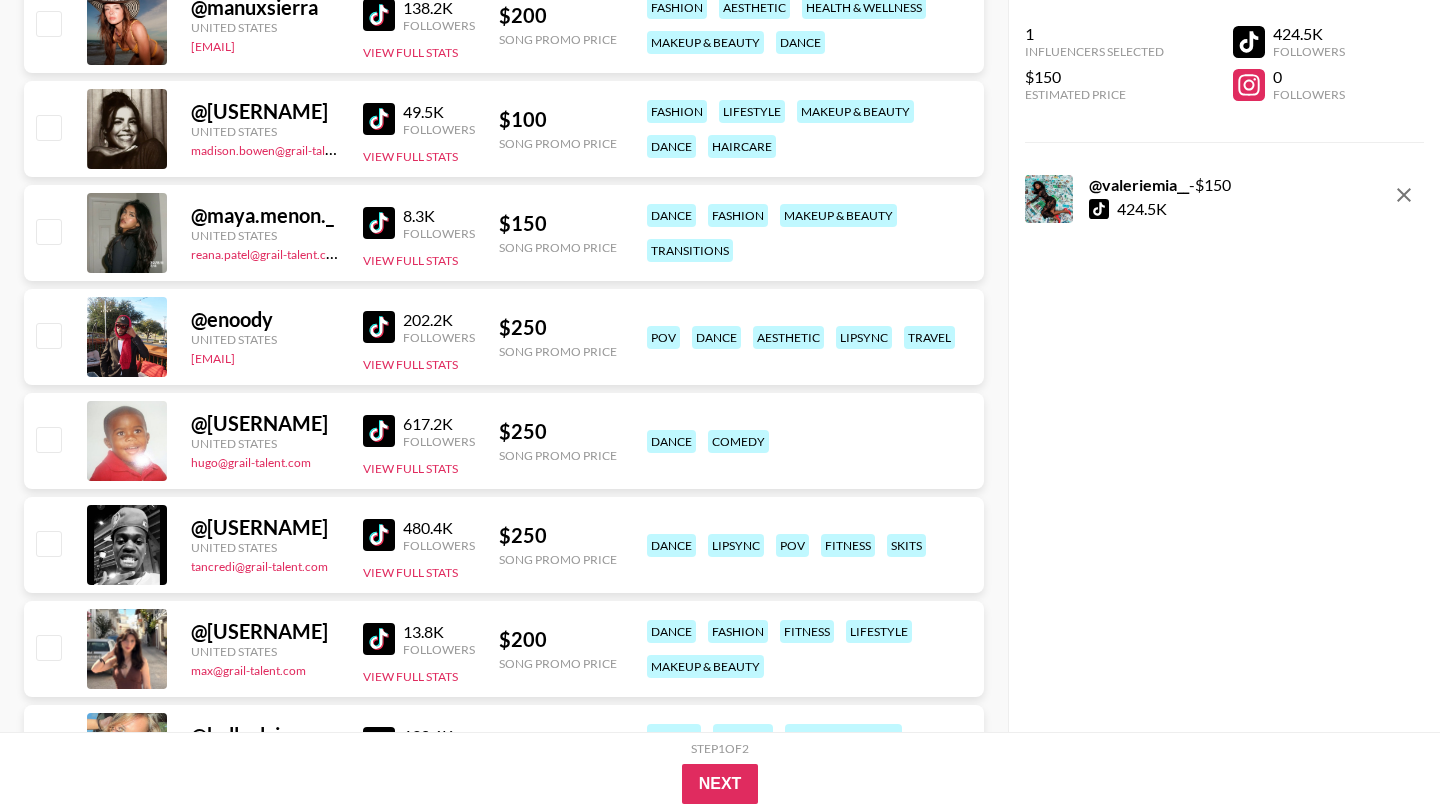 scroll, scrollTop: 1297, scrollLeft: 0, axis: vertical 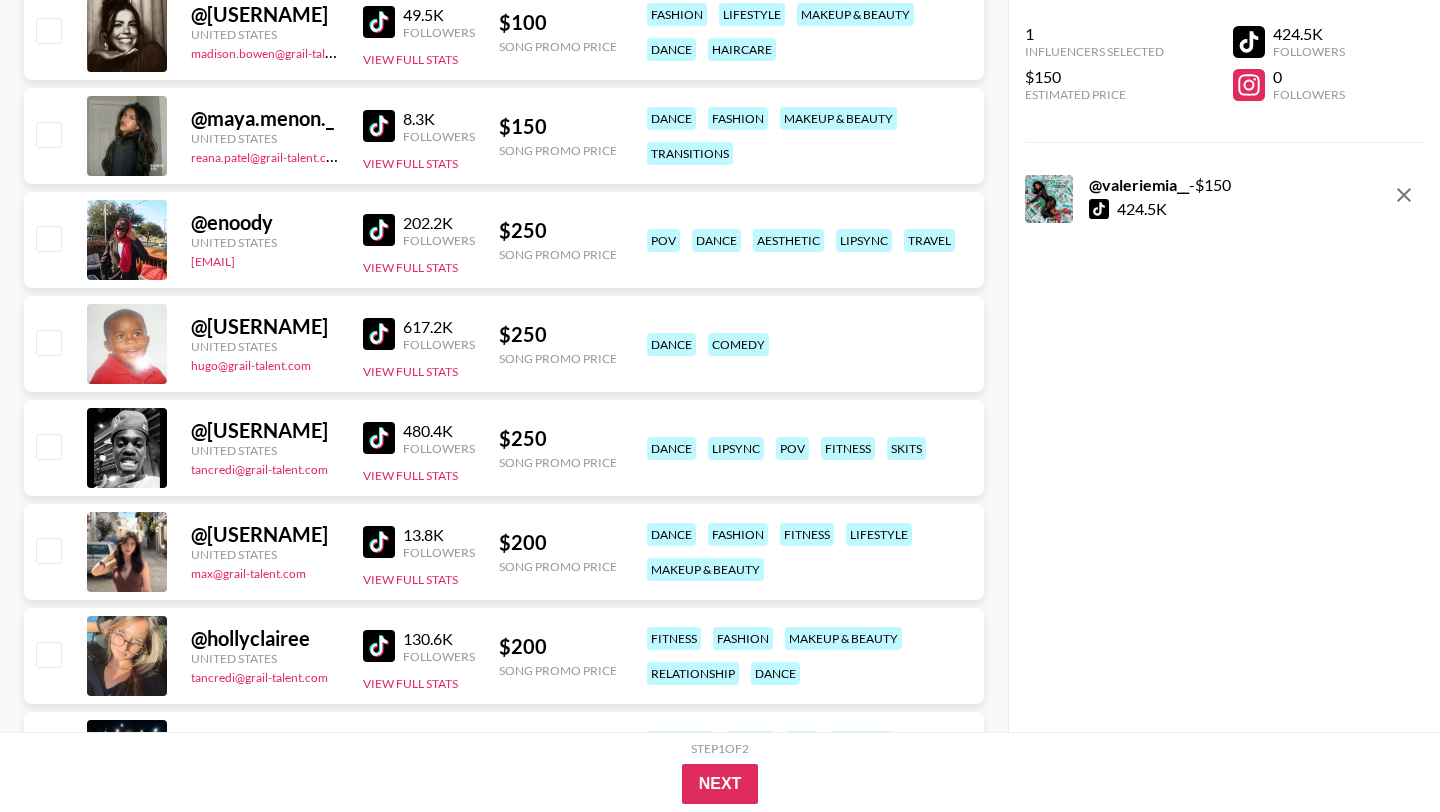 click at bounding box center (379, 438) 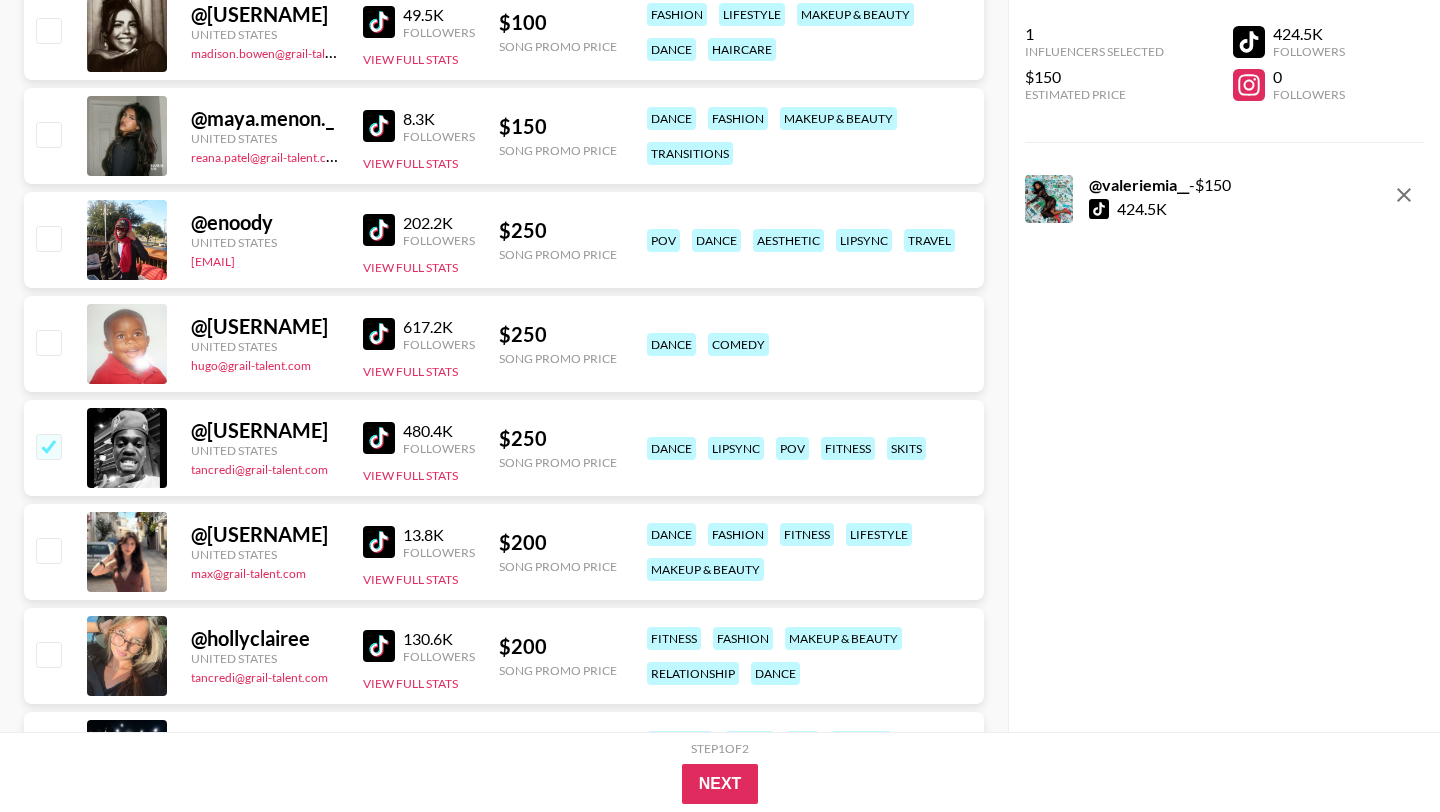 checkbox on "true" 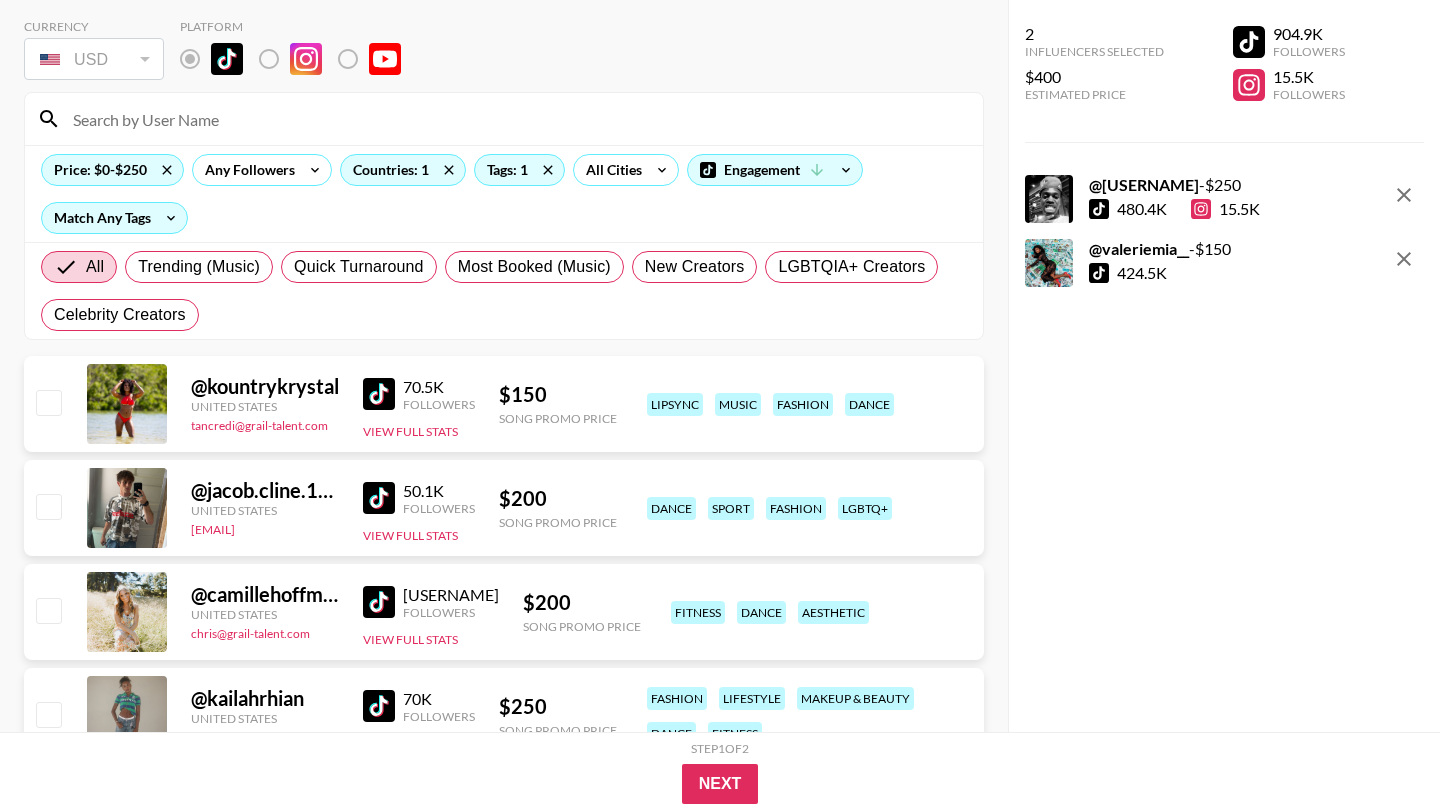 scroll, scrollTop: 0, scrollLeft: 0, axis: both 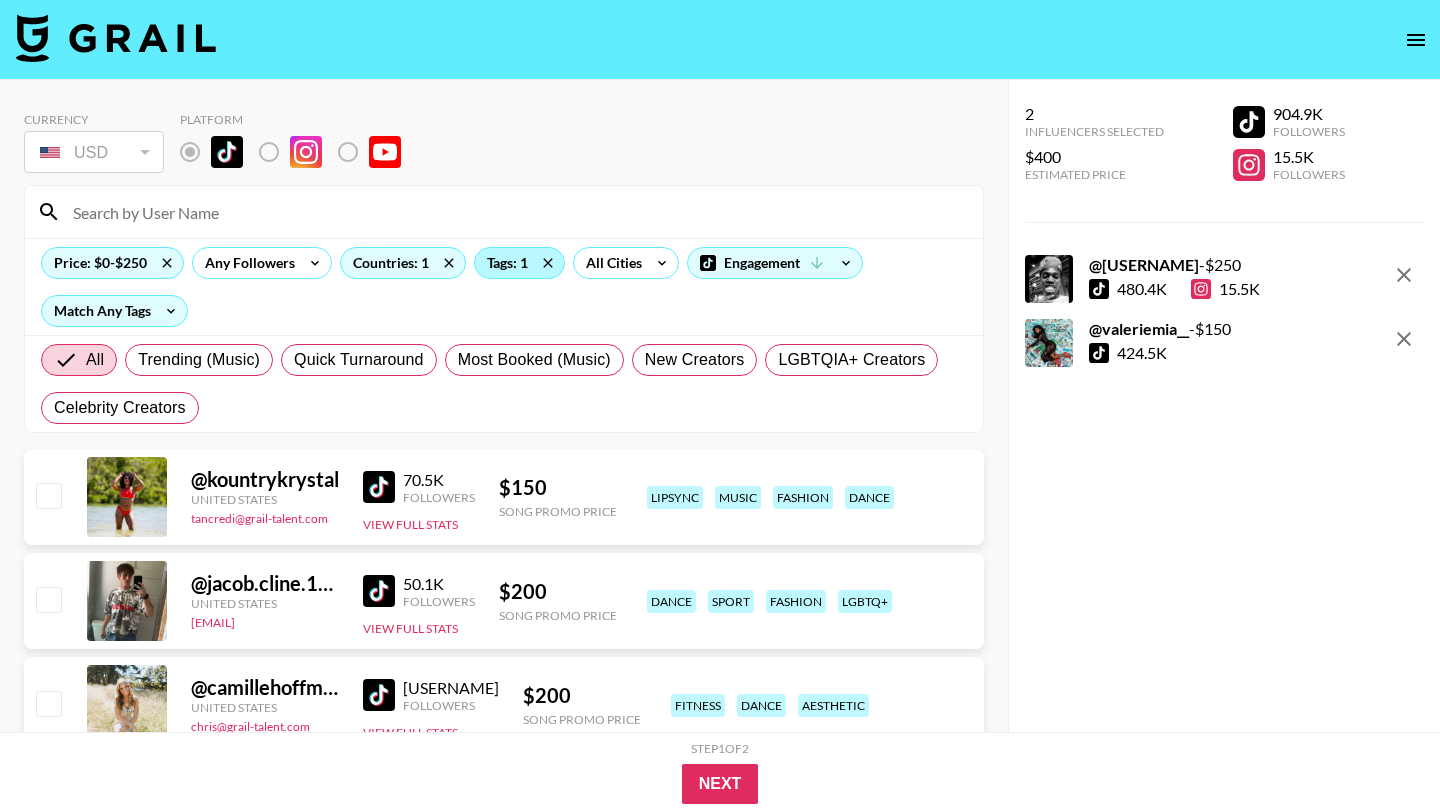 click on "Tags: 1" at bounding box center [519, 263] 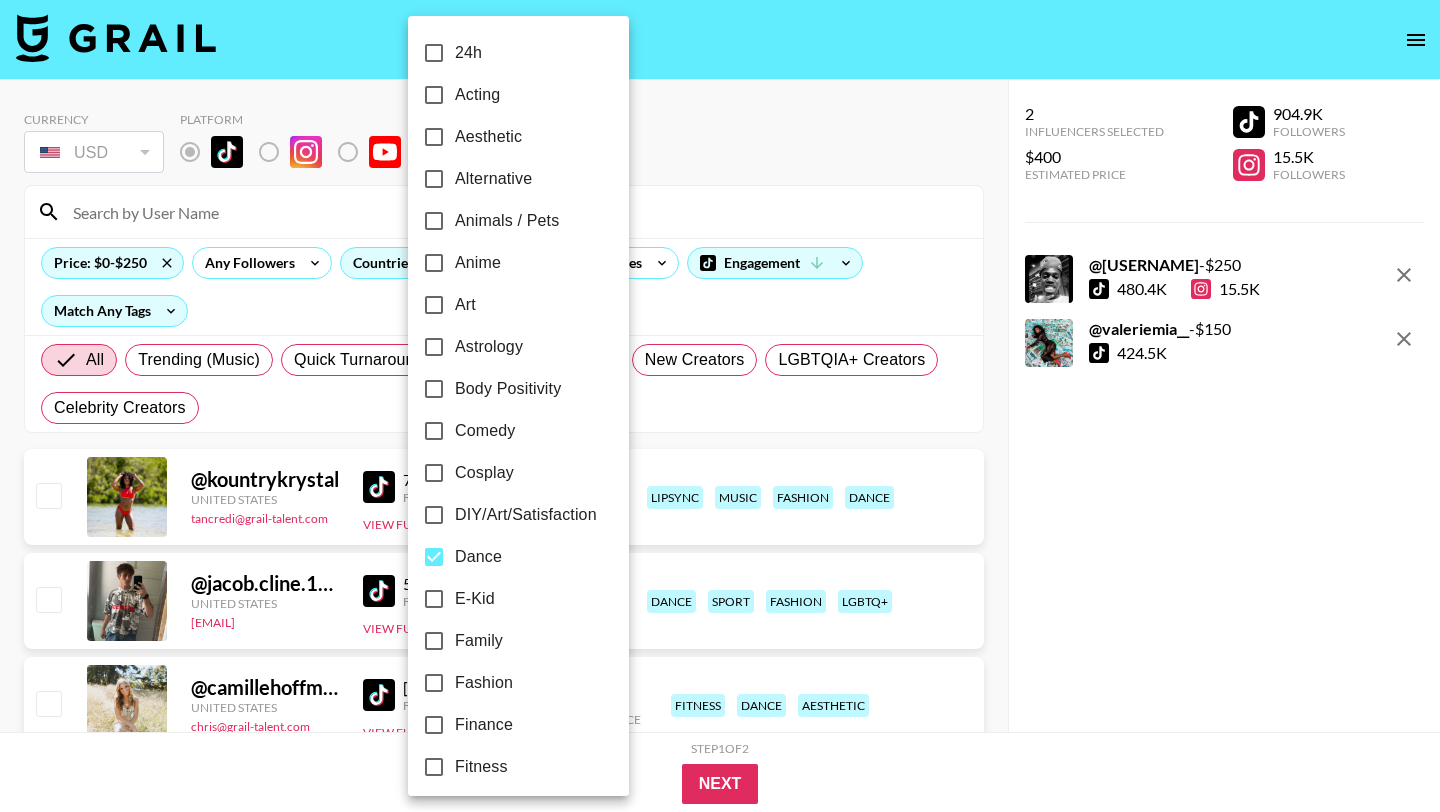 click on "Dance" at bounding box center (434, 557) 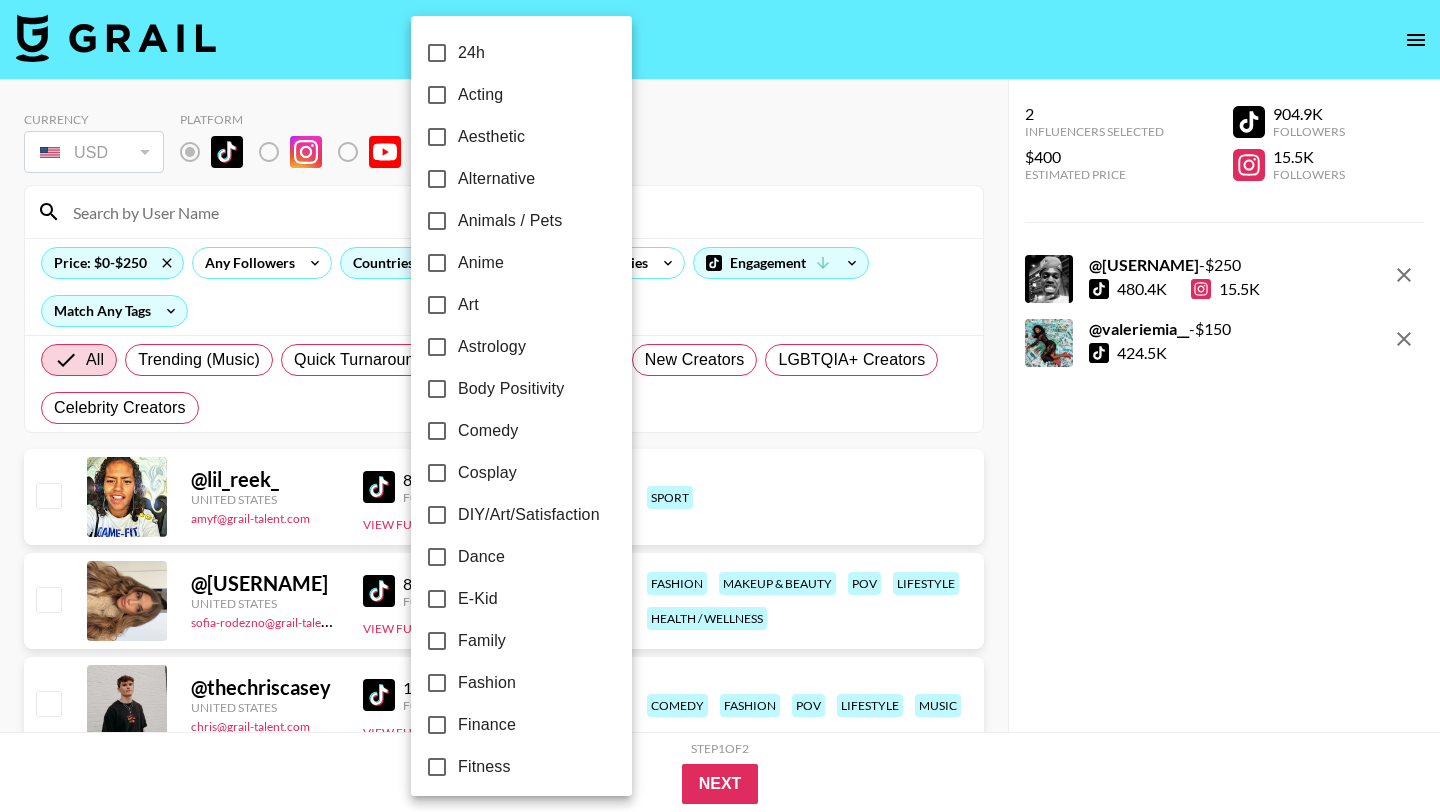 click at bounding box center [720, 406] 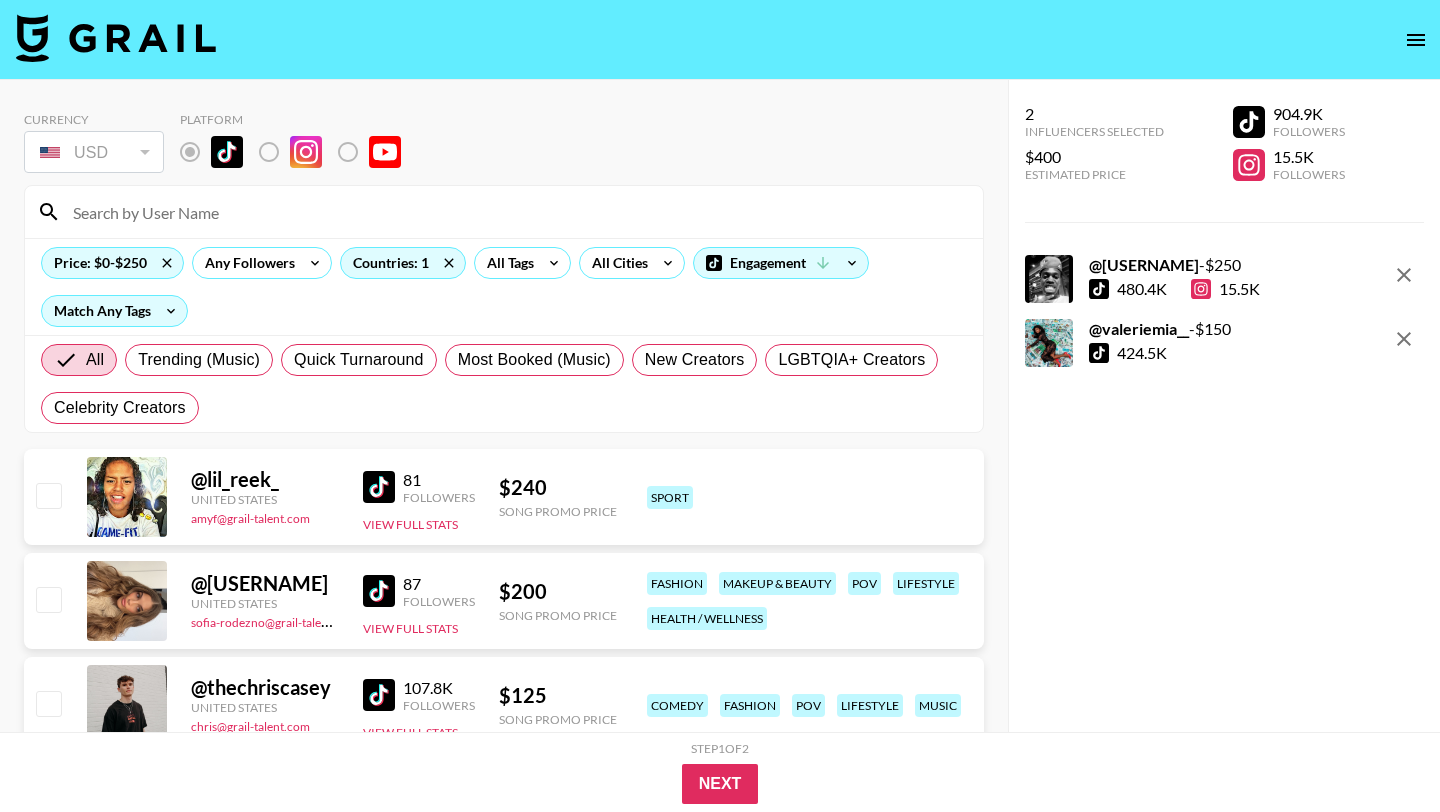 click at bounding box center (379, 487) 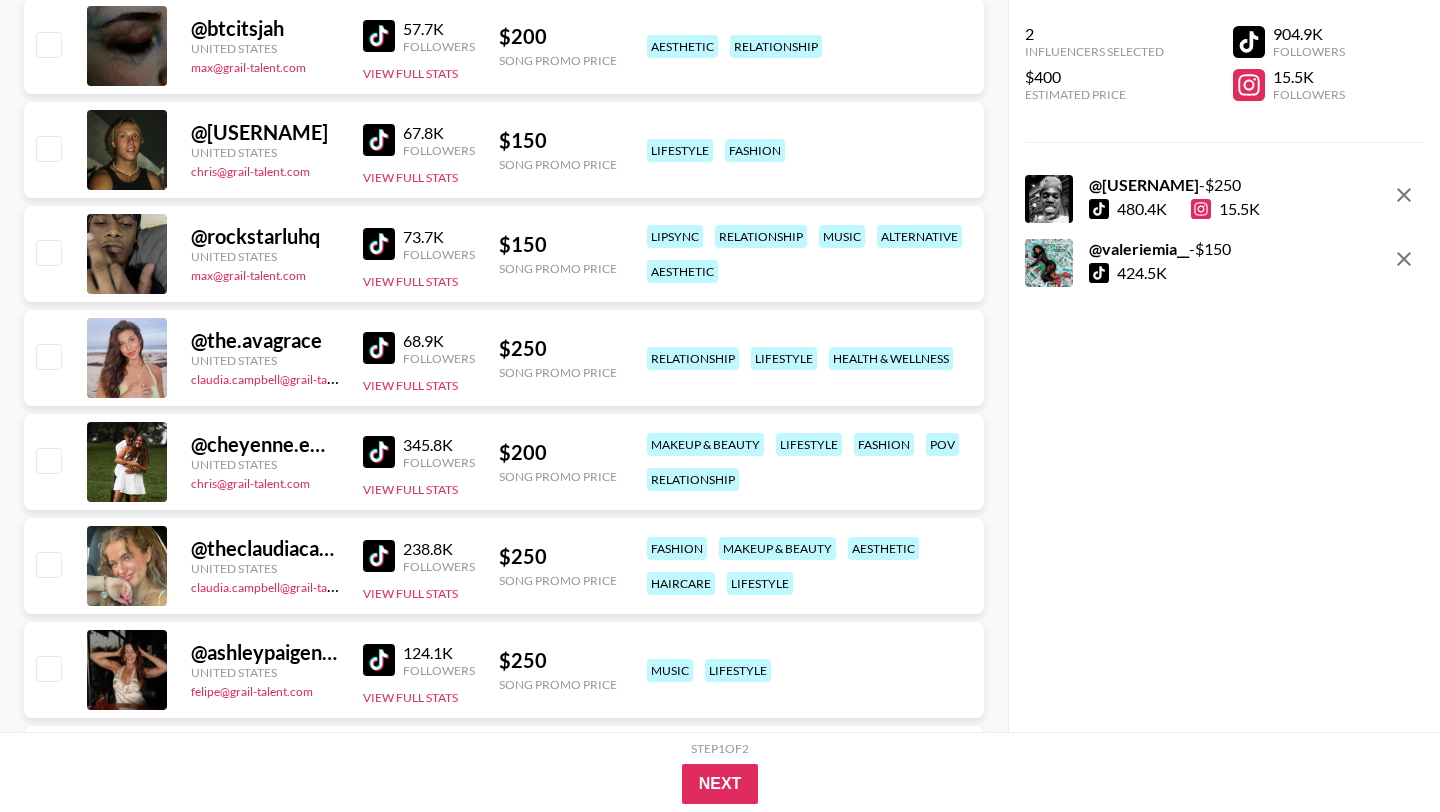 scroll, scrollTop: 823, scrollLeft: 0, axis: vertical 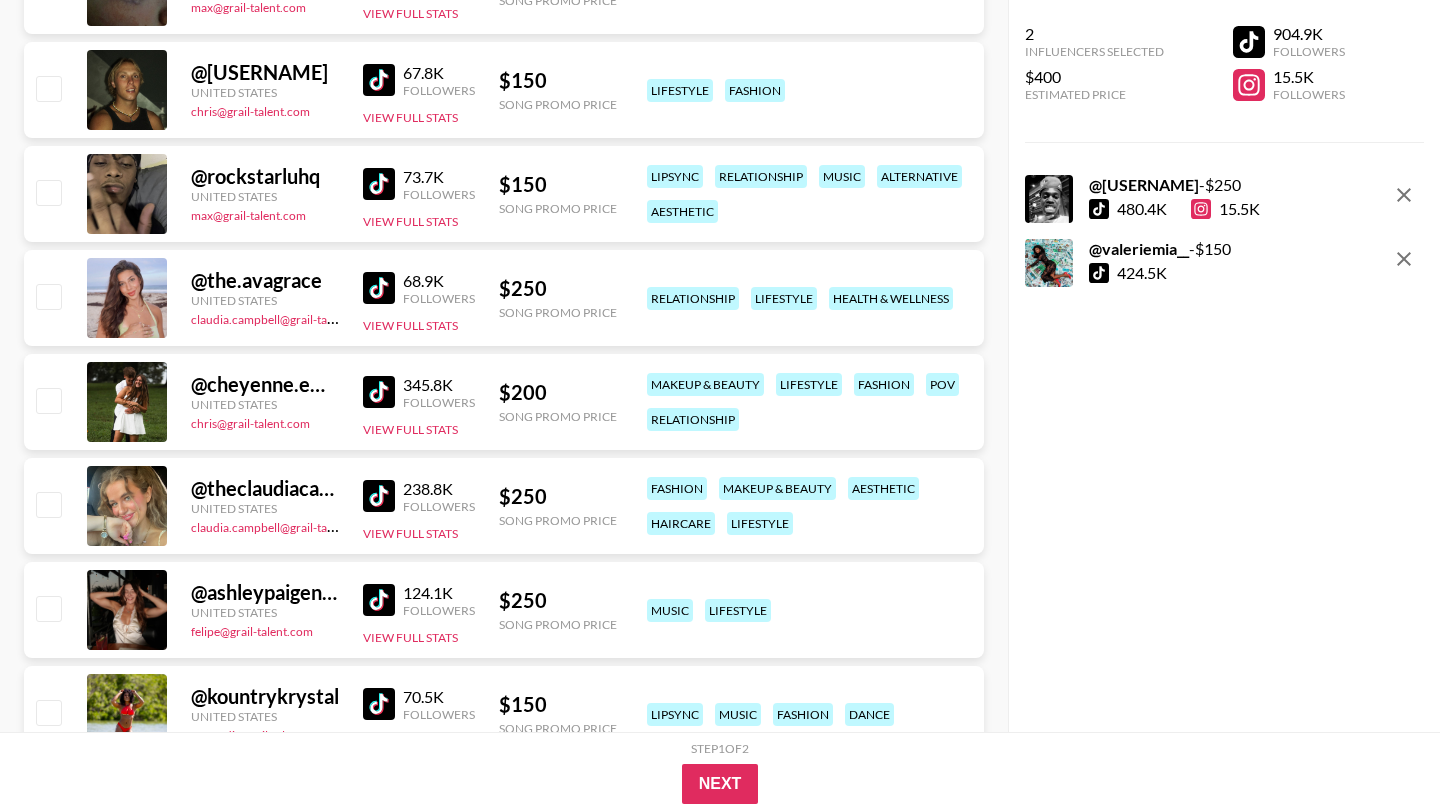 click at bounding box center (379, 184) 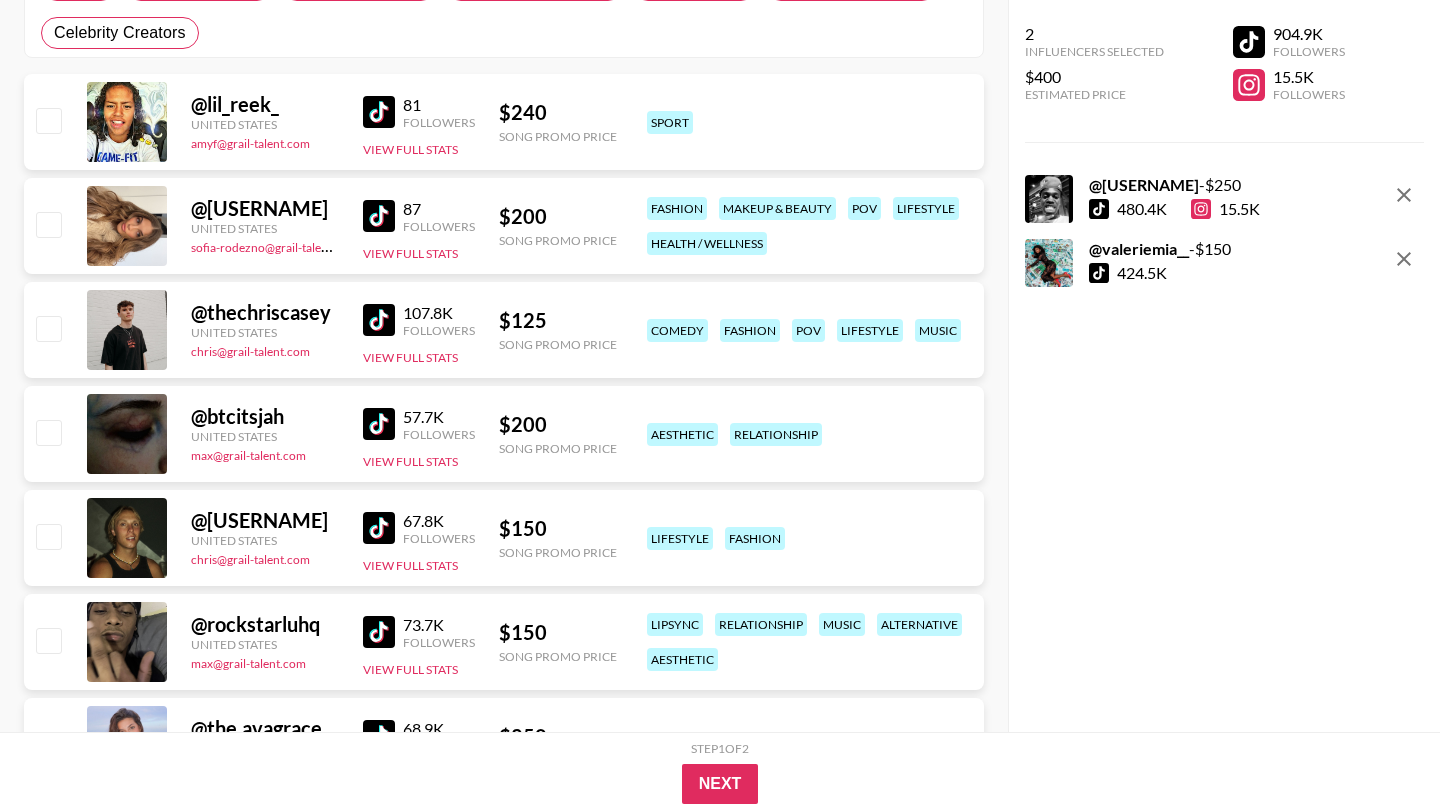 scroll, scrollTop: 0, scrollLeft: 0, axis: both 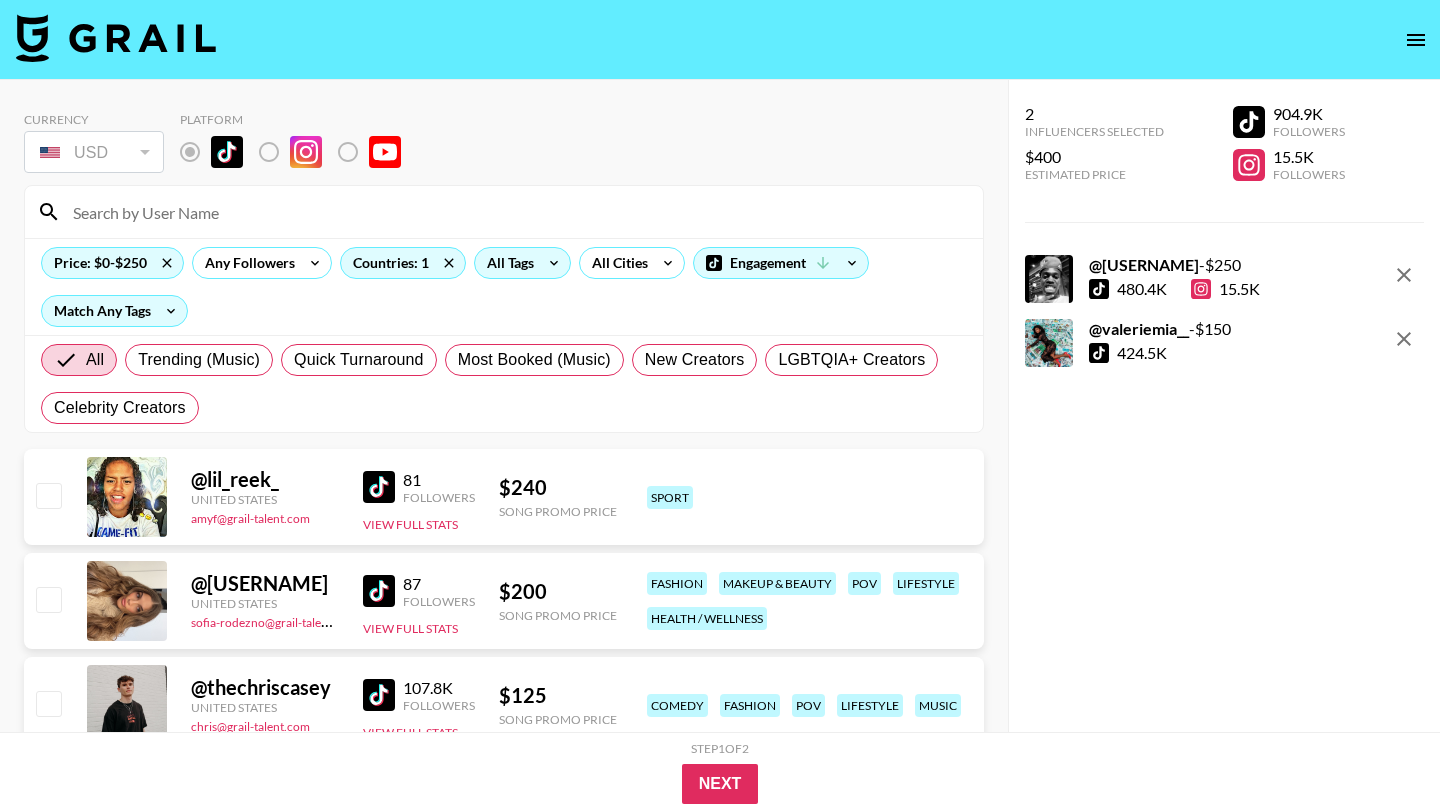 click on "All Tags" at bounding box center [506, 263] 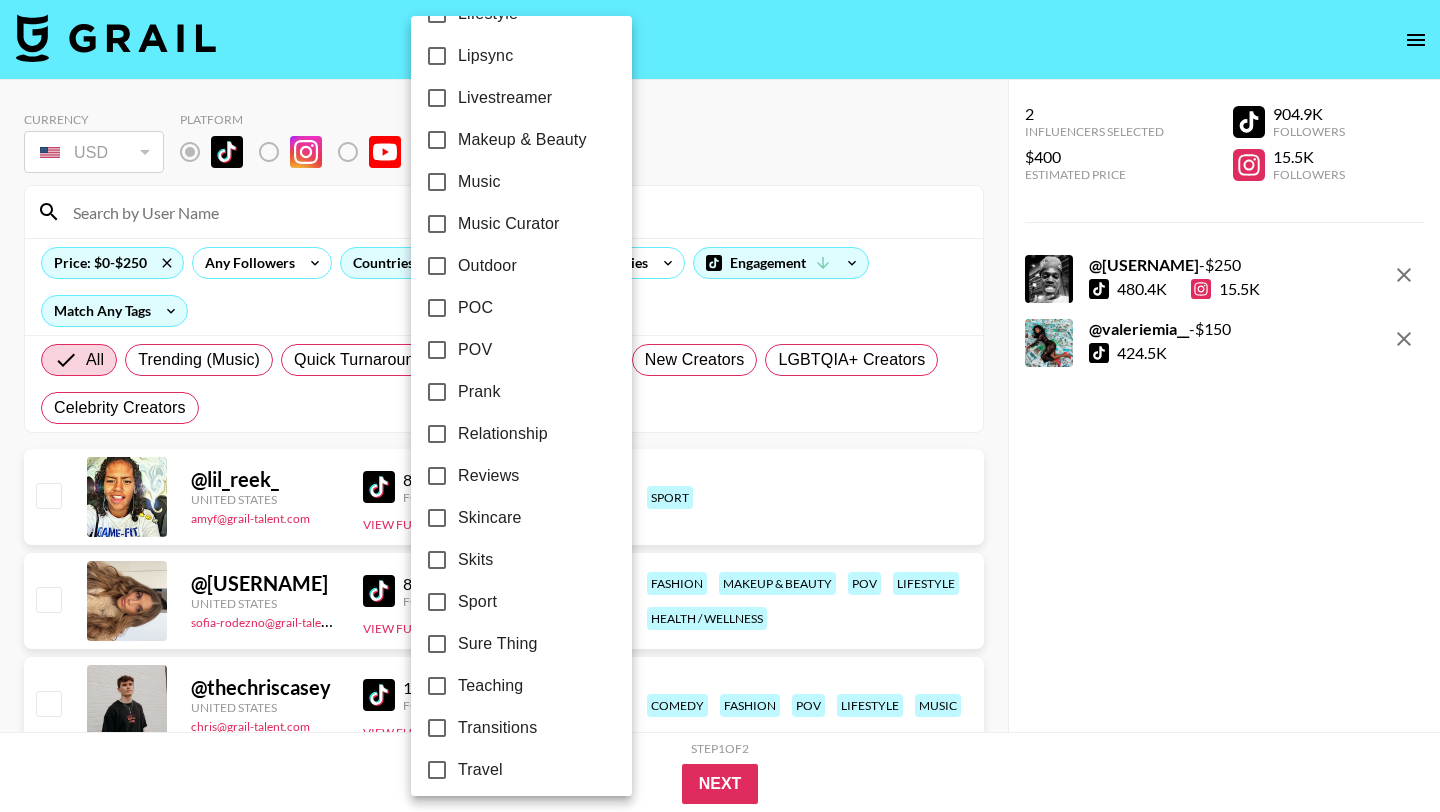 scroll, scrollTop: 1044, scrollLeft: 0, axis: vertical 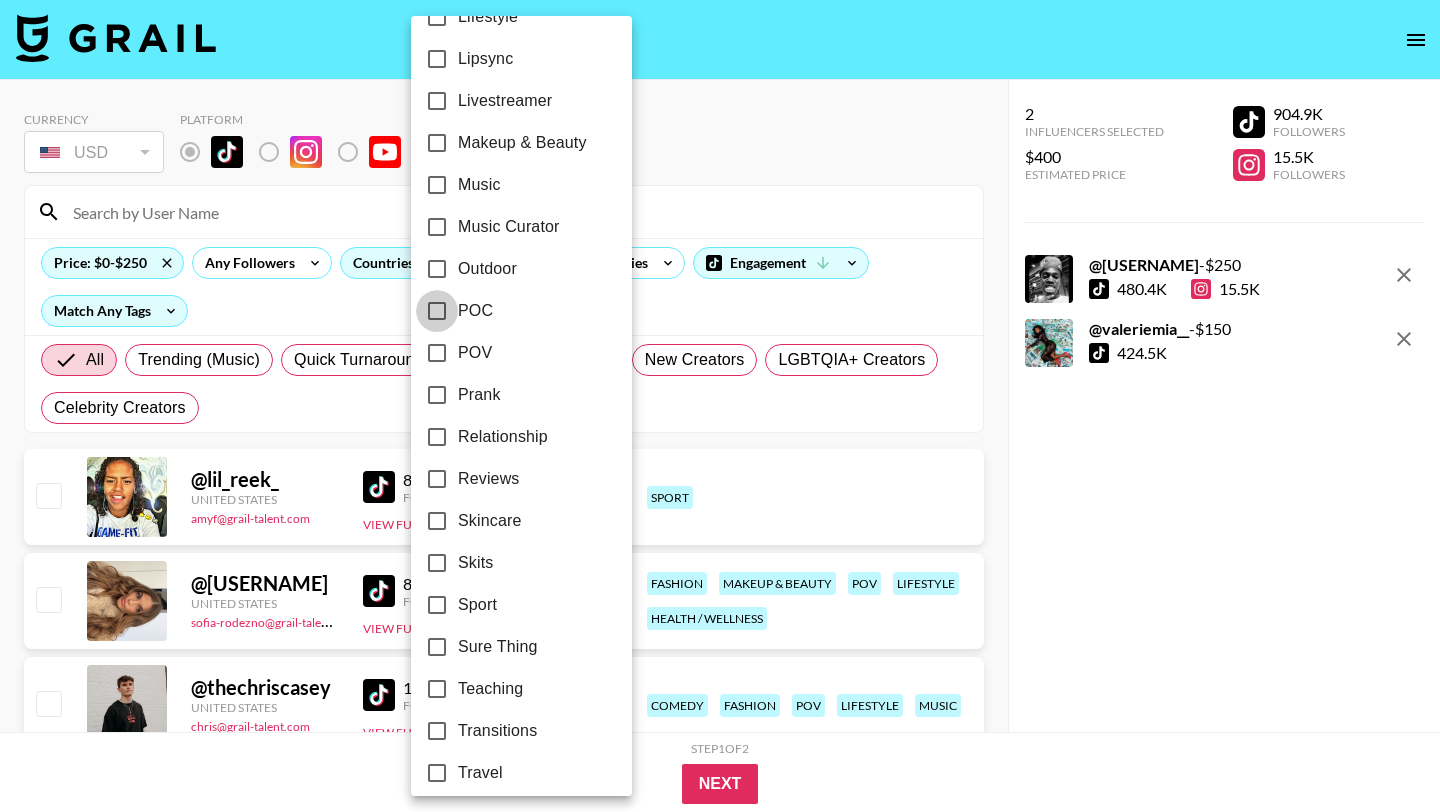 click on "POC" at bounding box center [437, 311] 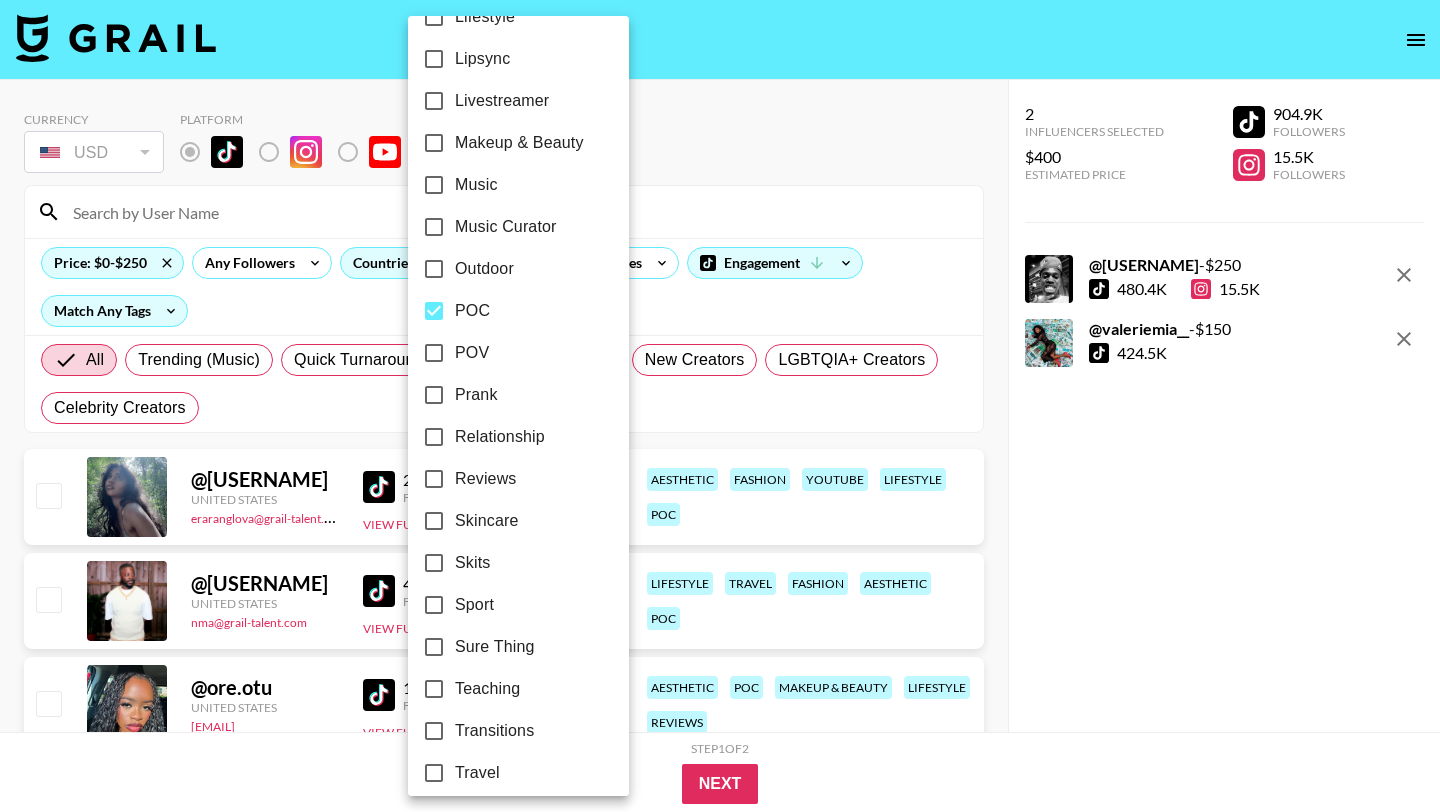 click at bounding box center (720, 406) 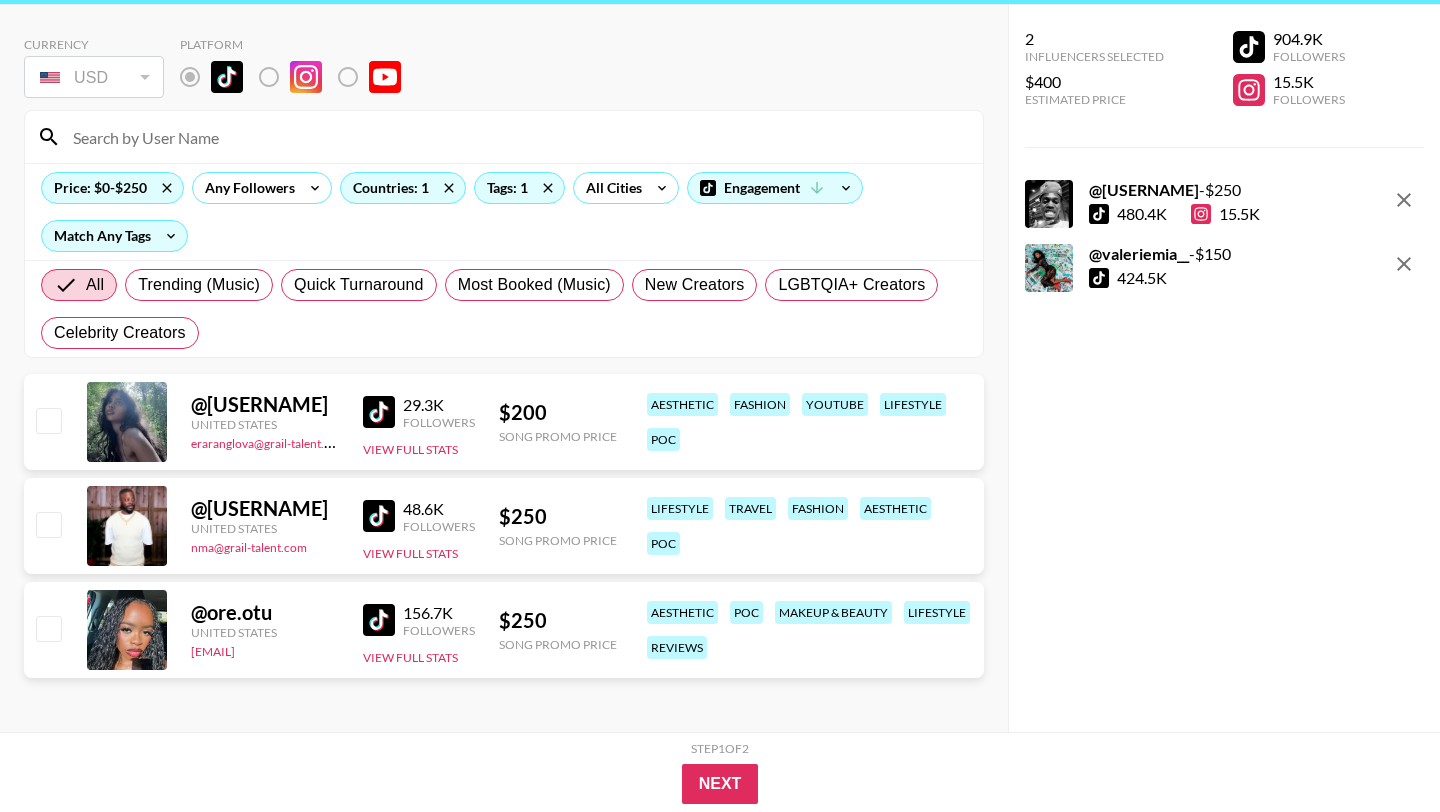scroll, scrollTop: 80, scrollLeft: 0, axis: vertical 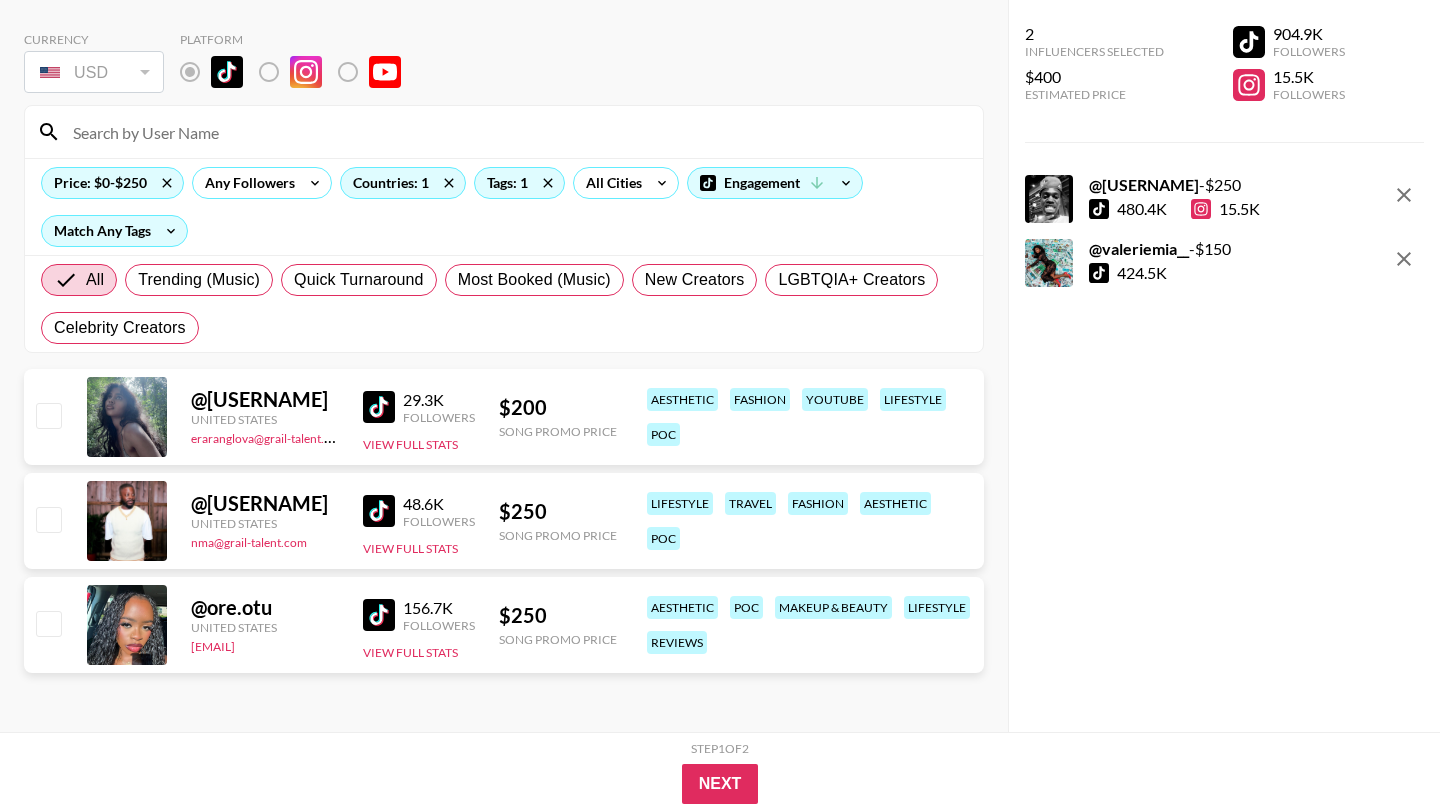 click at bounding box center (379, 511) 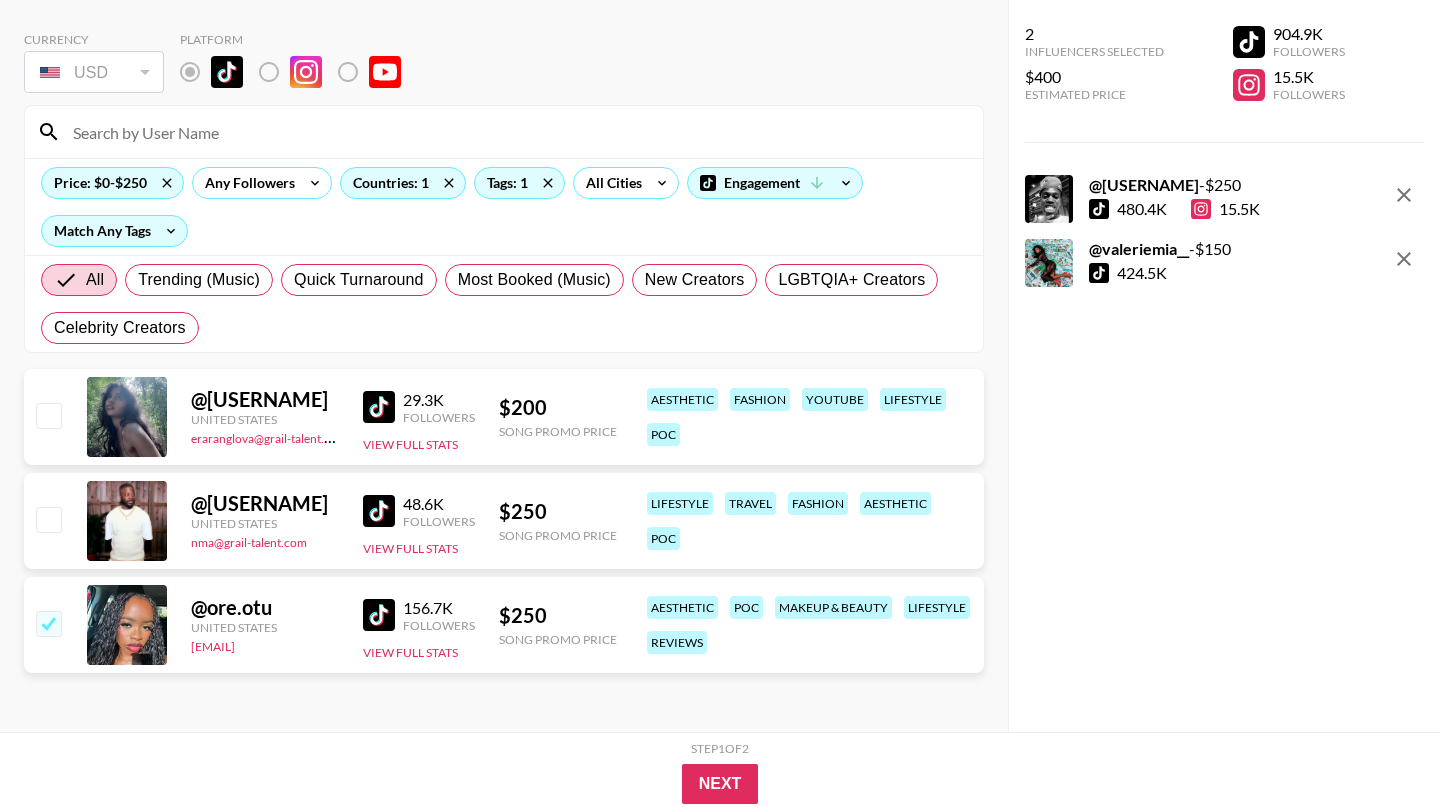 checkbox on "true" 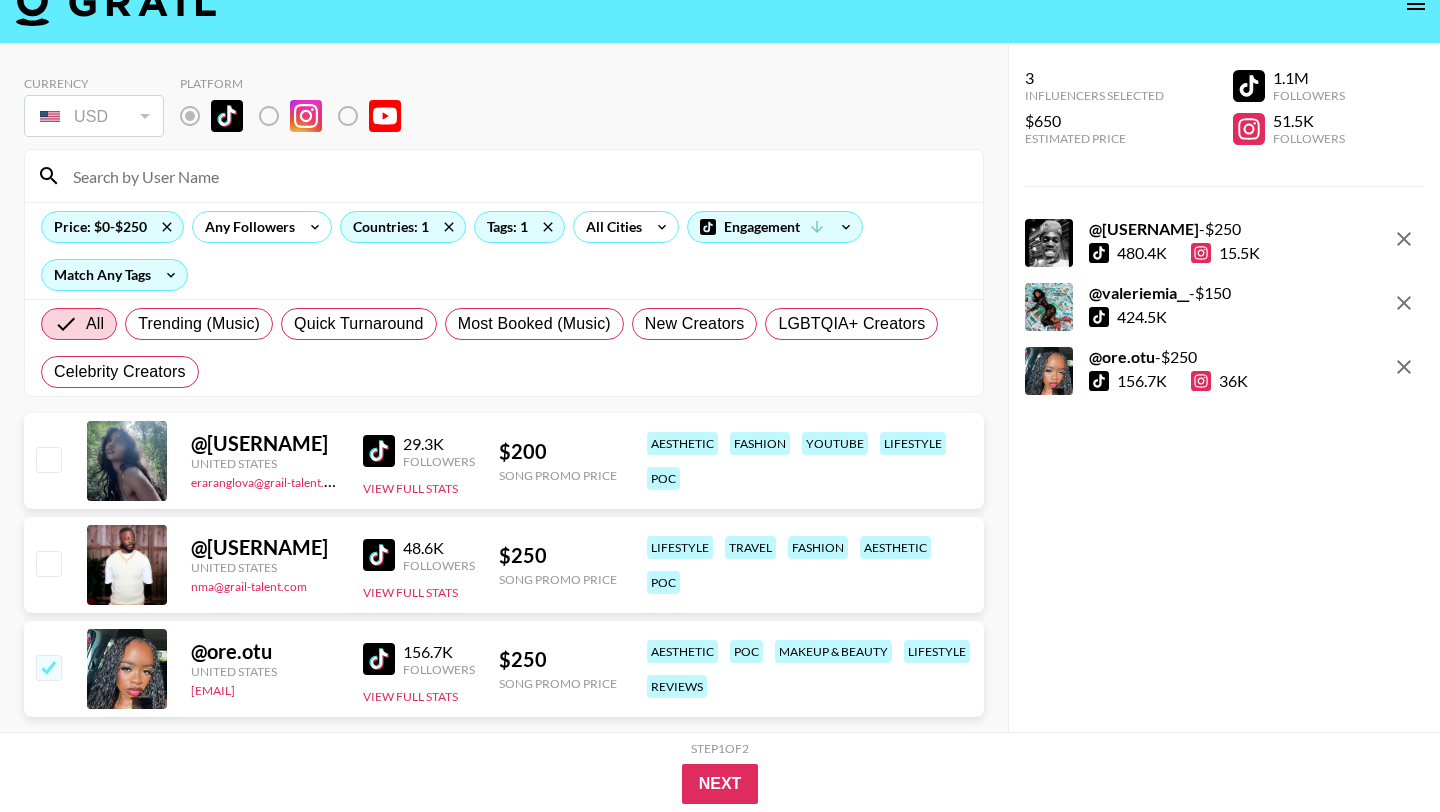 scroll, scrollTop: 0, scrollLeft: 0, axis: both 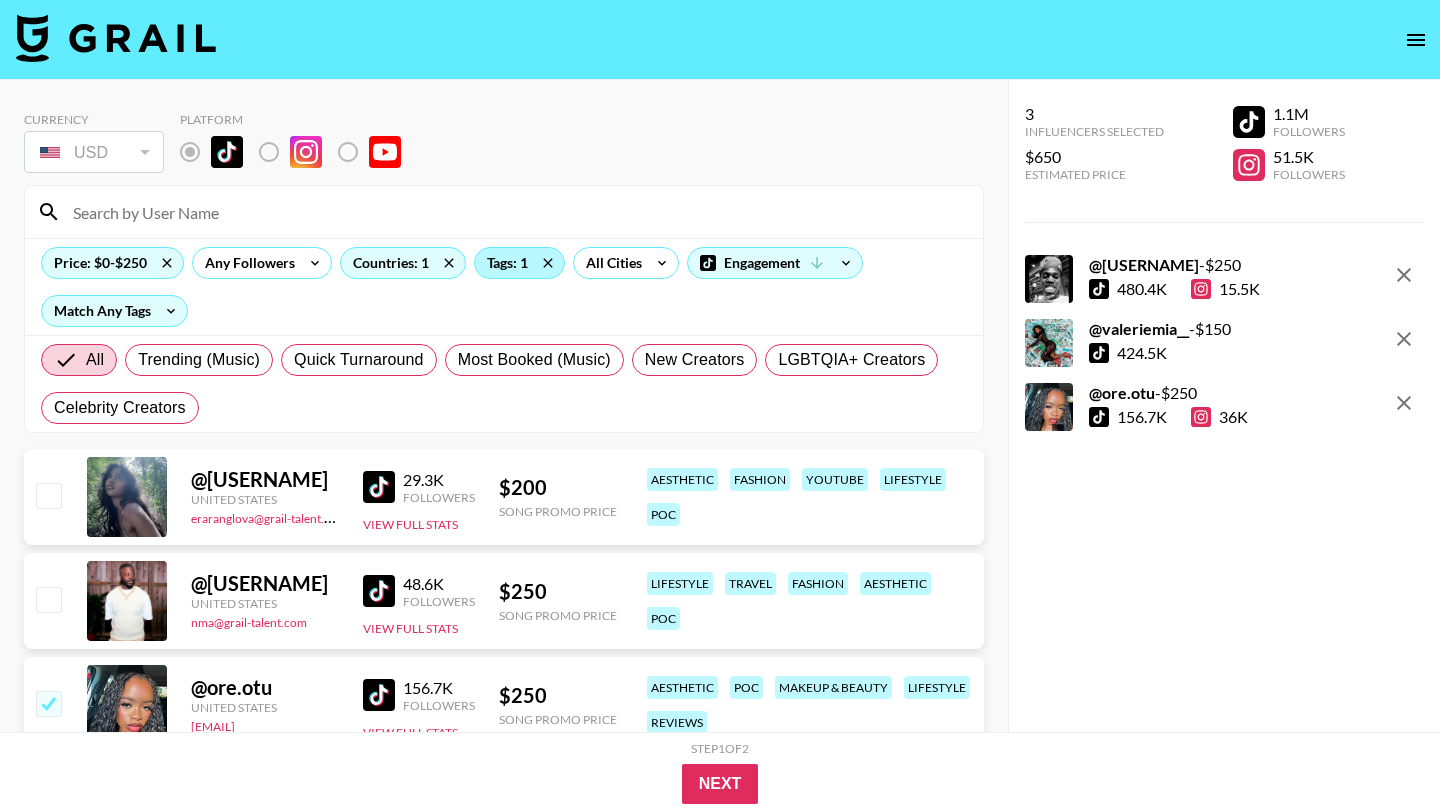 click on "Tags: 1" at bounding box center [519, 263] 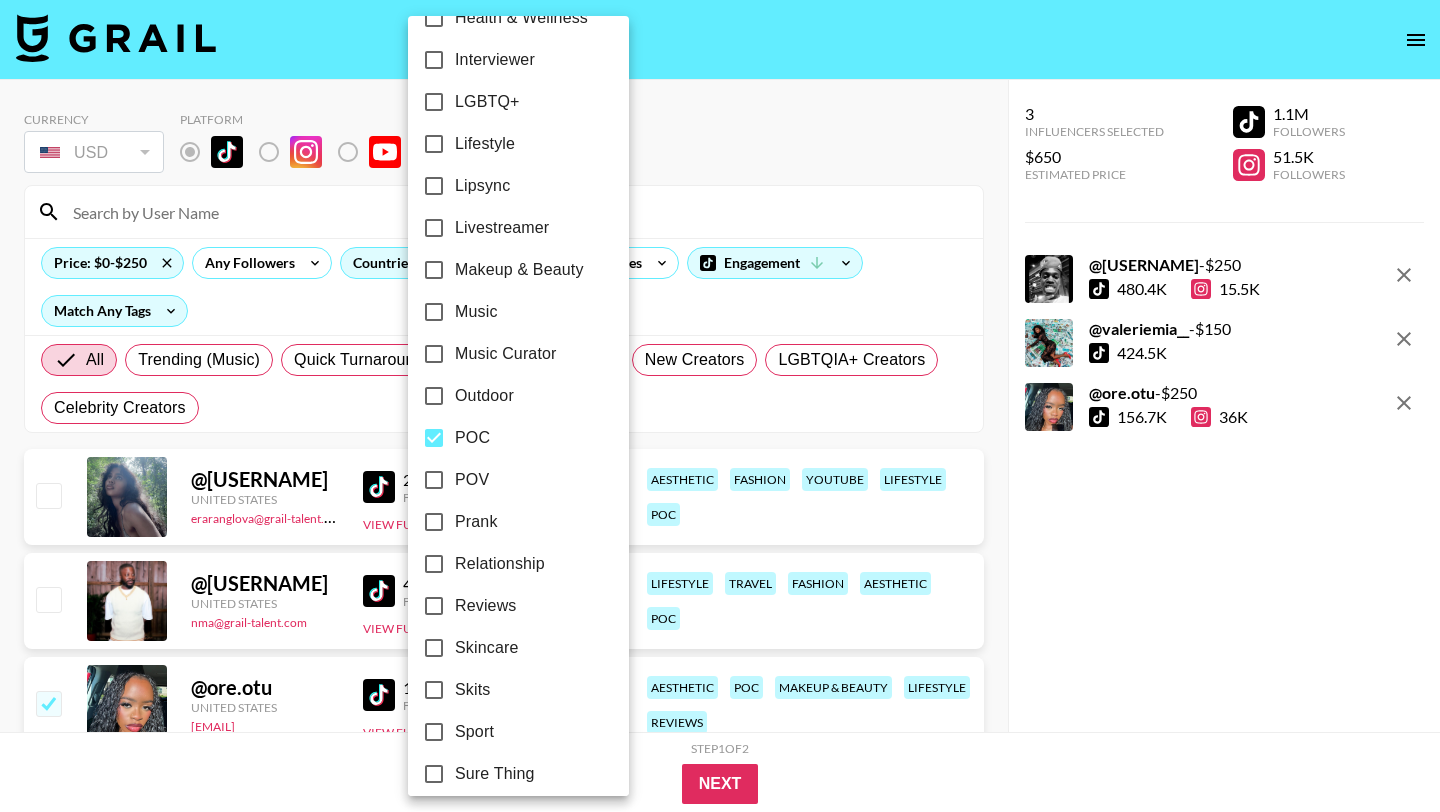 scroll, scrollTop: 1100, scrollLeft: 0, axis: vertical 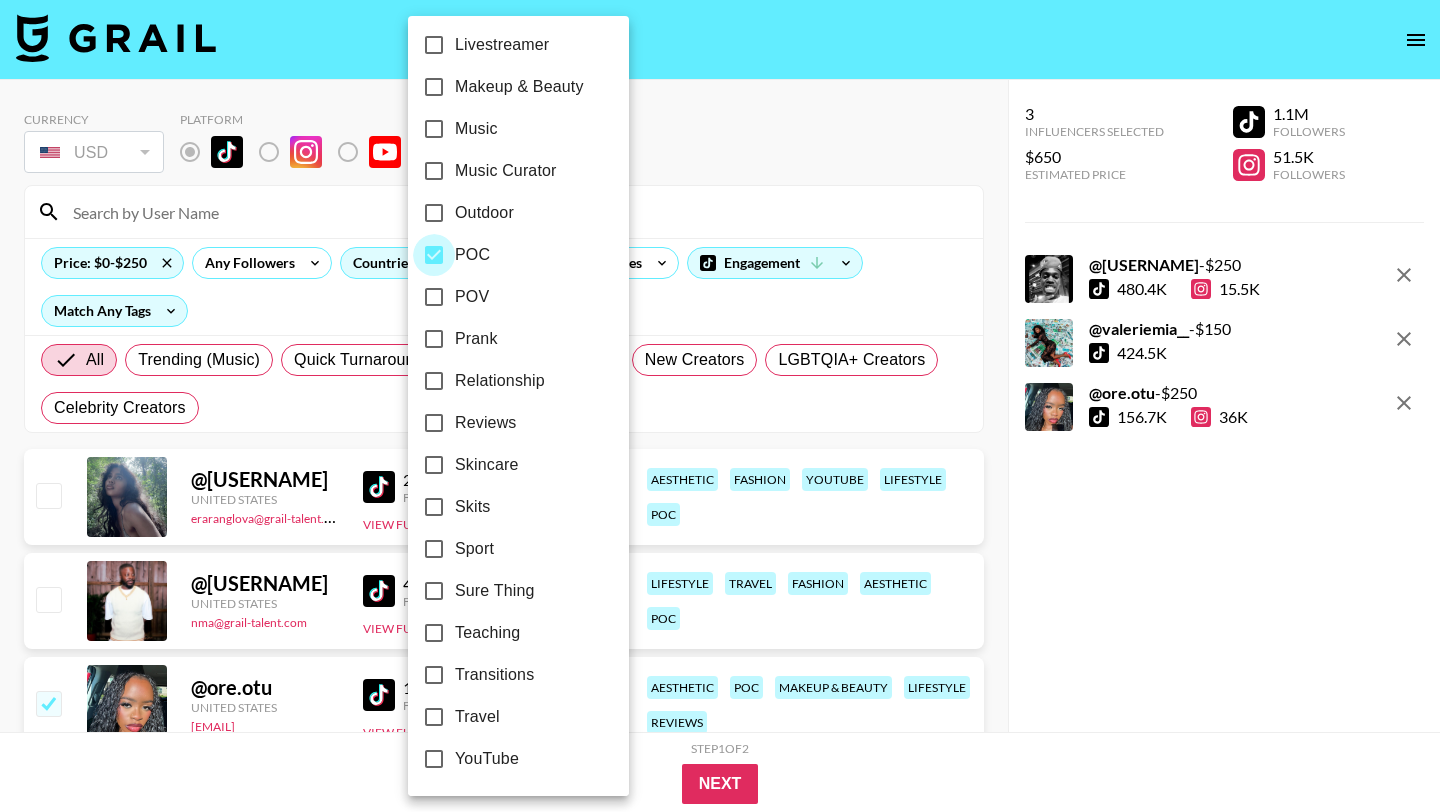 click on "POC" at bounding box center (434, 255) 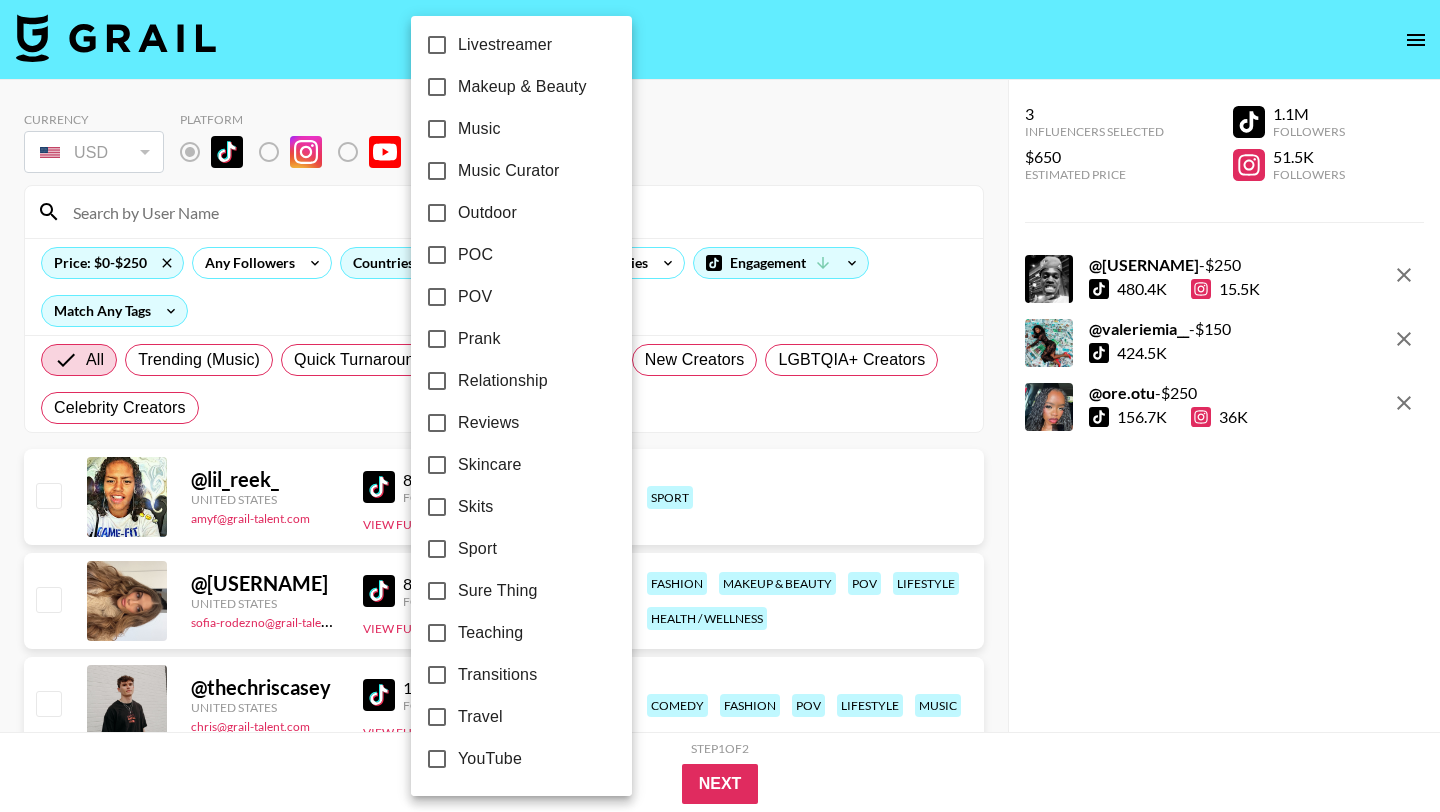 click at bounding box center [720, 406] 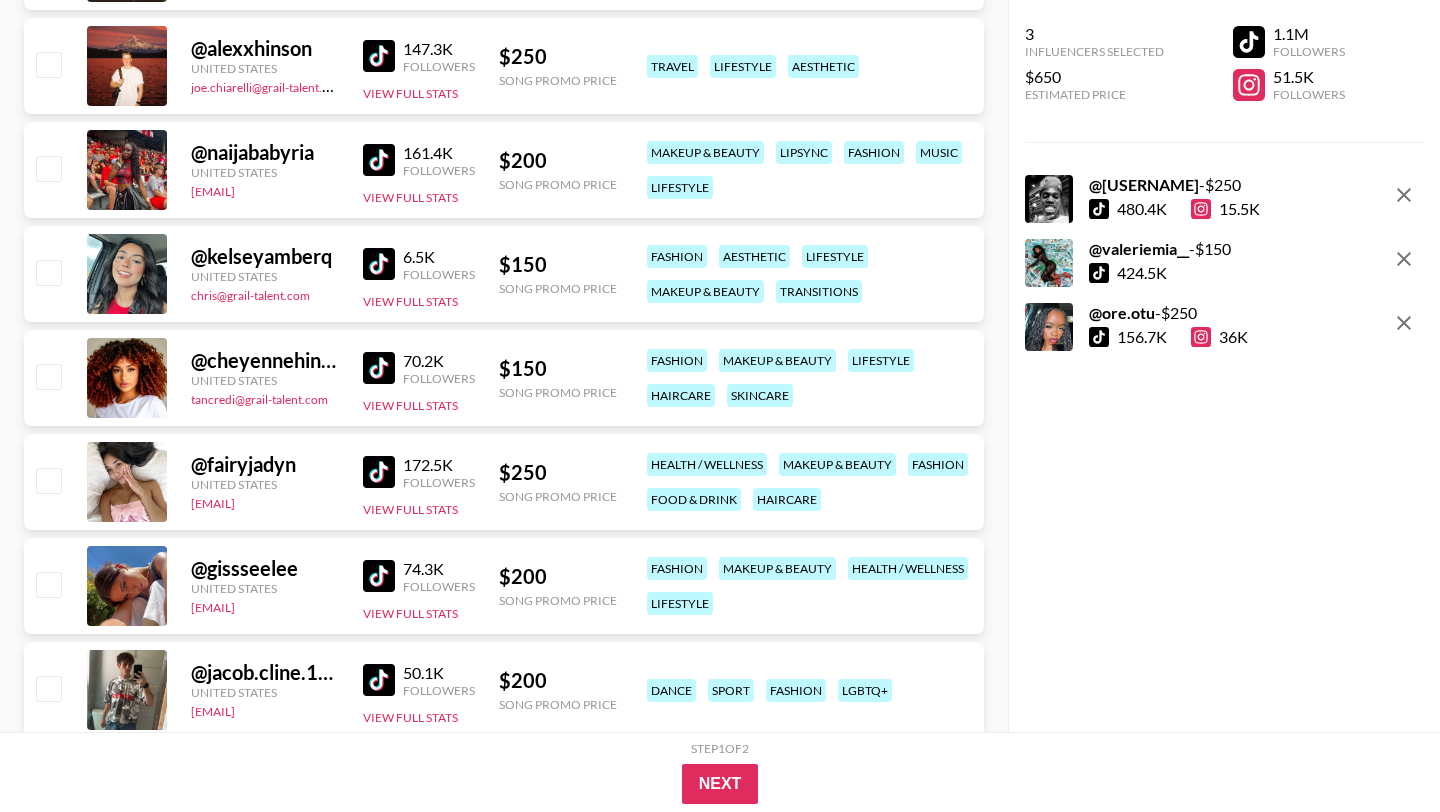 scroll, scrollTop: 4145, scrollLeft: 0, axis: vertical 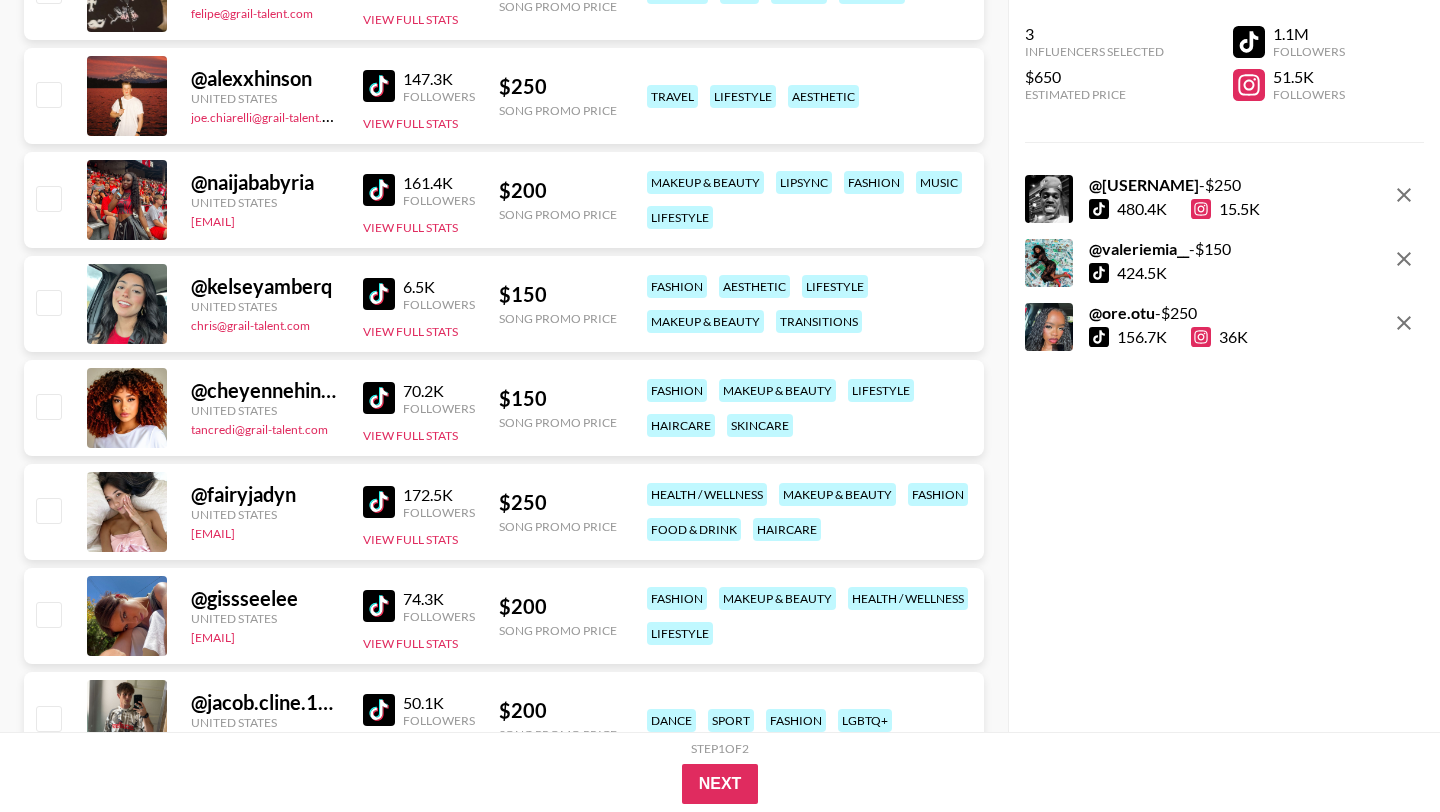 click at bounding box center (379, 190) 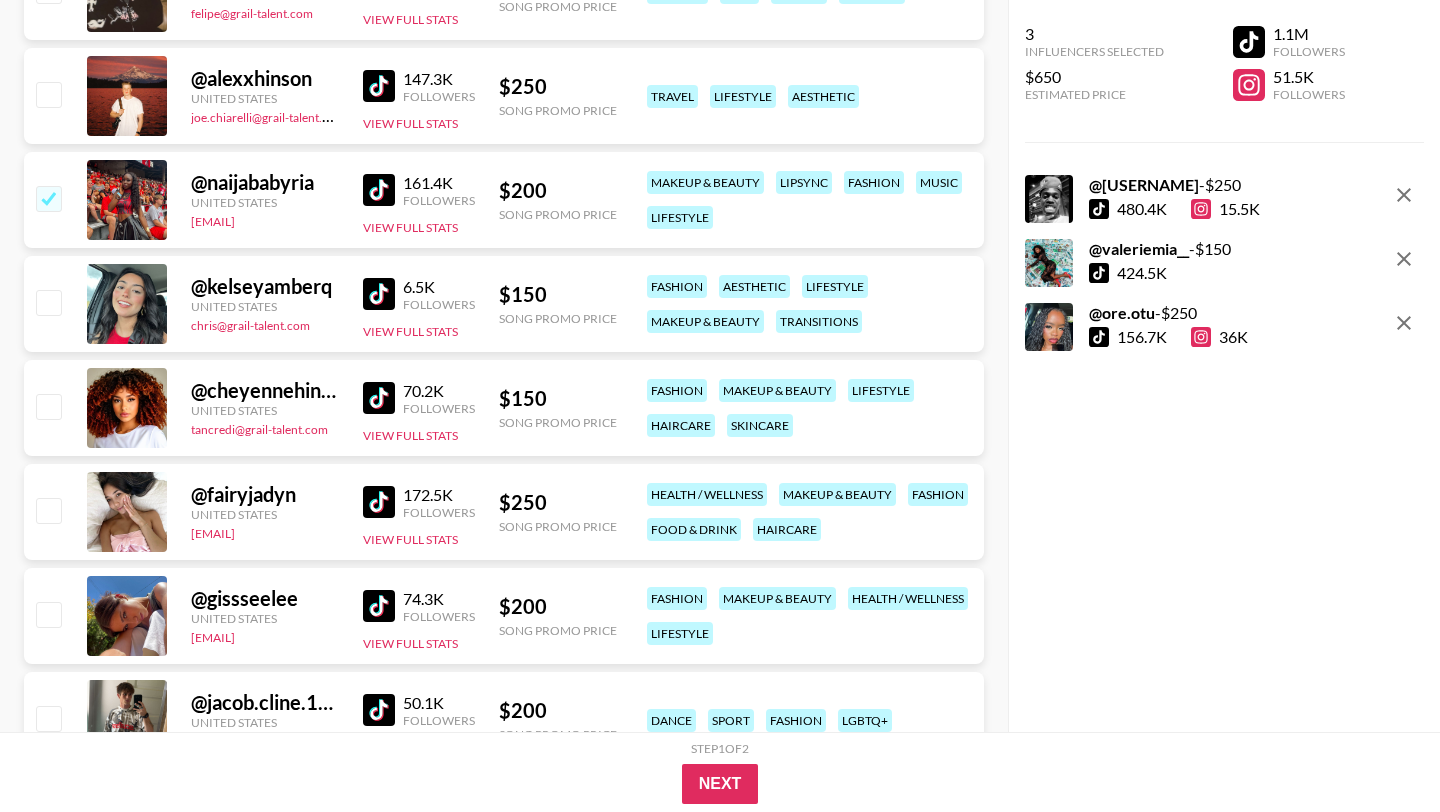 checkbox on "true" 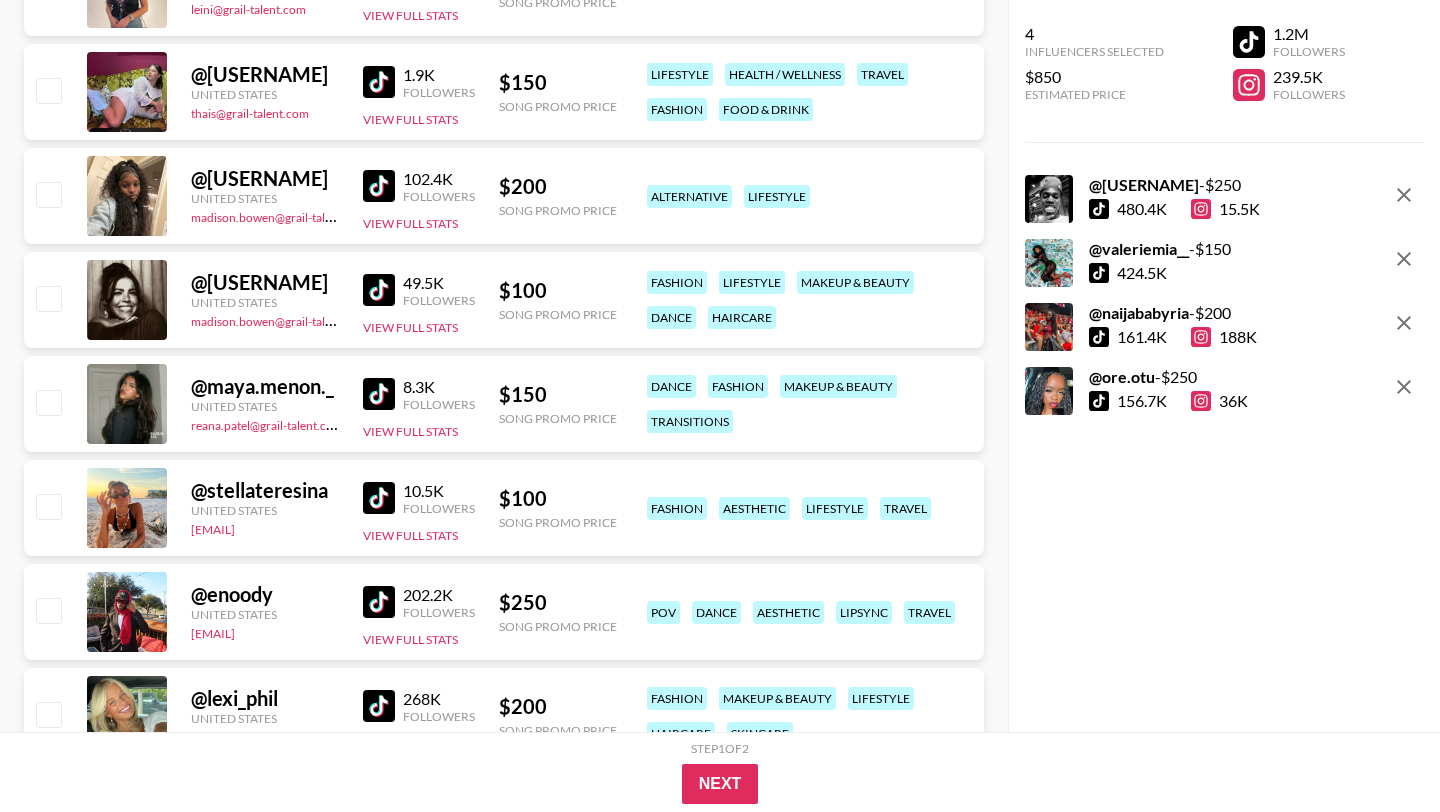 scroll, scrollTop: 7010, scrollLeft: 0, axis: vertical 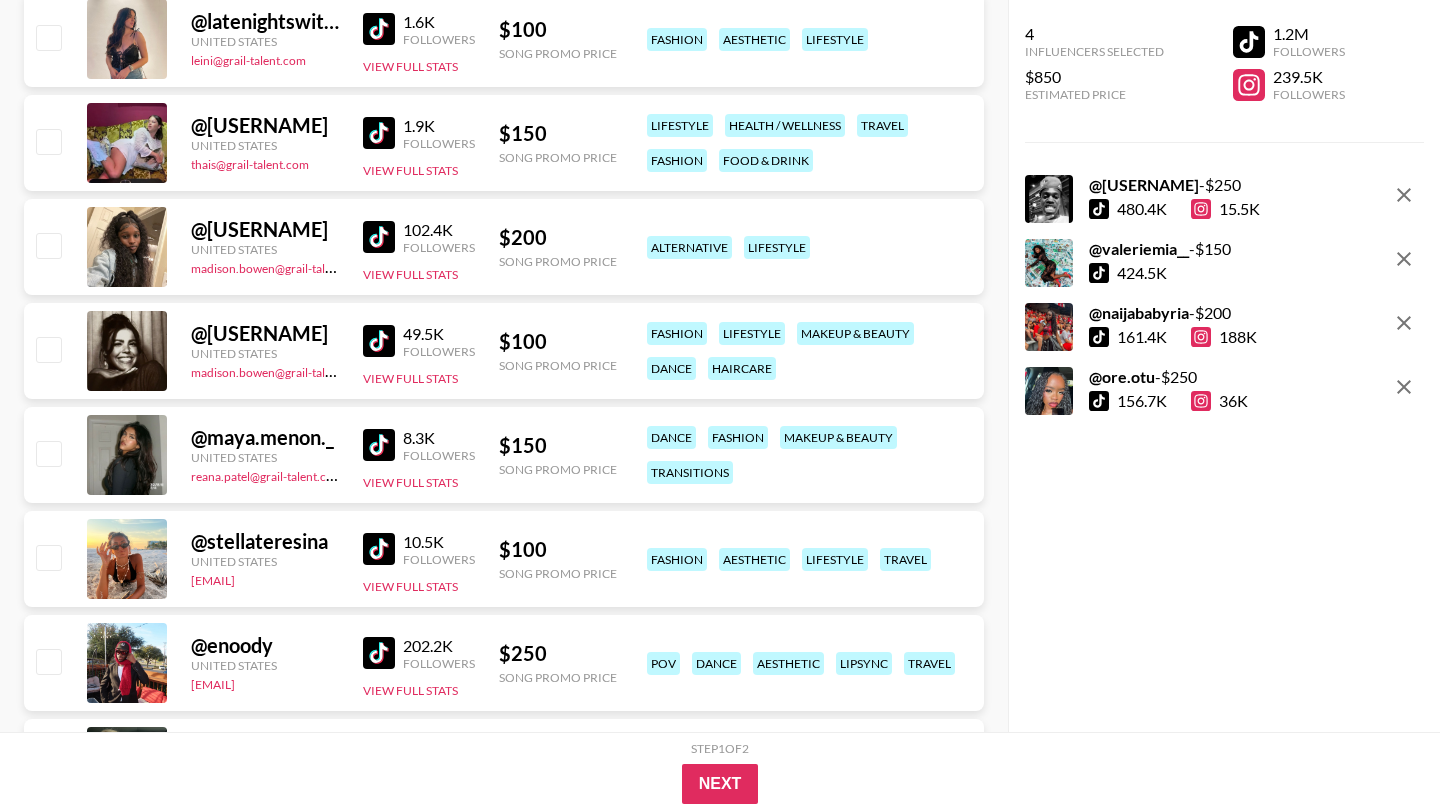 click at bounding box center [379, 237] 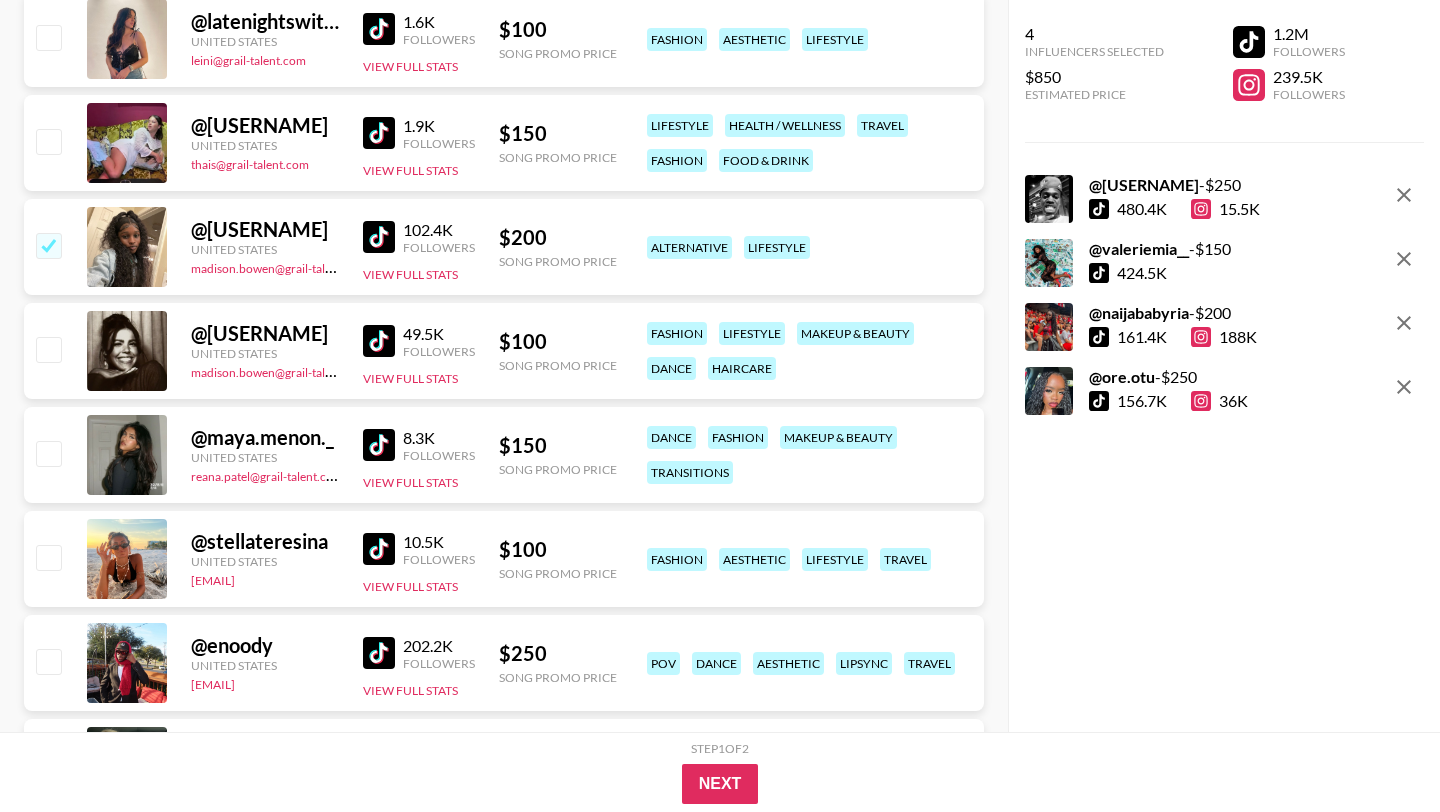 checkbox on "true" 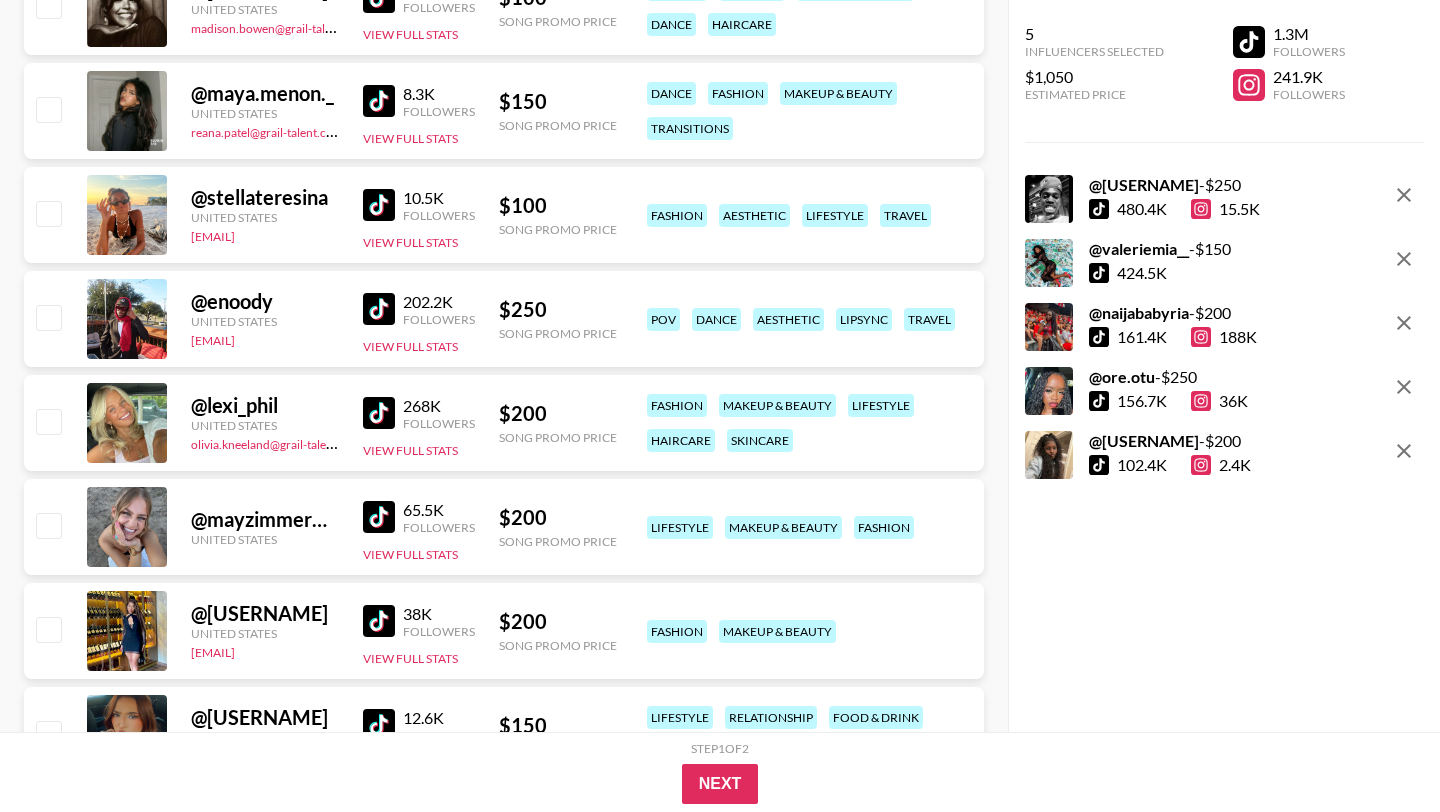 scroll, scrollTop: 7390, scrollLeft: 0, axis: vertical 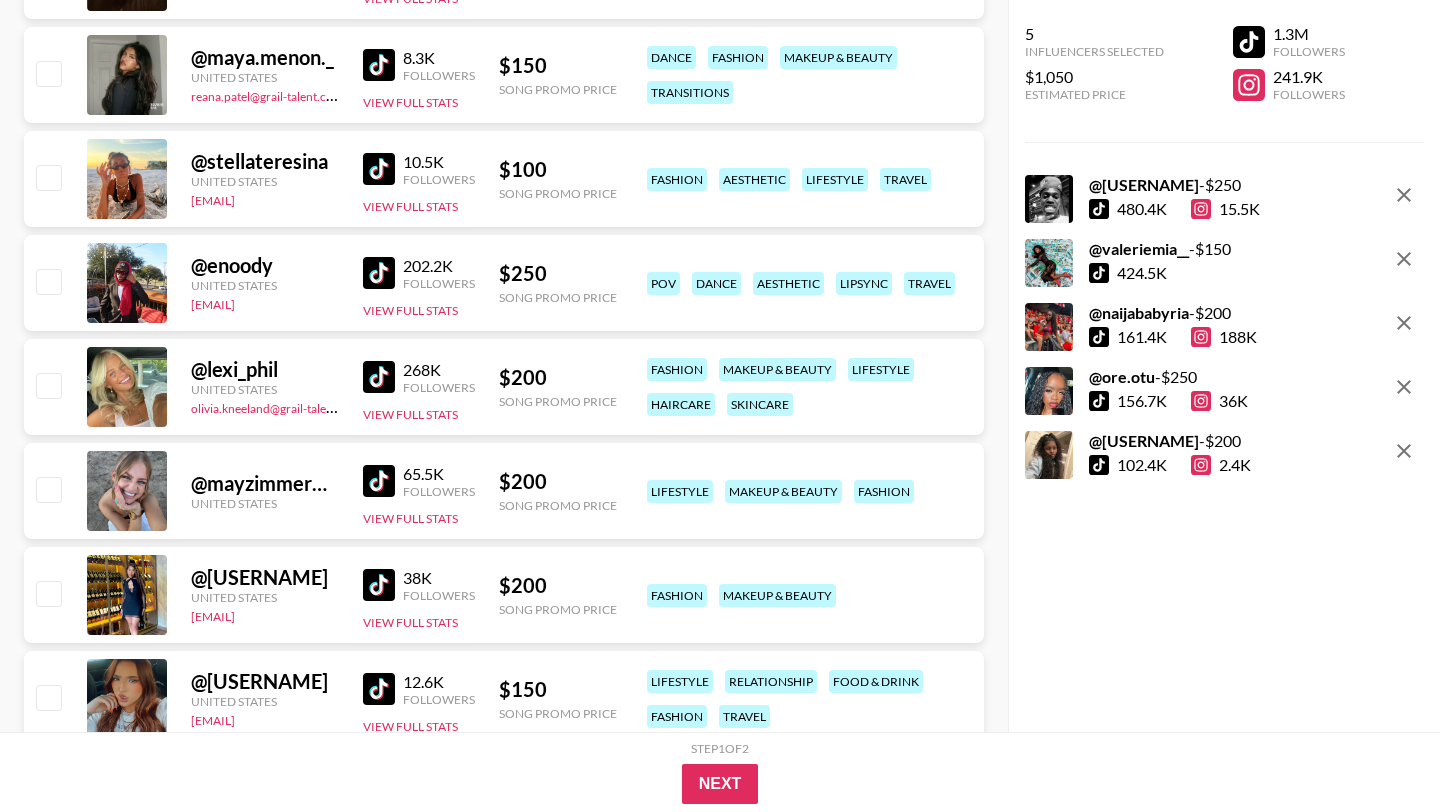 click at bounding box center [379, 273] 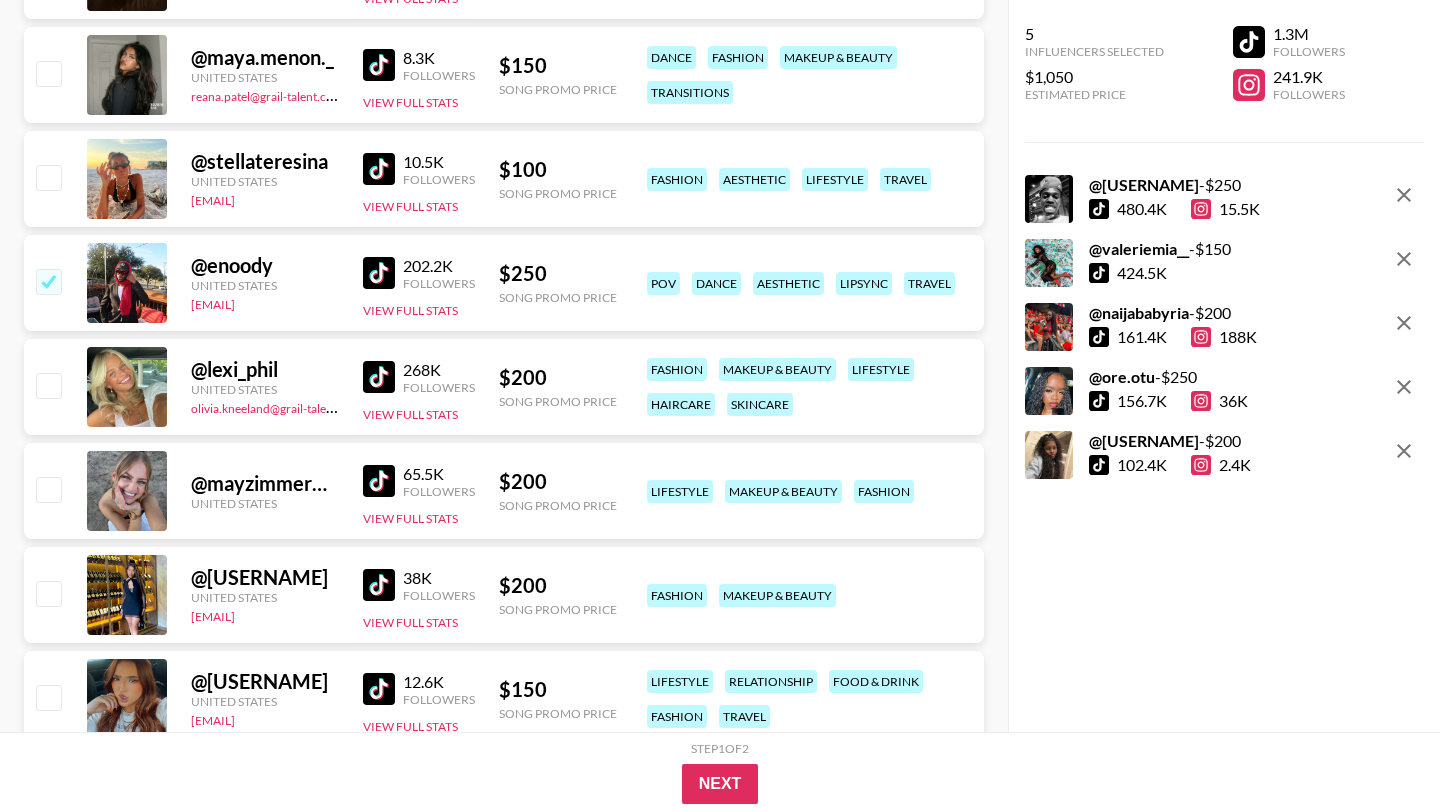 checkbox on "true" 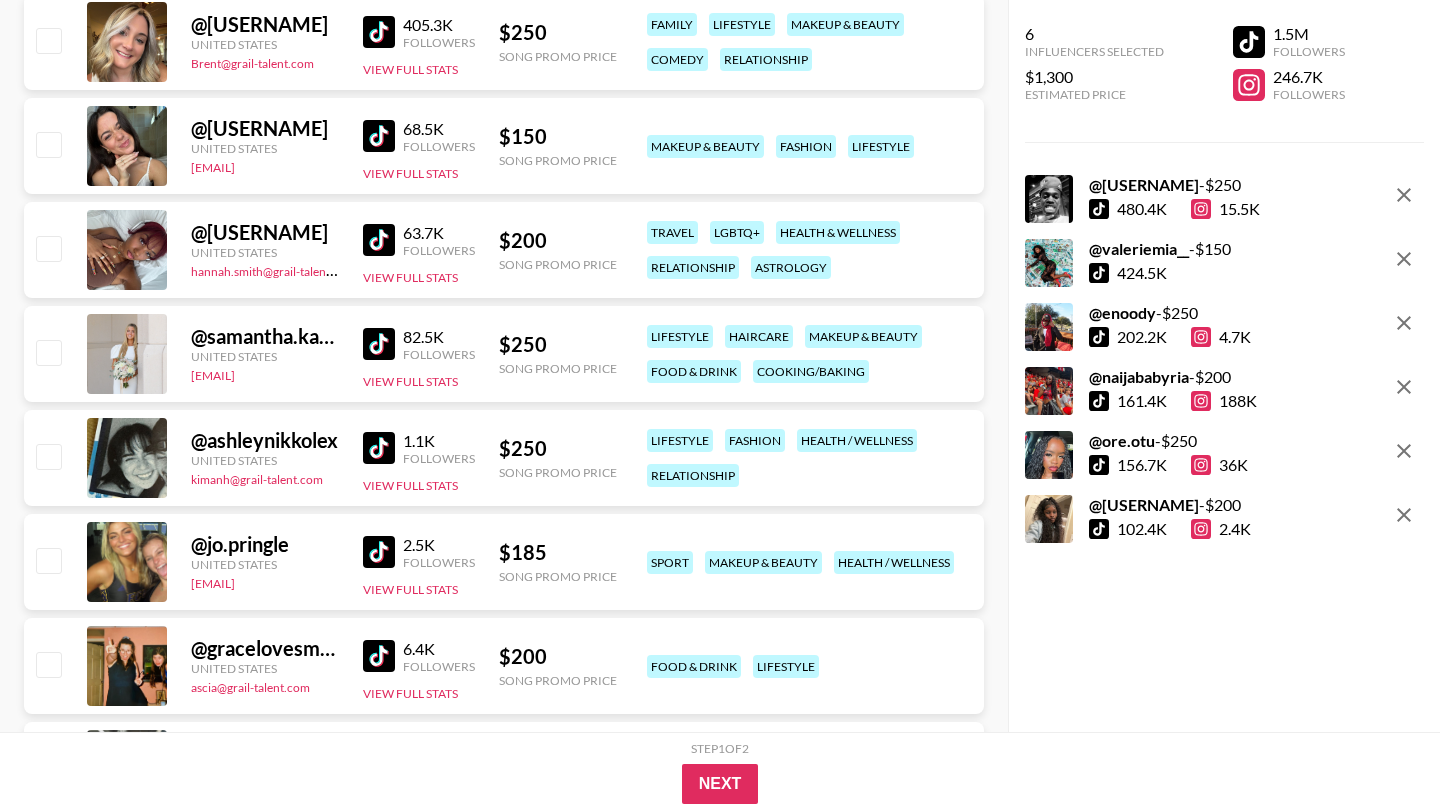 scroll, scrollTop: 8461, scrollLeft: 0, axis: vertical 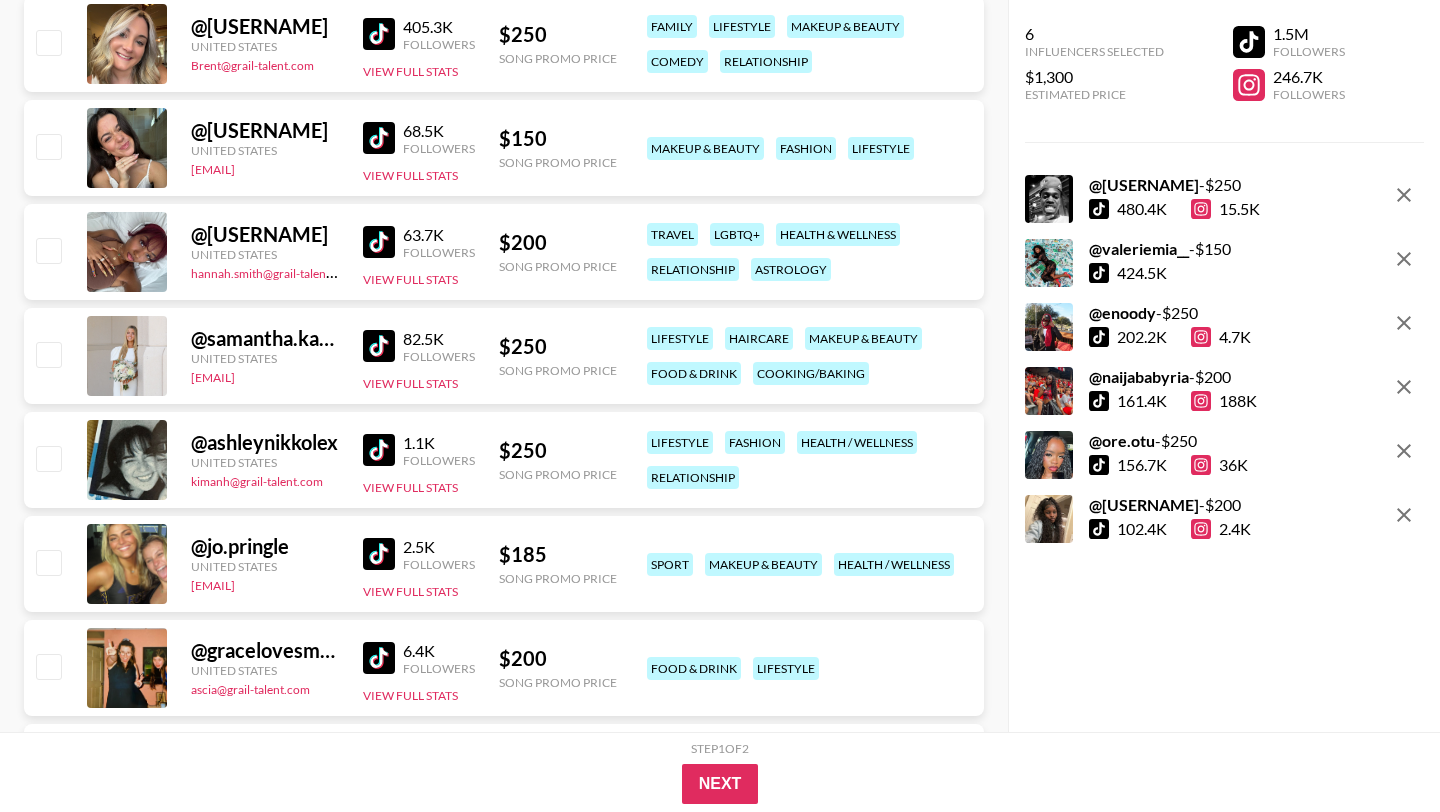 click at bounding box center [379, 242] 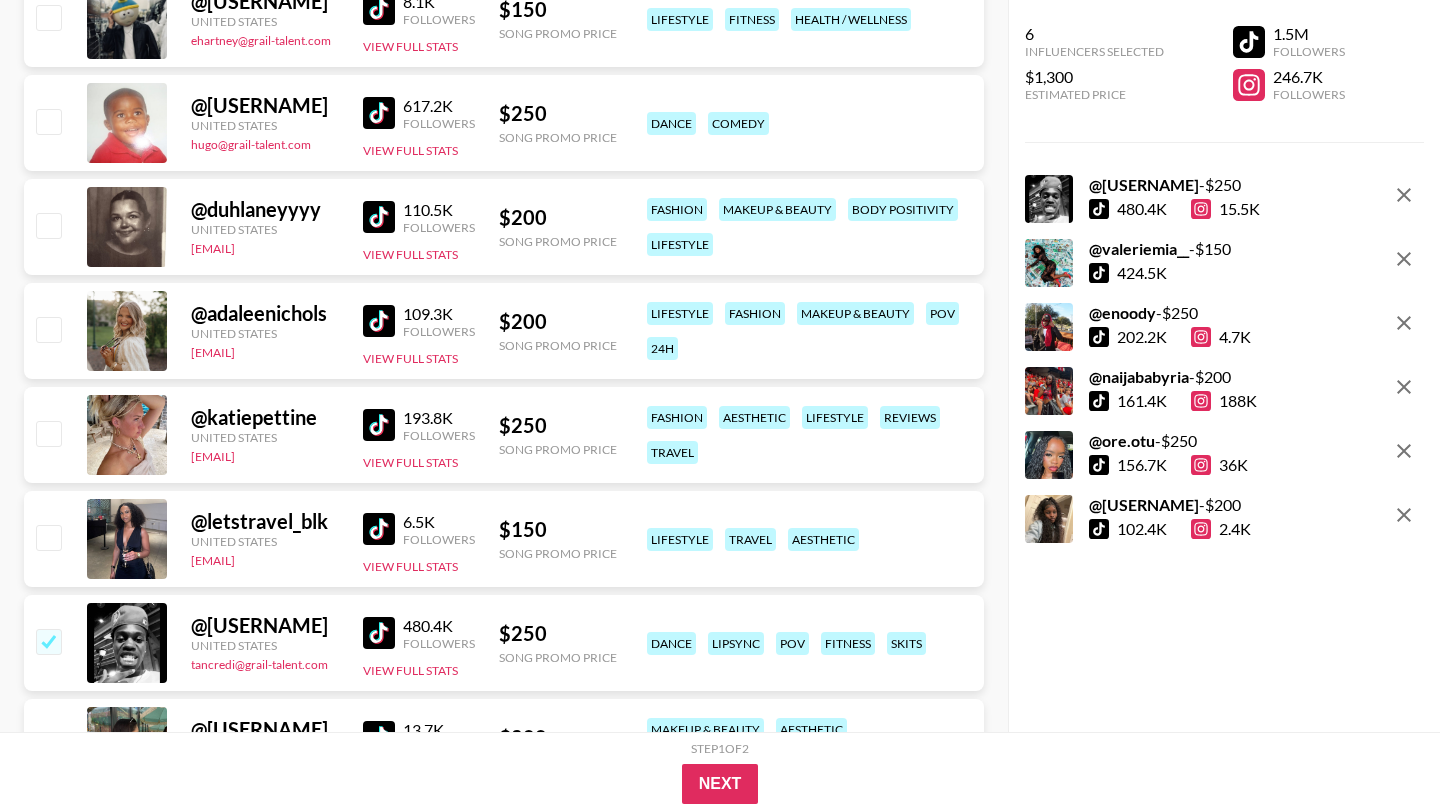 scroll, scrollTop: 9575, scrollLeft: 0, axis: vertical 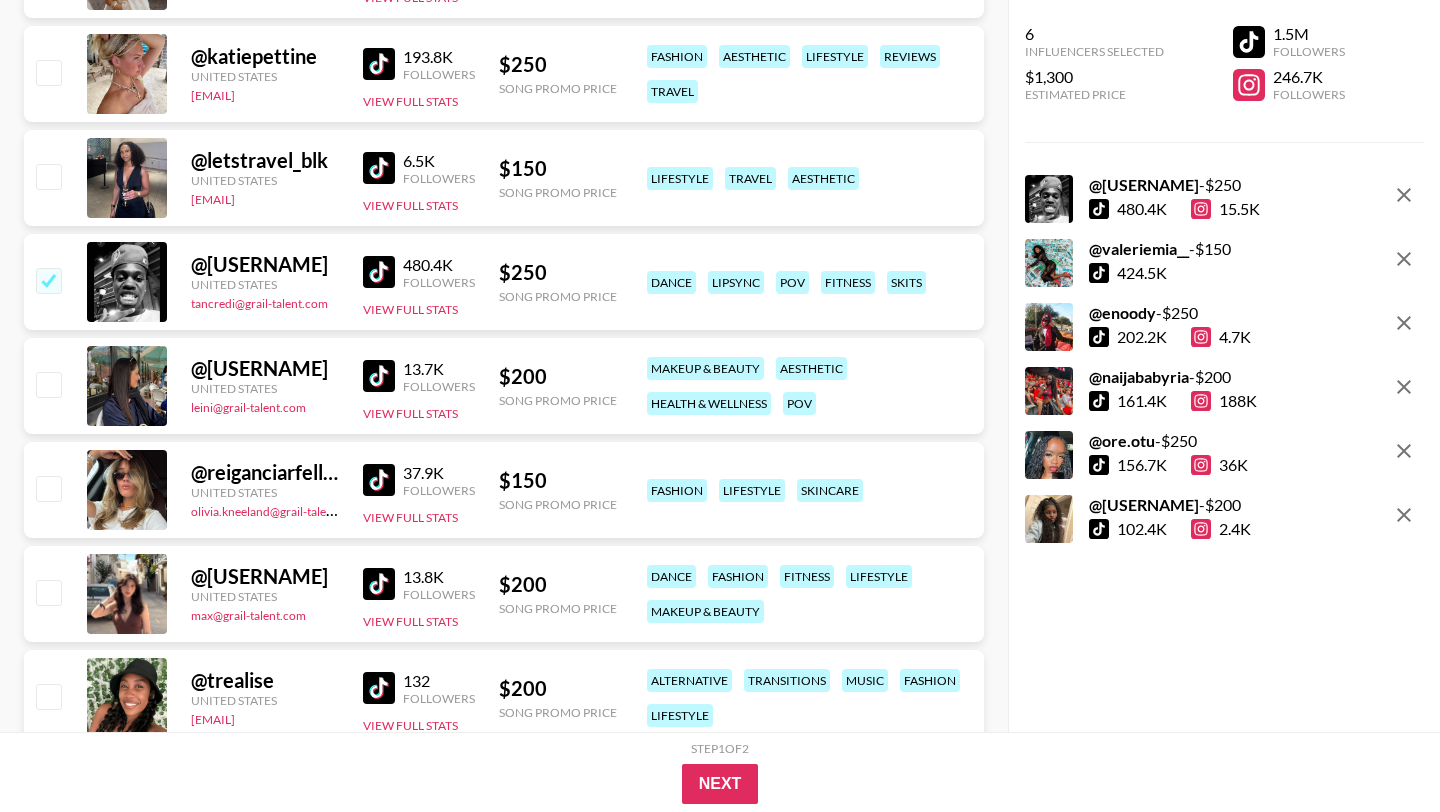 click at bounding box center (379, 168) 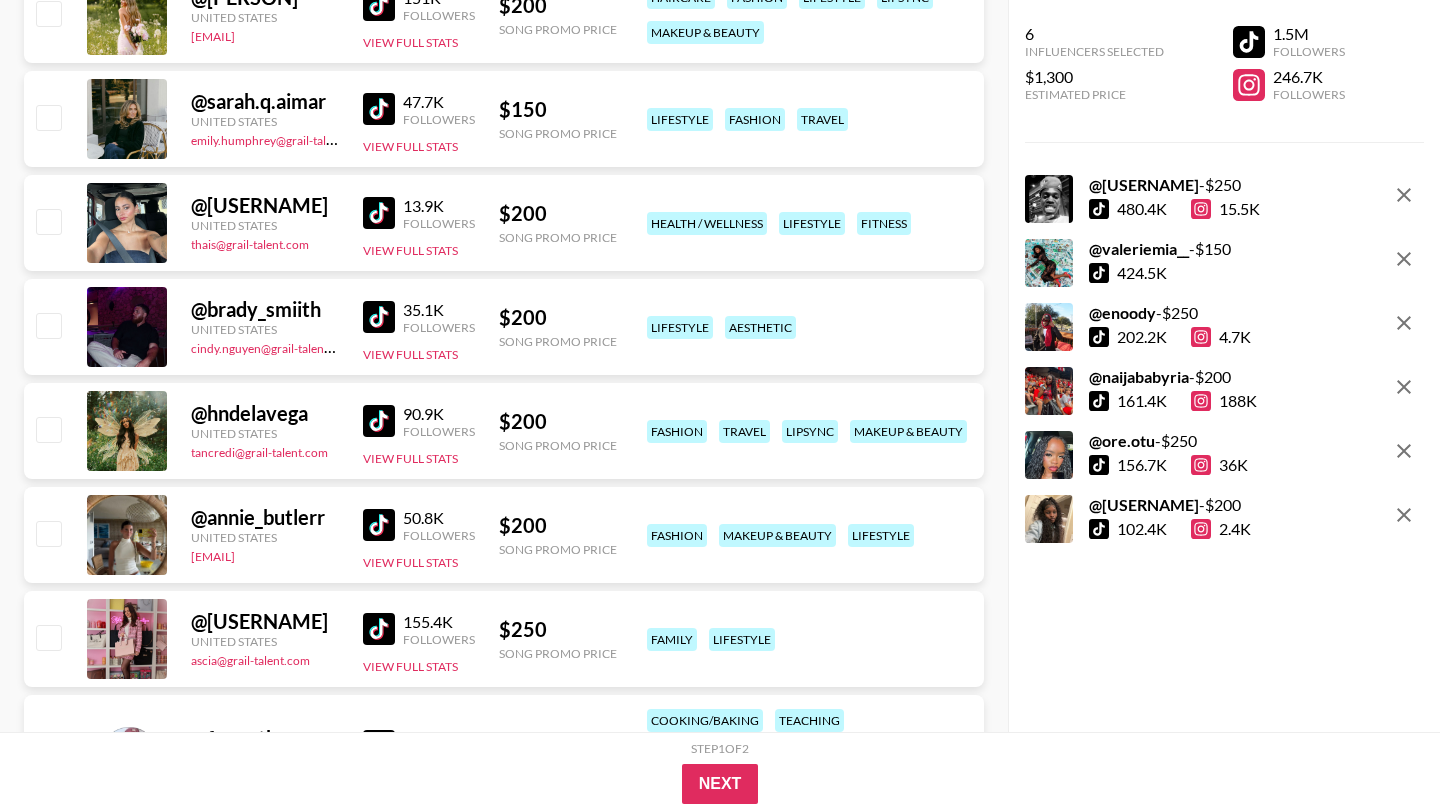 scroll, scrollTop: 11219, scrollLeft: 0, axis: vertical 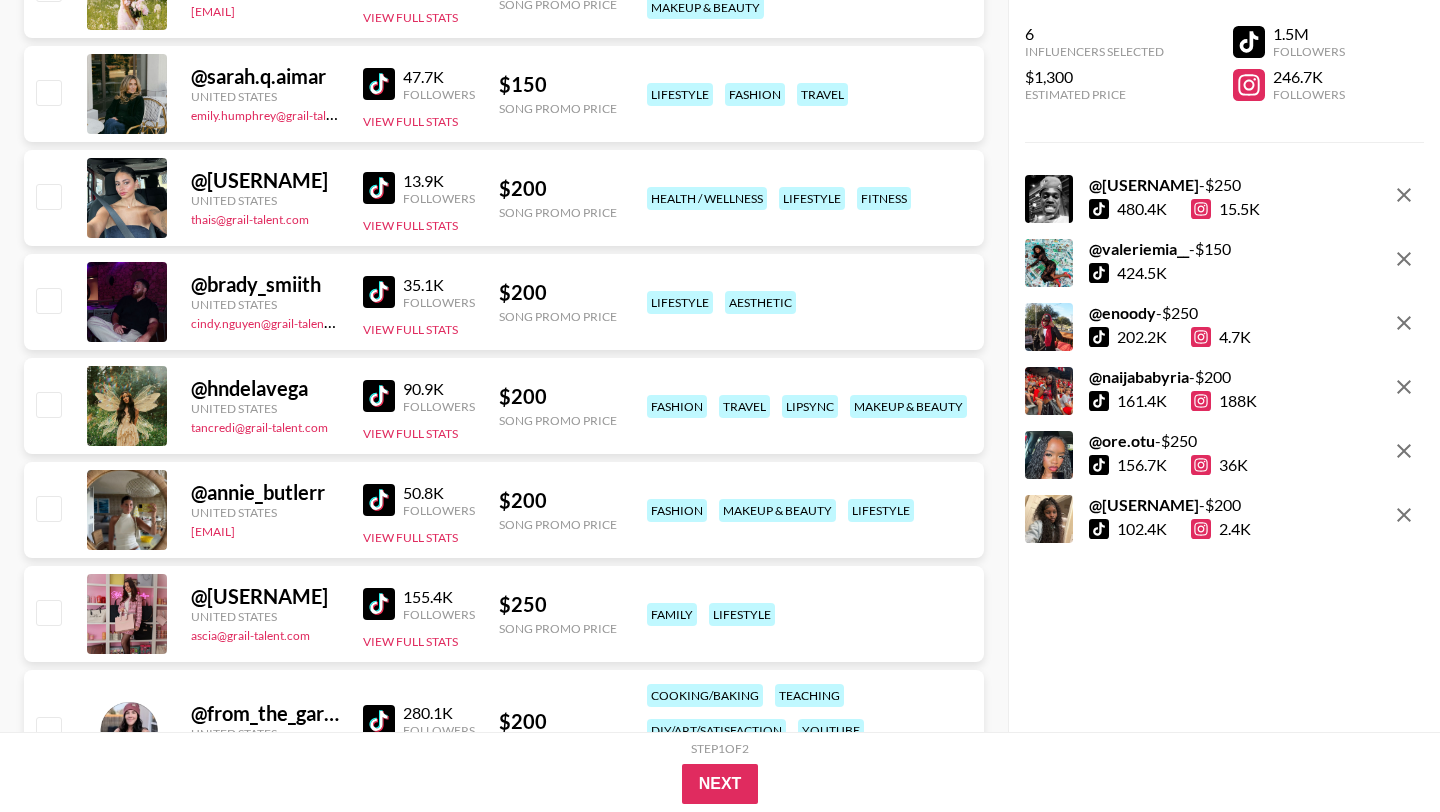 click at bounding box center (379, 292) 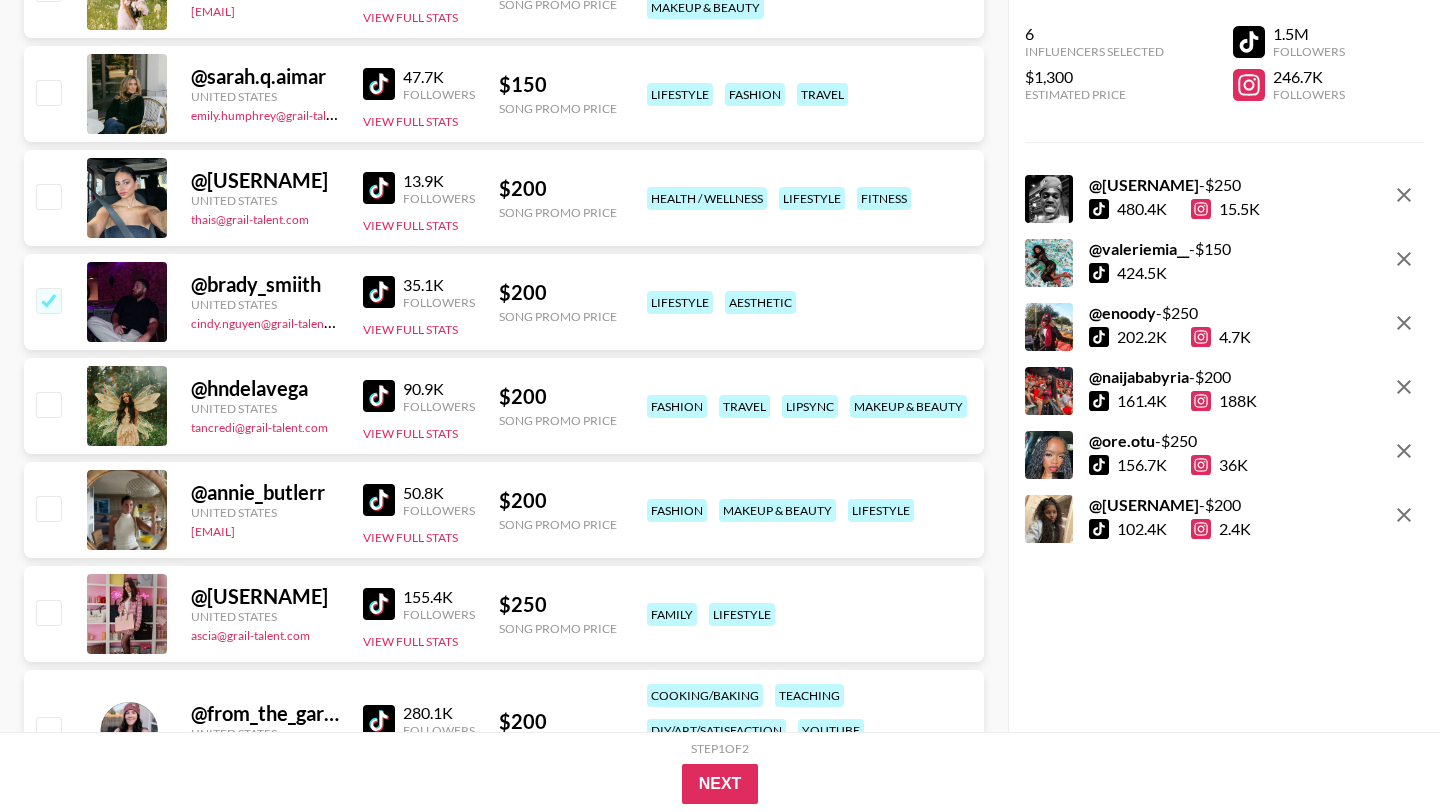 checkbox on "true" 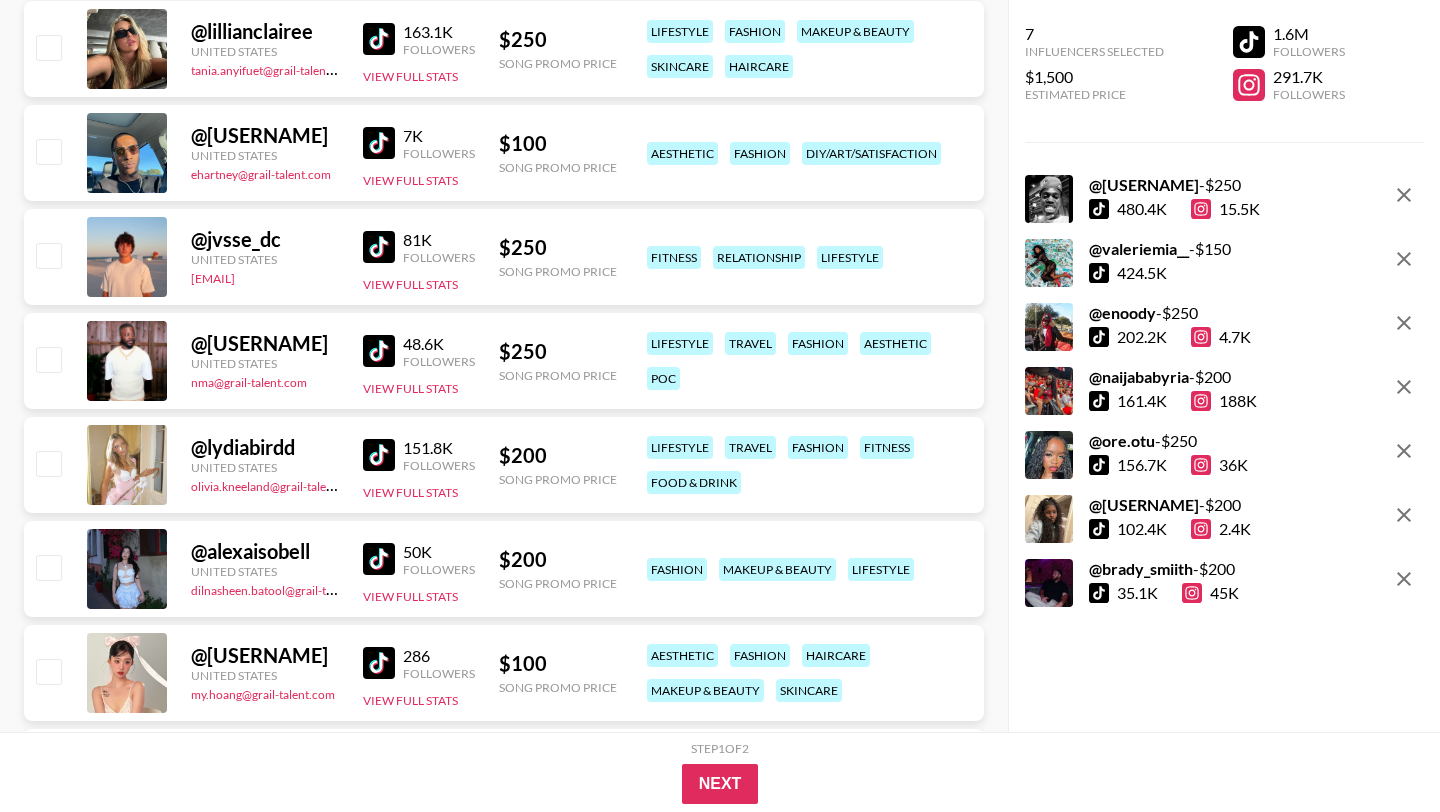 scroll, scrollTop: 12054, scrollLeft: 0, axis: vertical 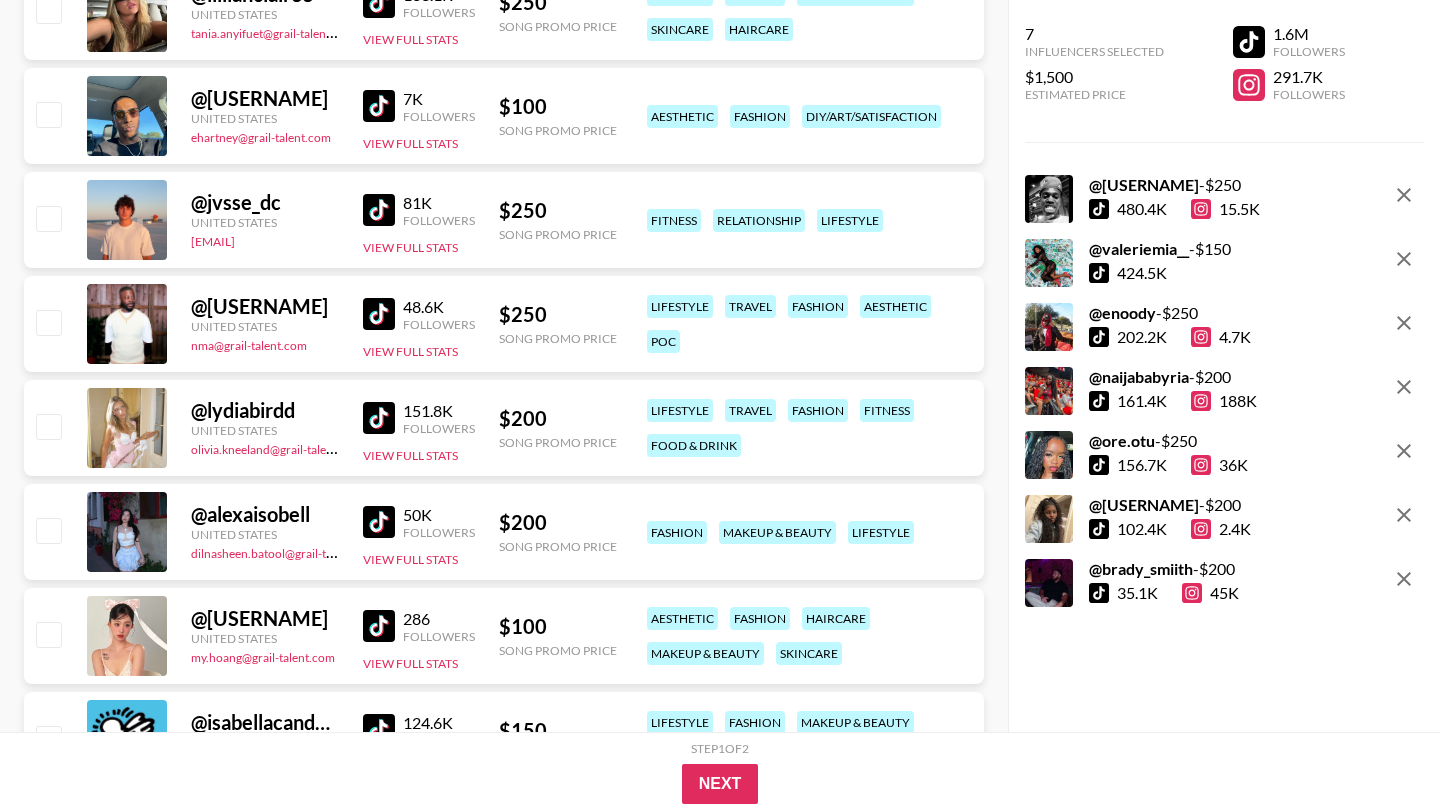 click at bounding box center [379, 106] 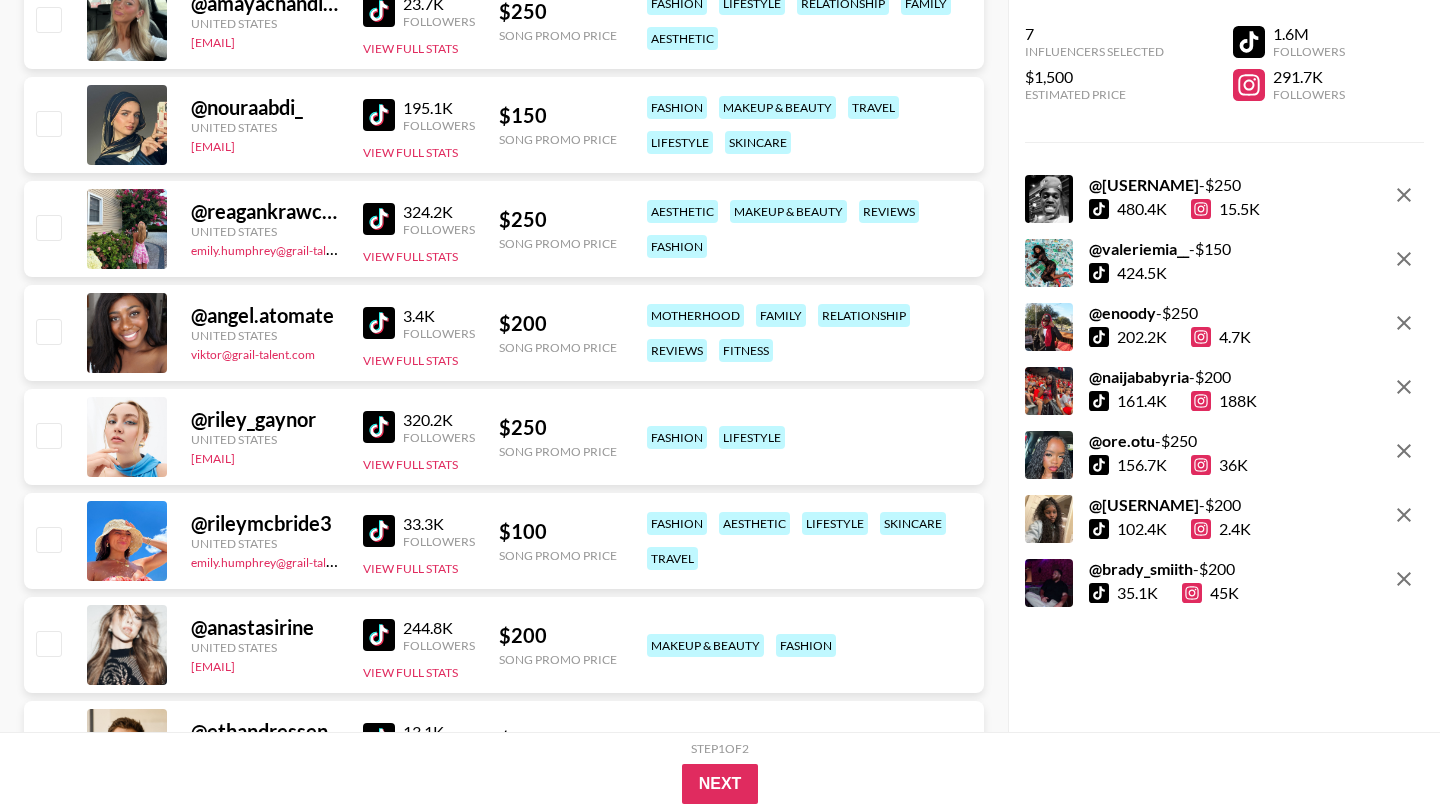 scroll, scrollTop: 14467, scrollLeft: 0, axis: vertical 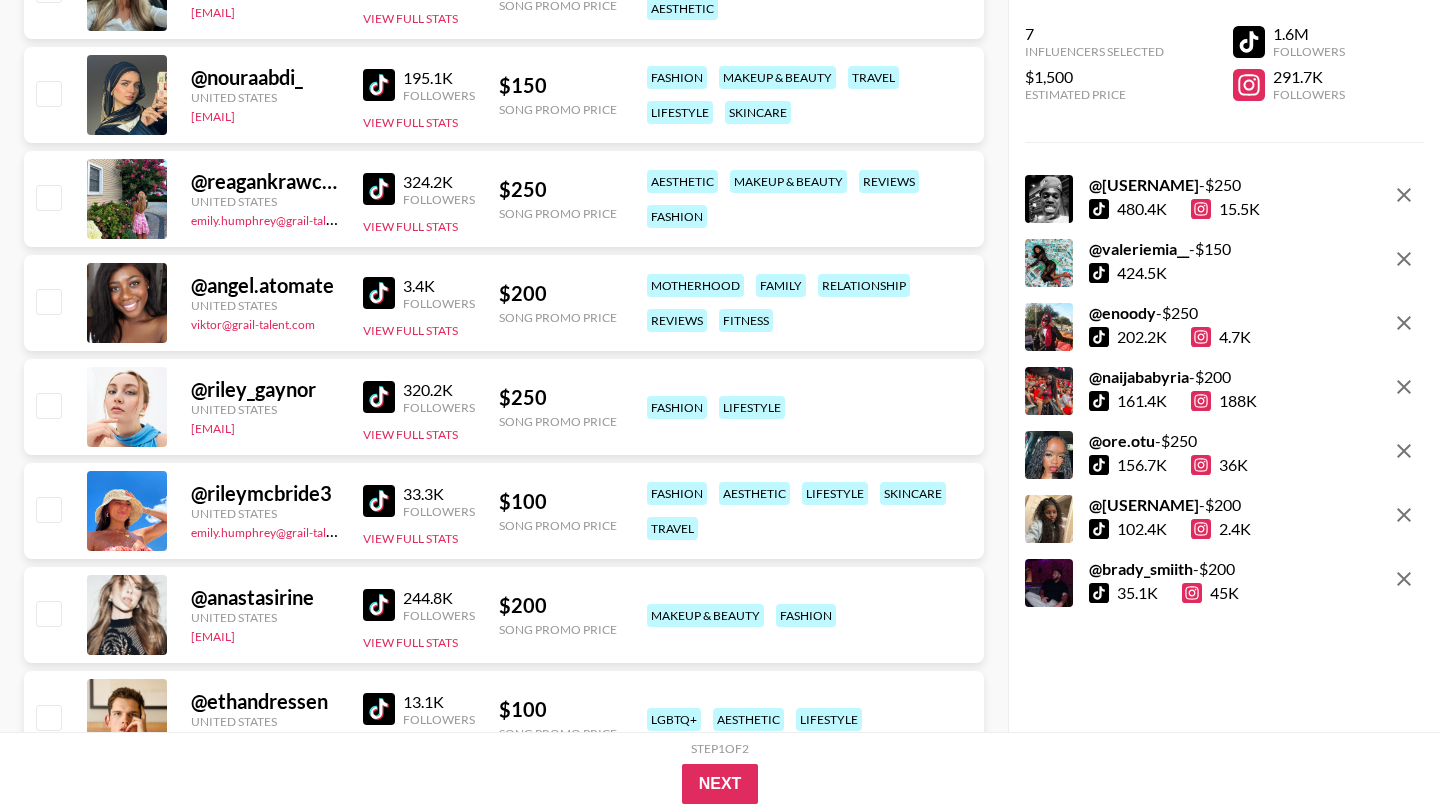 click at bounding box center [379, 85] 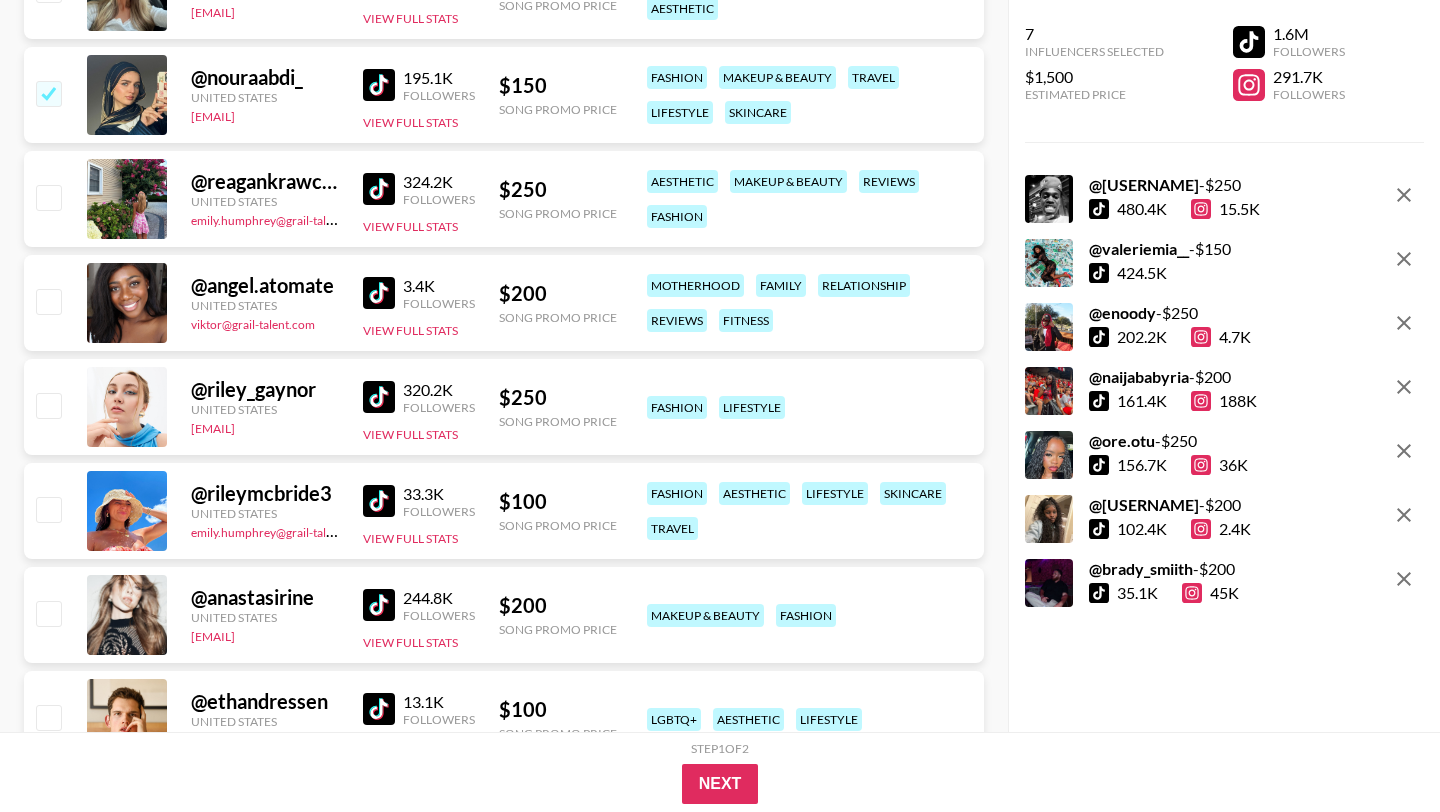 checkbox on "true" 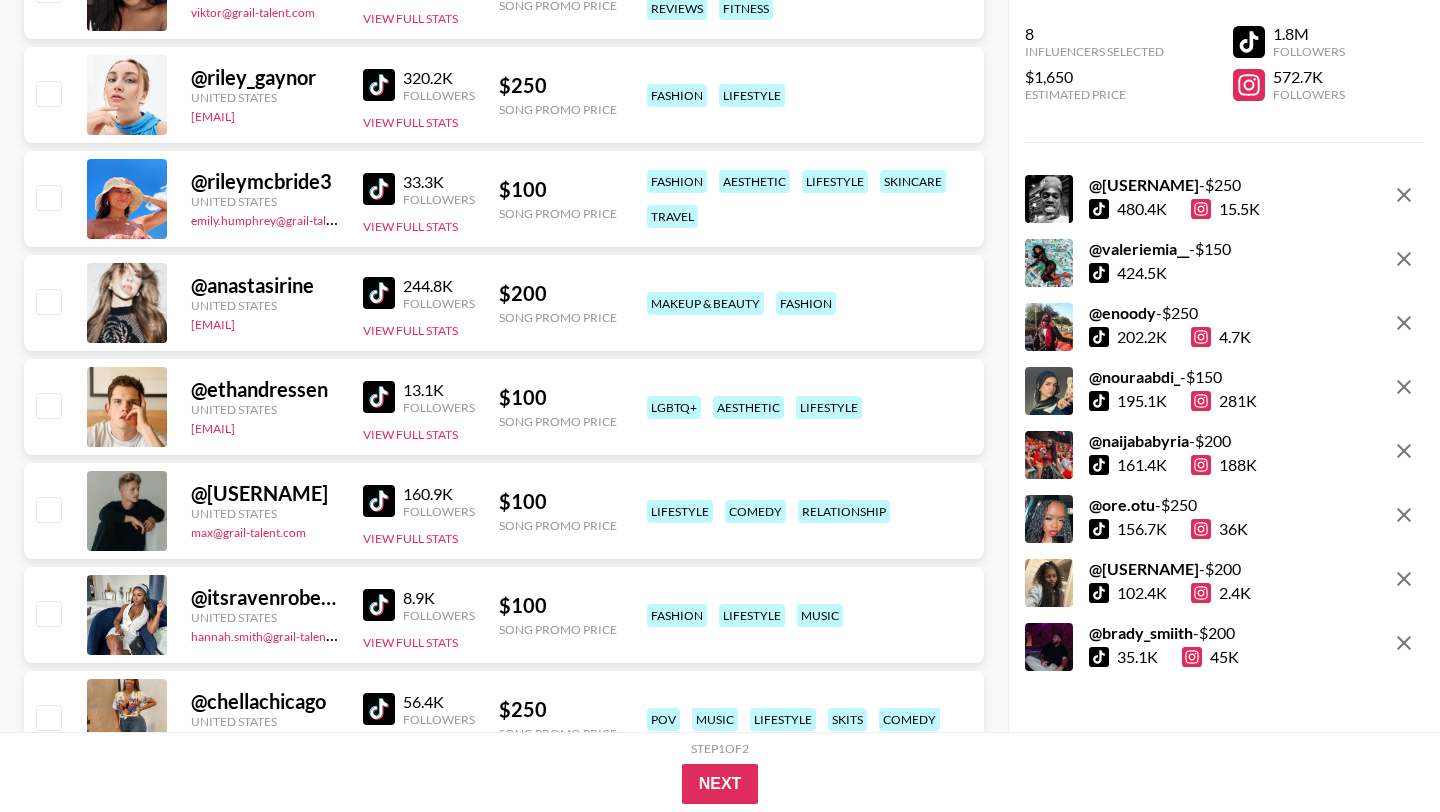 scroll, scrollTop: 14865, scrollLeft: 0, axis: vertical 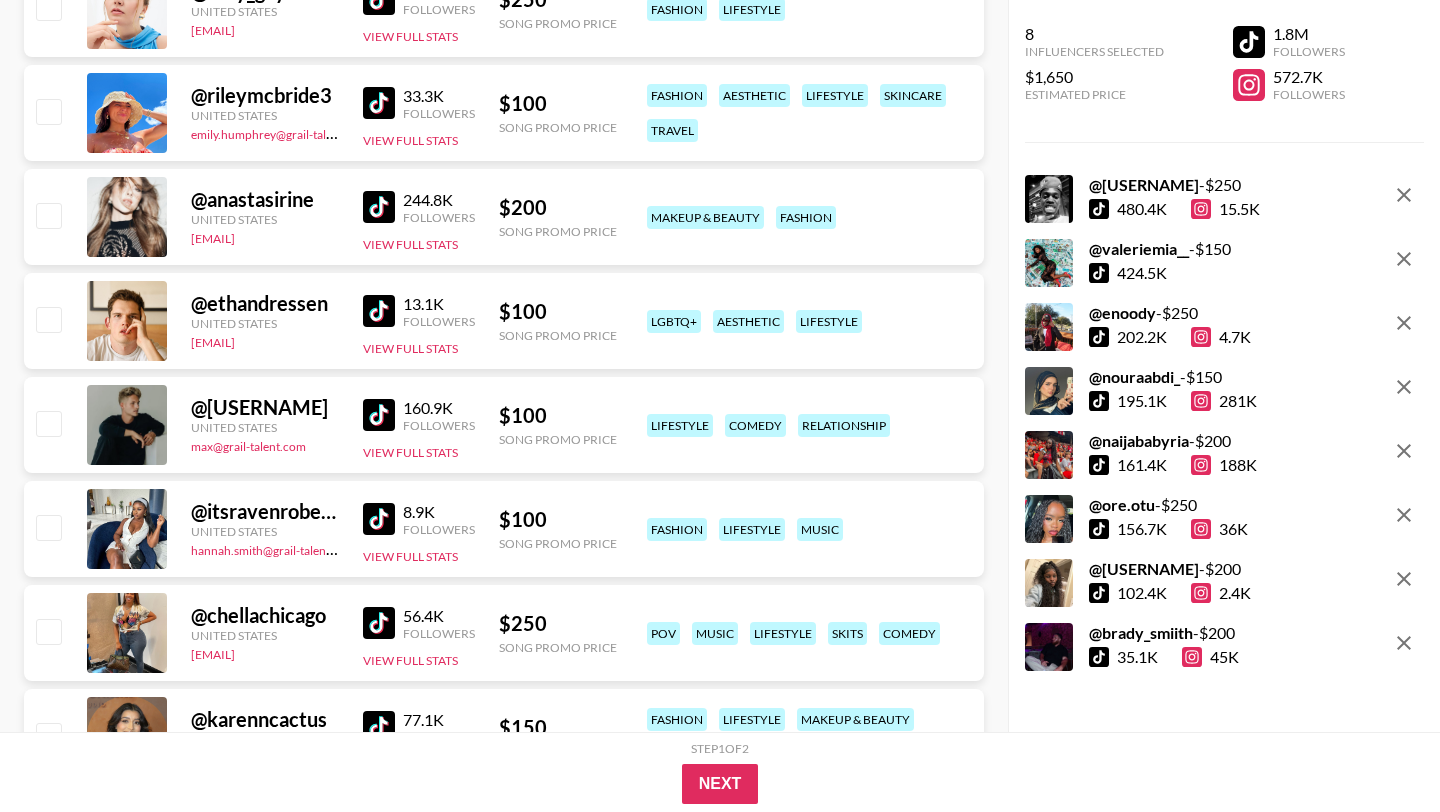 click at bounding box center [379, 519] 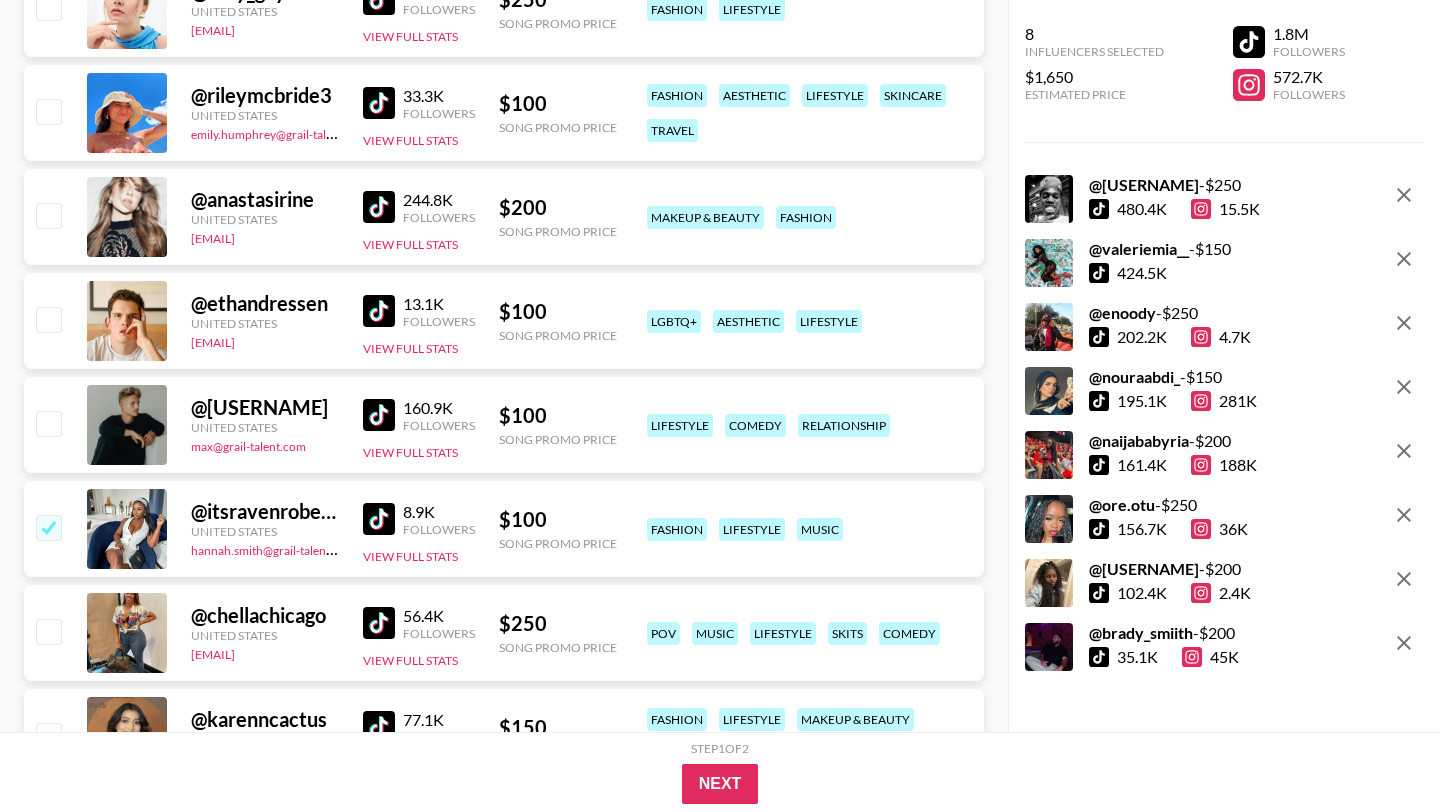 checkbox on "true" 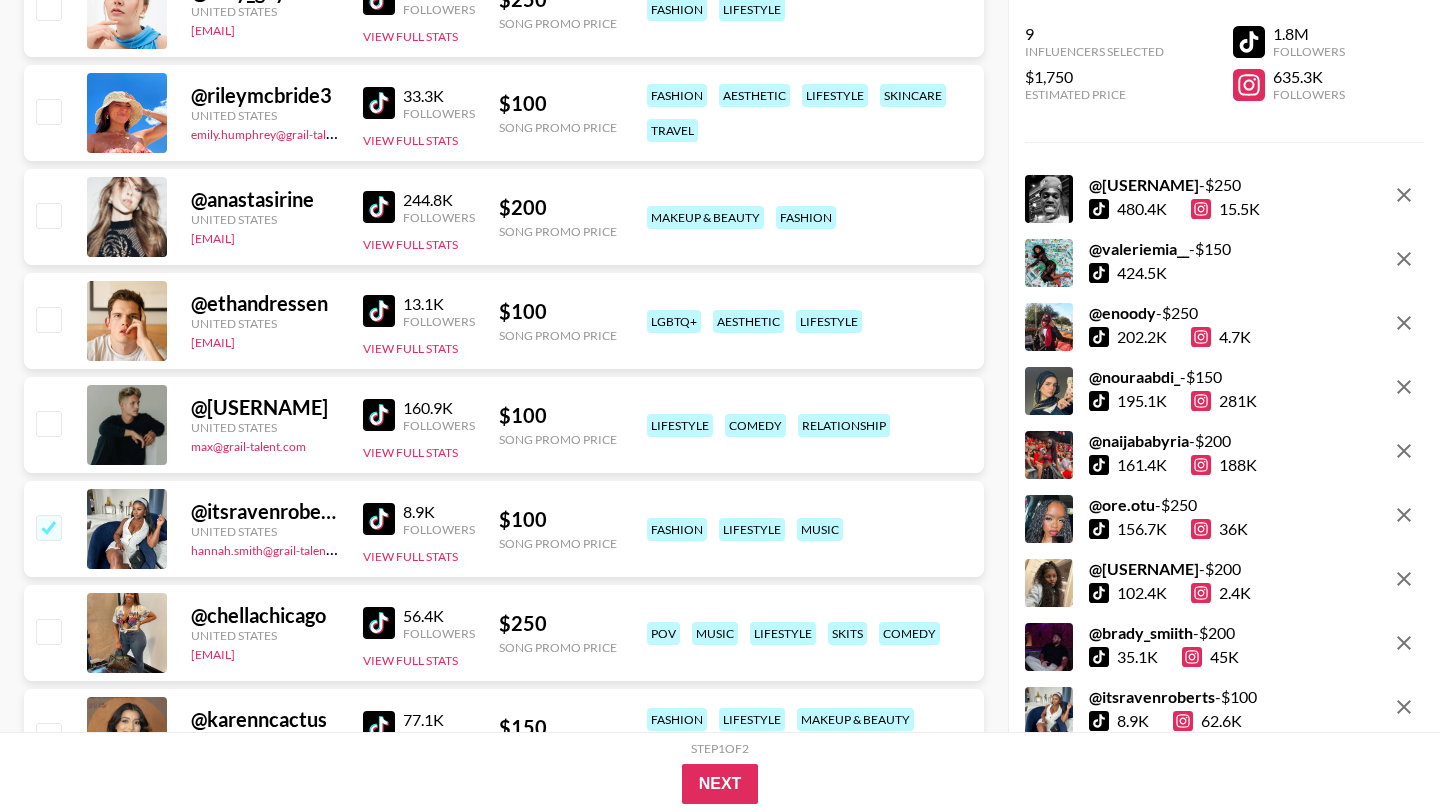 click at bounding box center (379, 623) 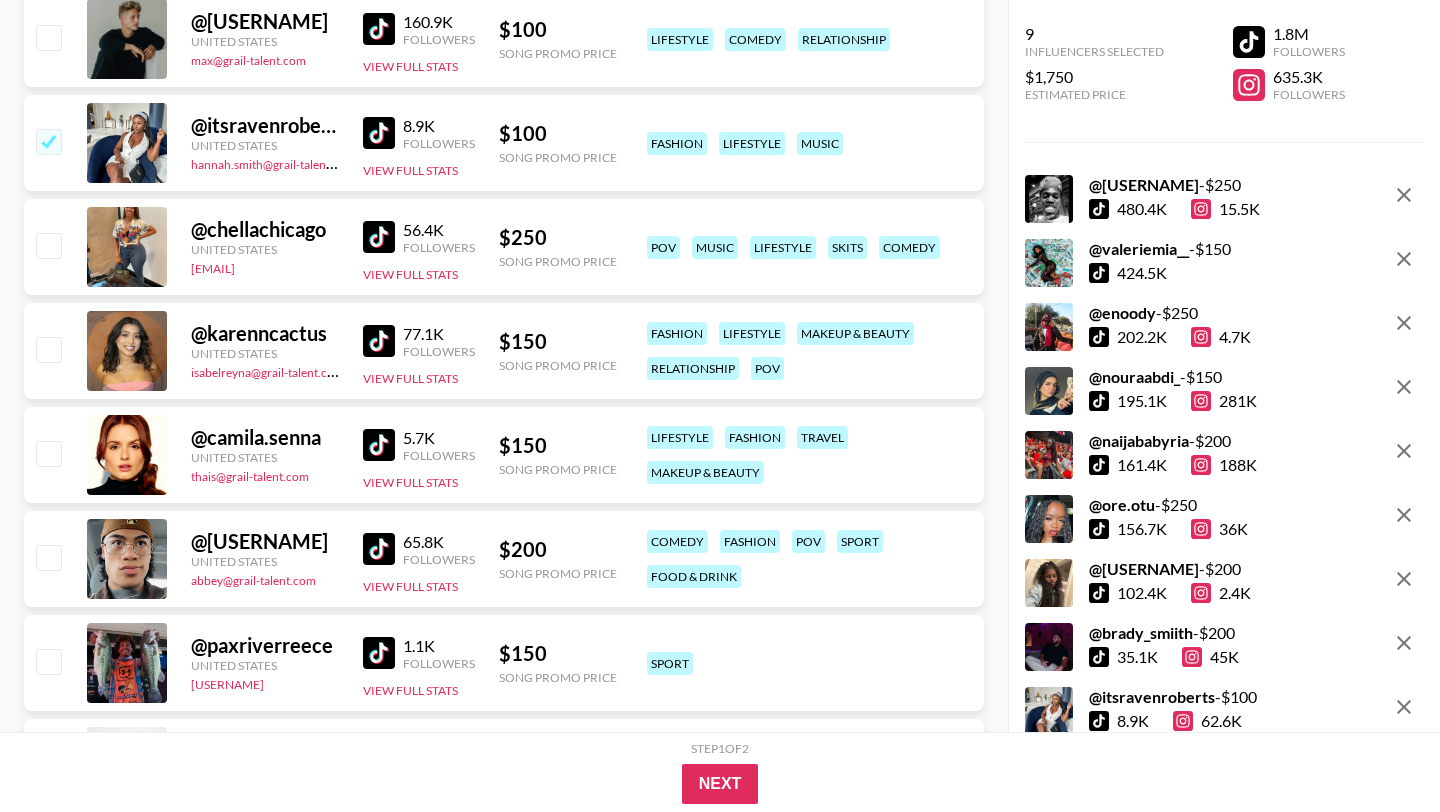 scroll, scrollTop: 15265, scrollLeft: 0, axis: vertical 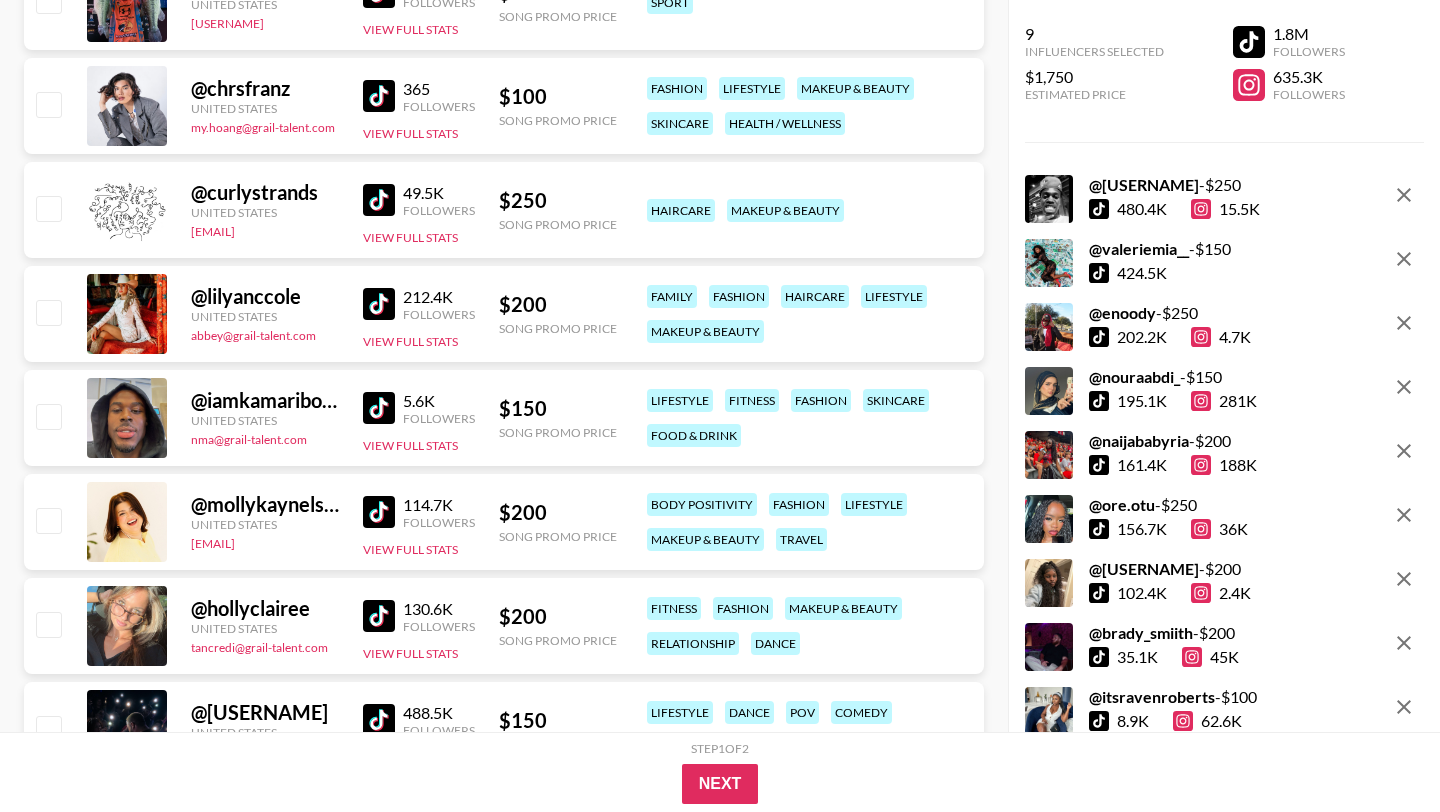 click at bounding box center [379, 408] 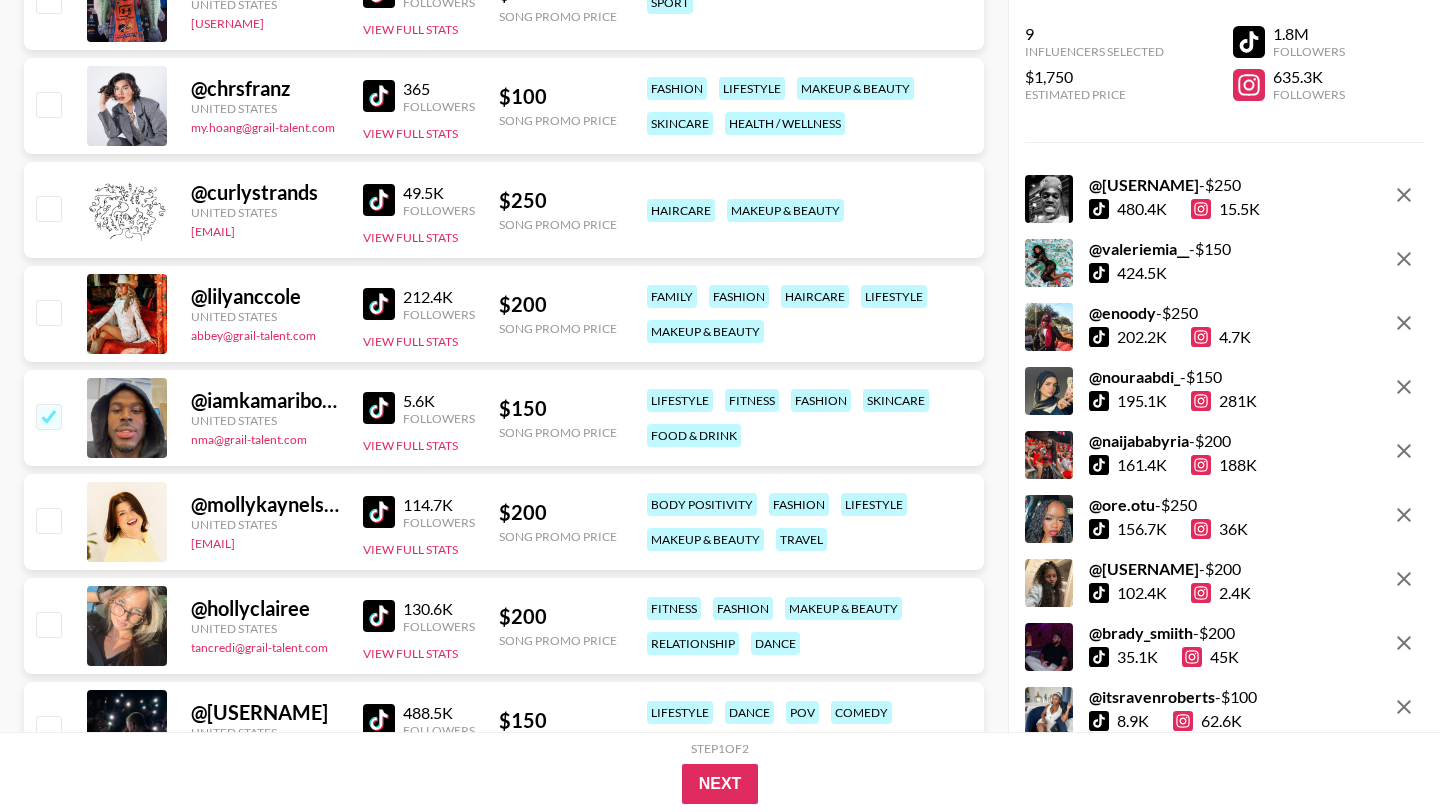 checkbox on "true" 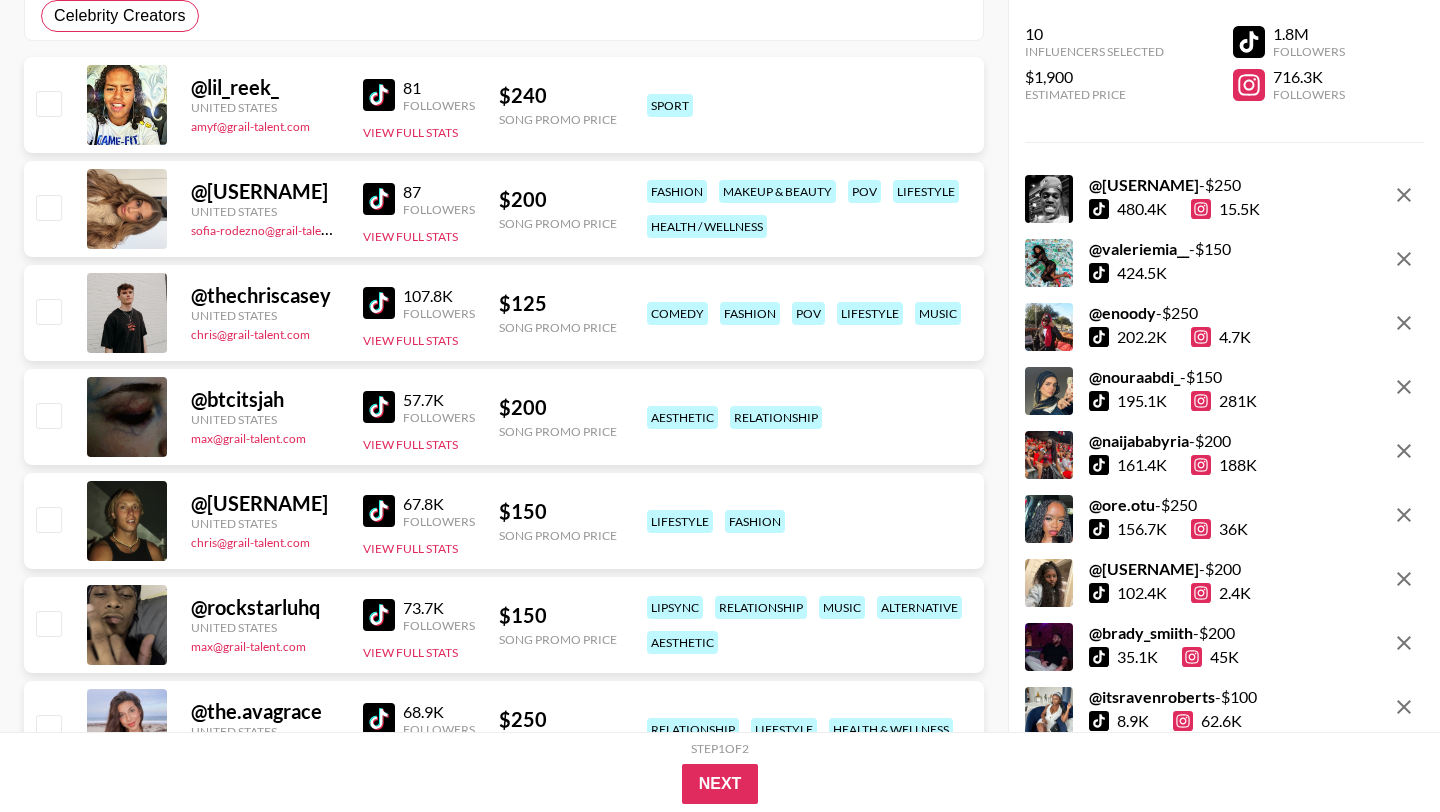 scroll, scrollTop: 0, scrollLeft: 0, axis: both 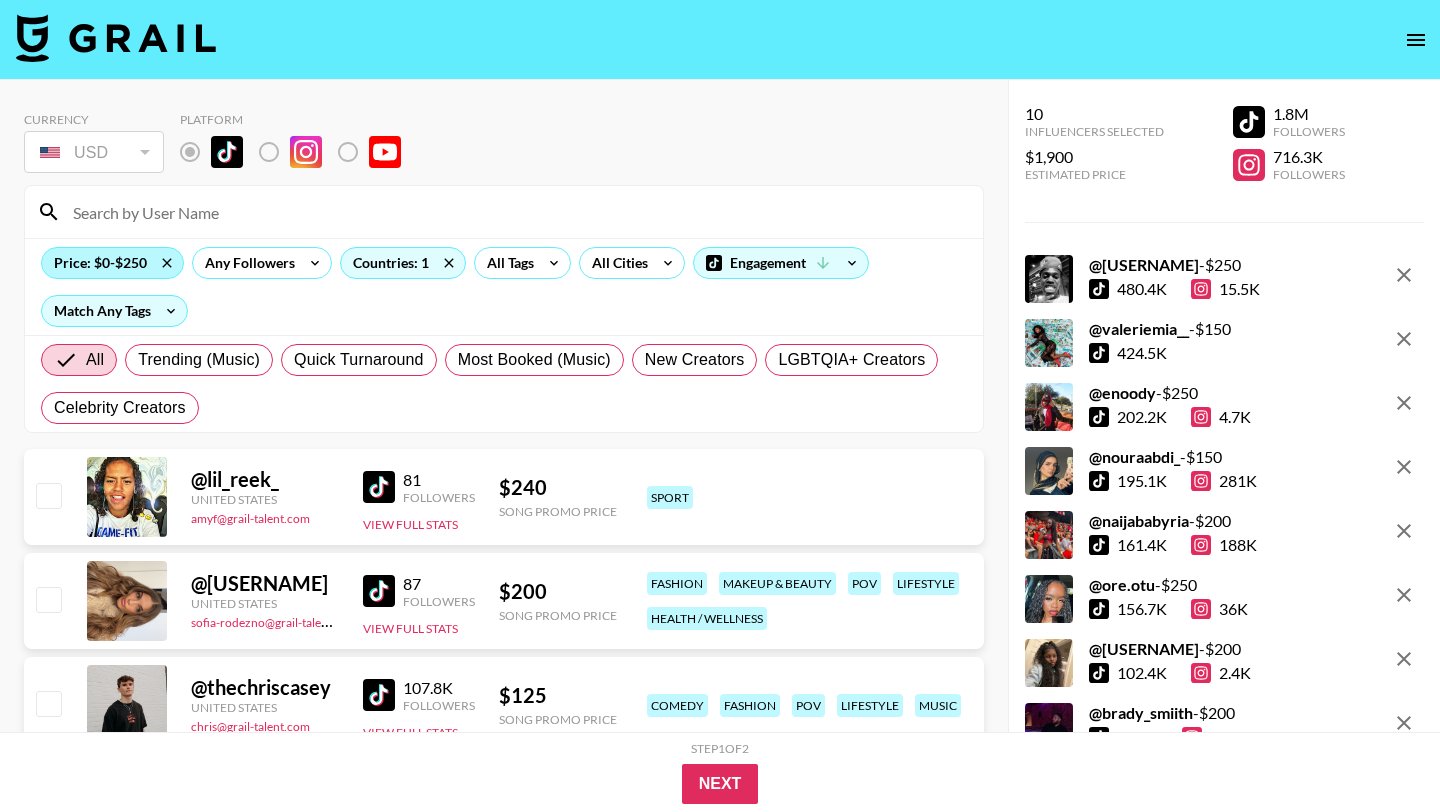 click on "Price: $0-$250" at bounding box center (112, 263) 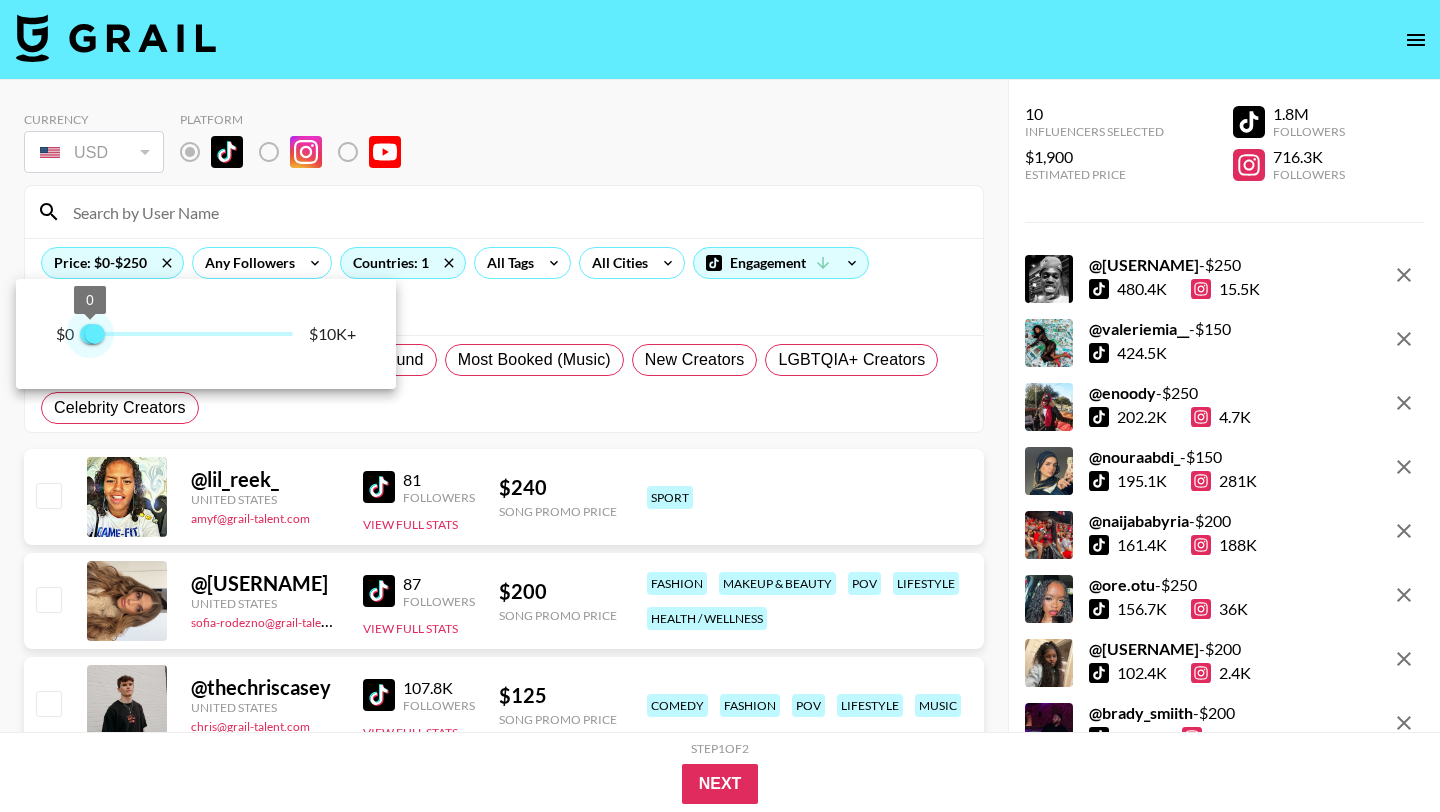 type on "250" 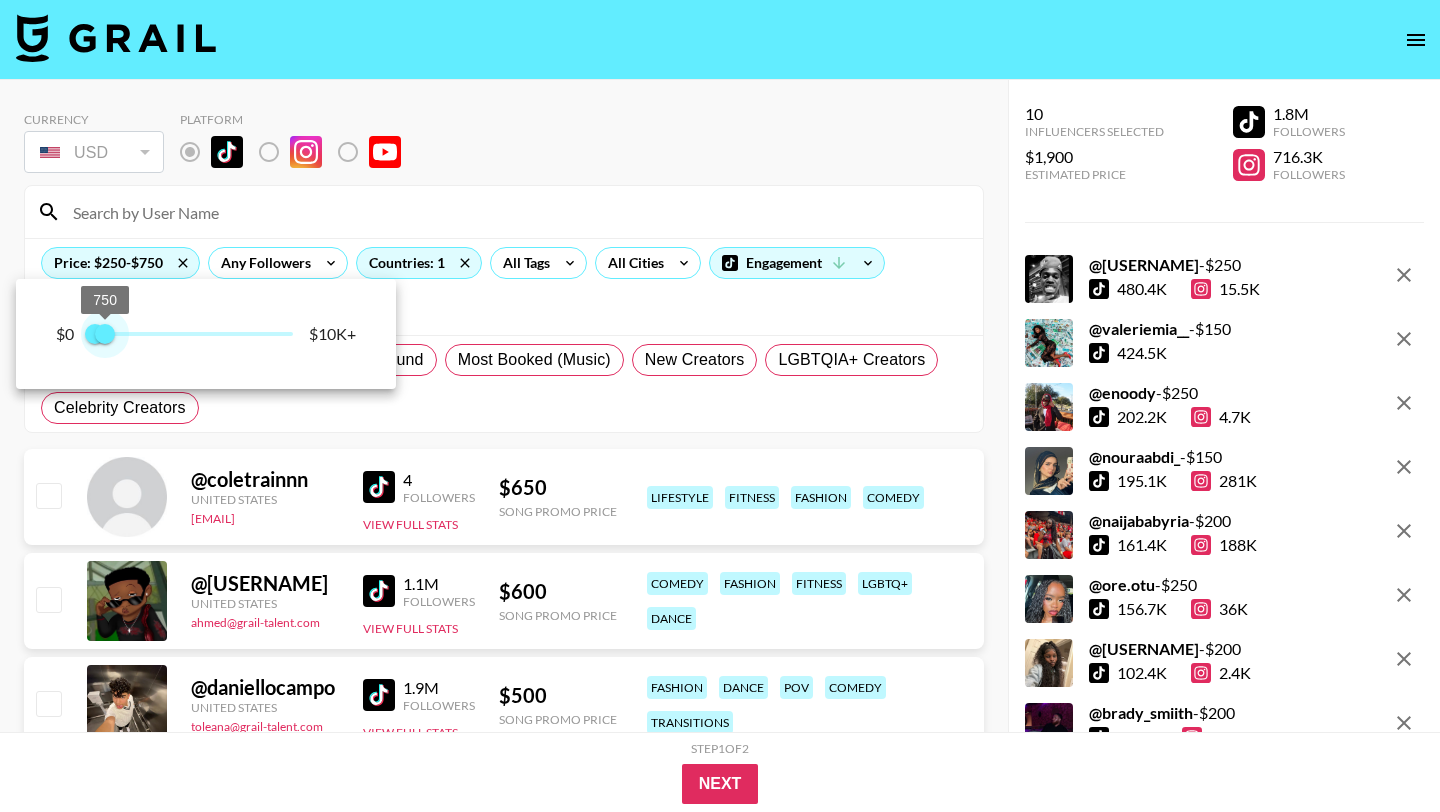 type on "1000" 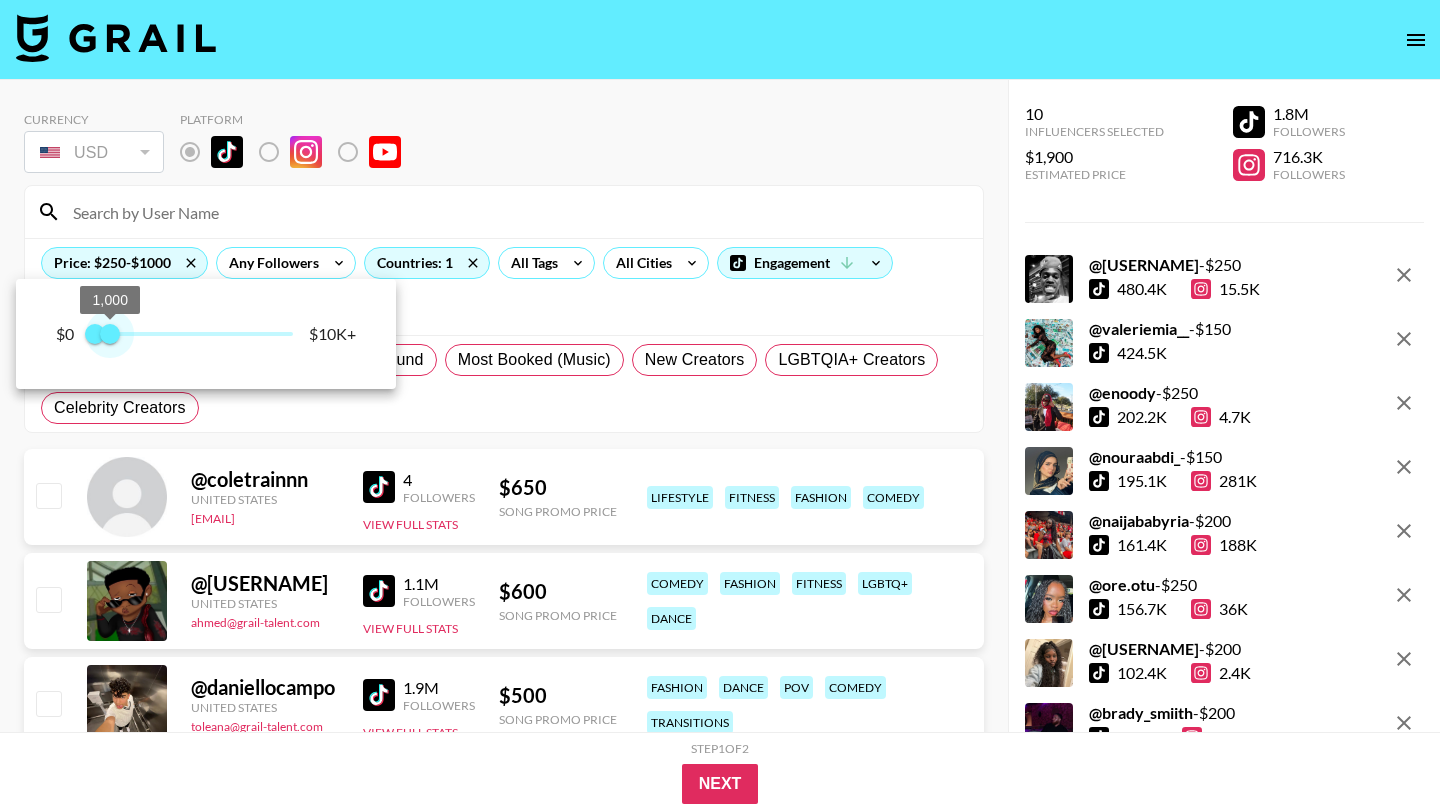 drag, startPoint x: 91, startPoint y: 339, endPoint x: 109, endPoint y: 340, distance: 18.027756 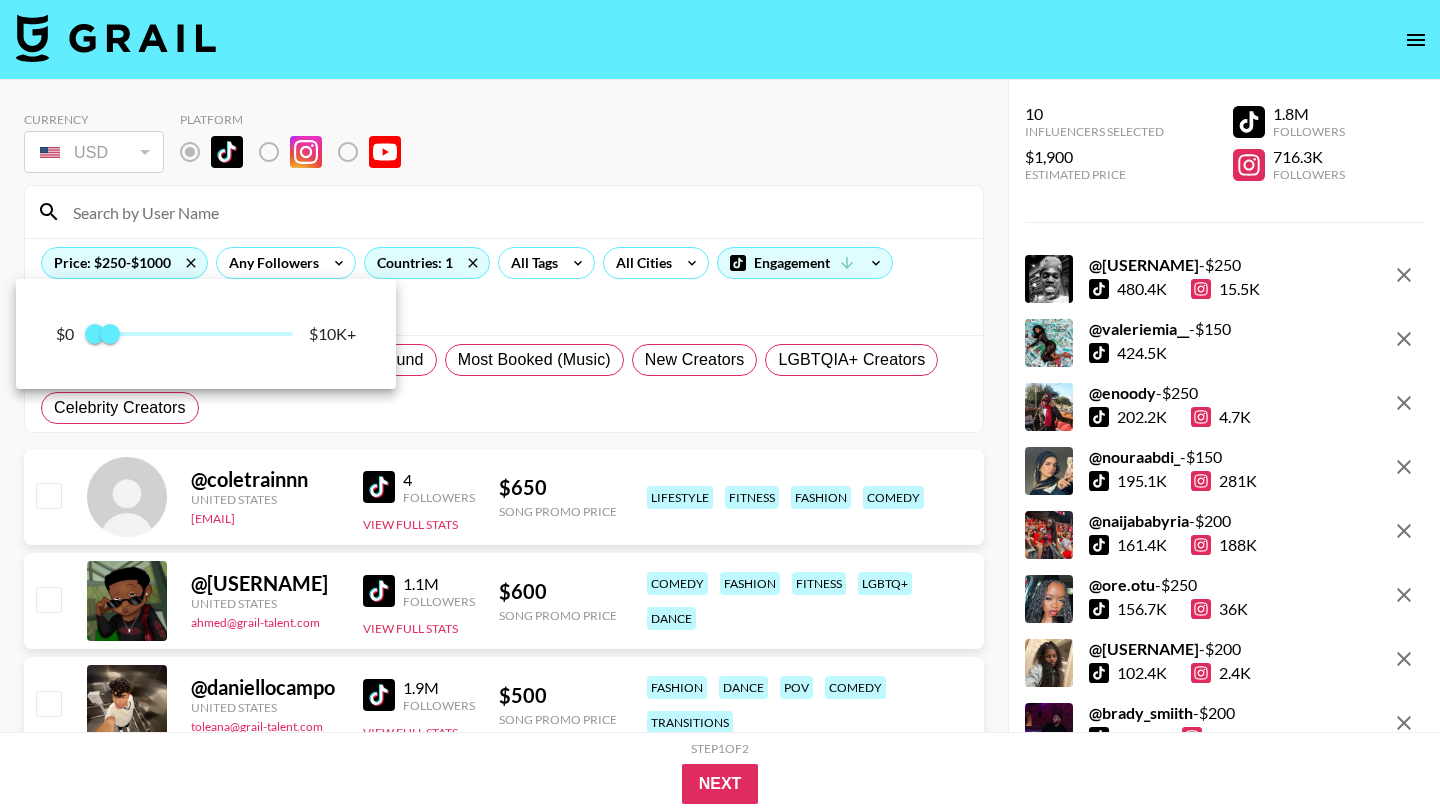 click at bounding box center (720, 406) 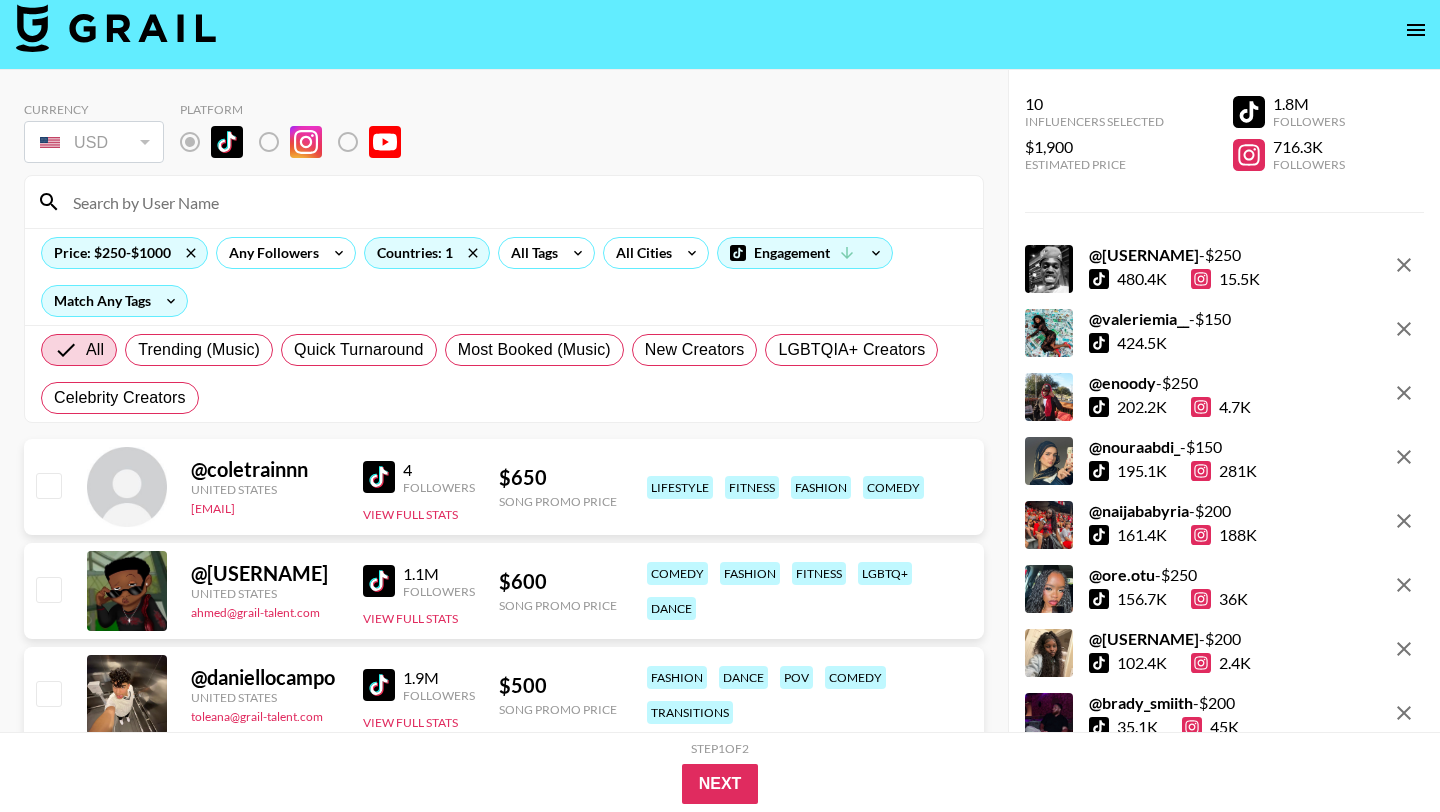 scroll, scrollTop: 0, scrollLeft: 0, axis: both 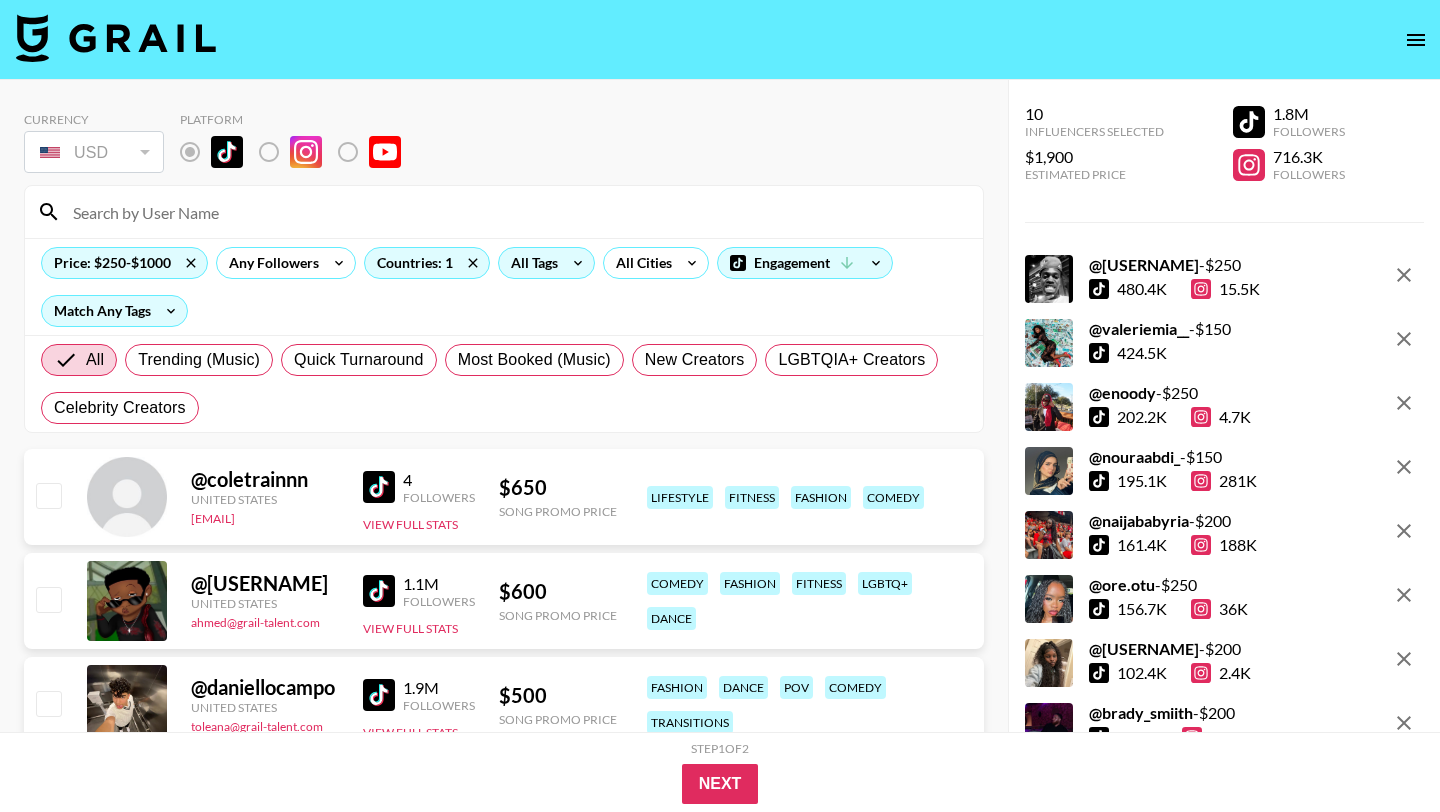 click 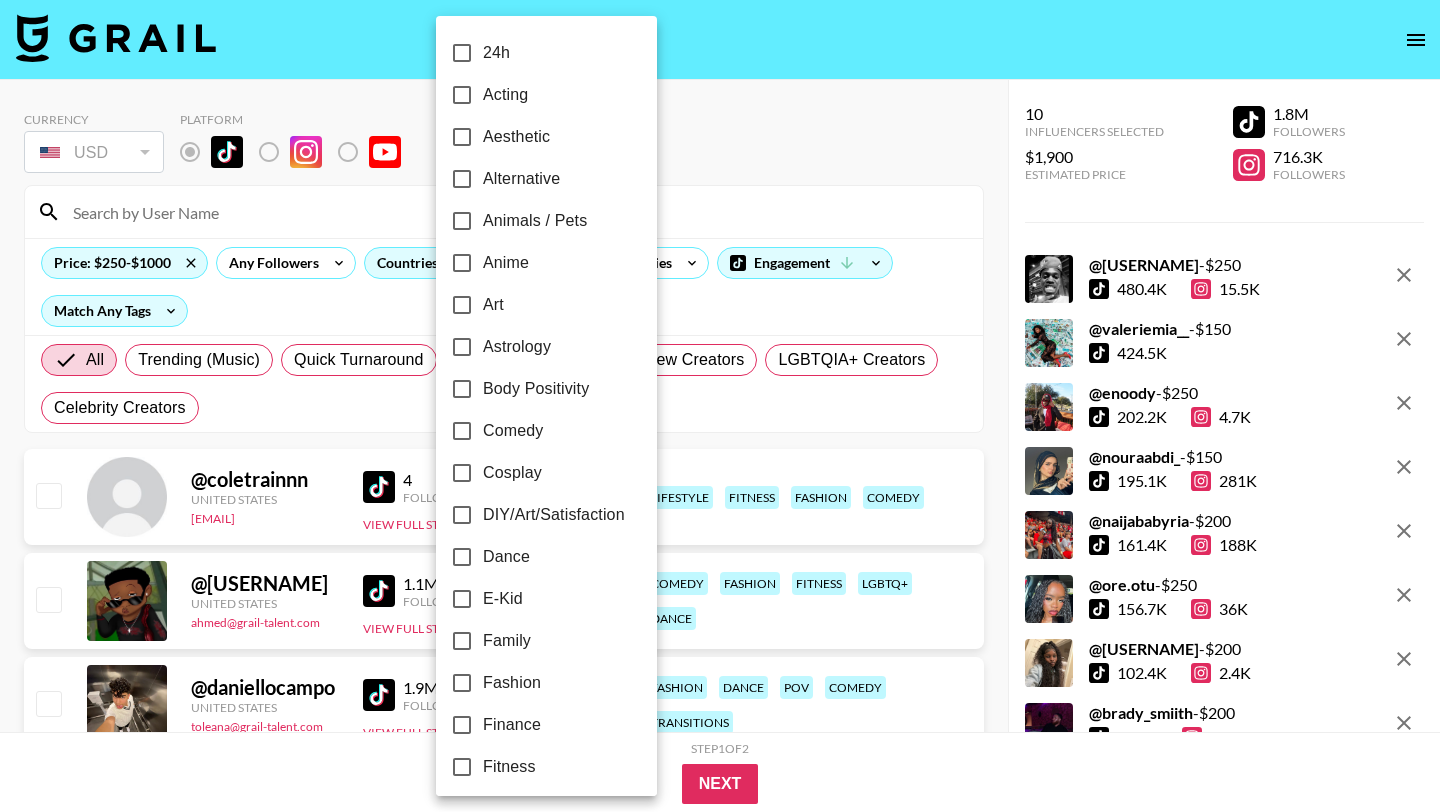 click on "Comedy" at bounding box center [513, 431] 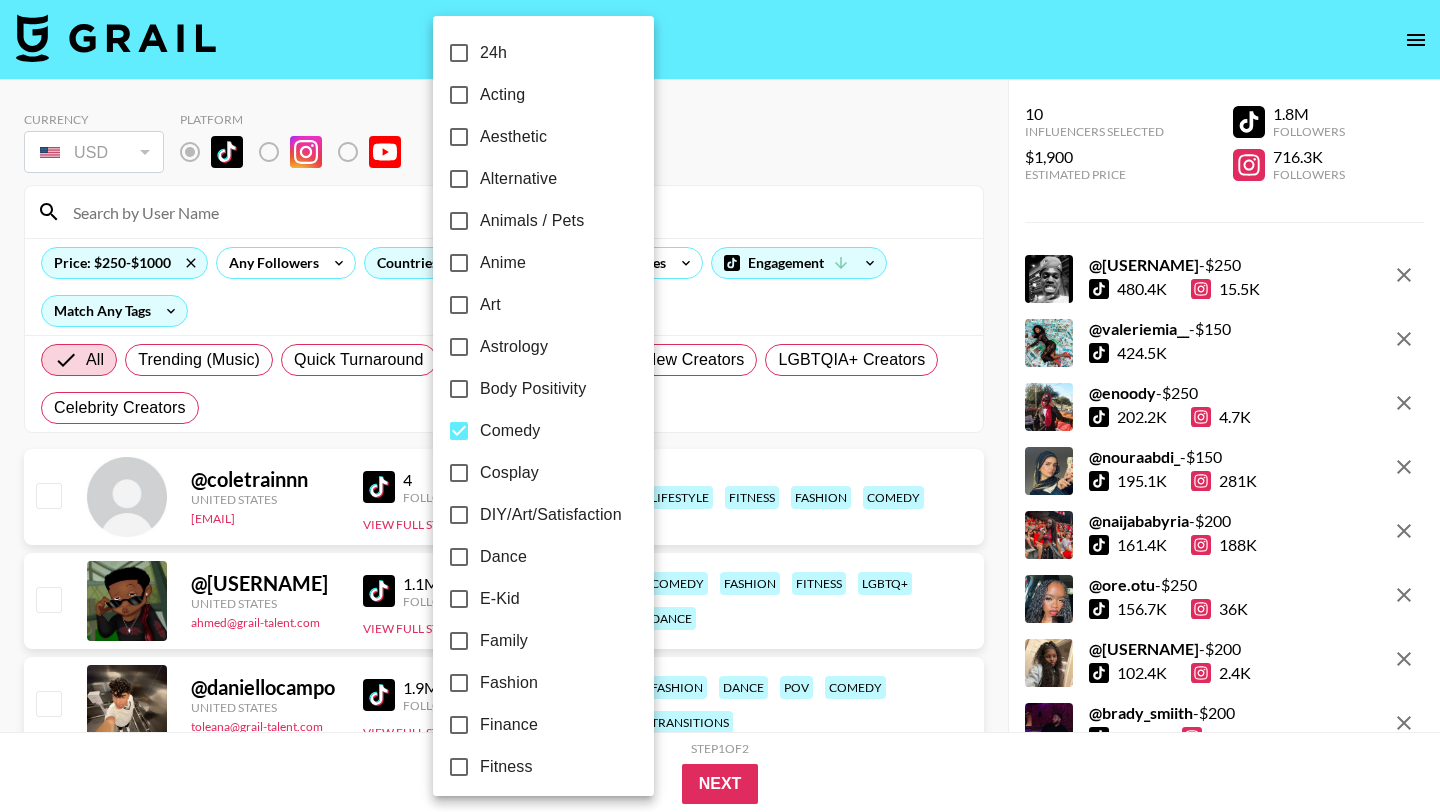click at bounding box center (720, 406) 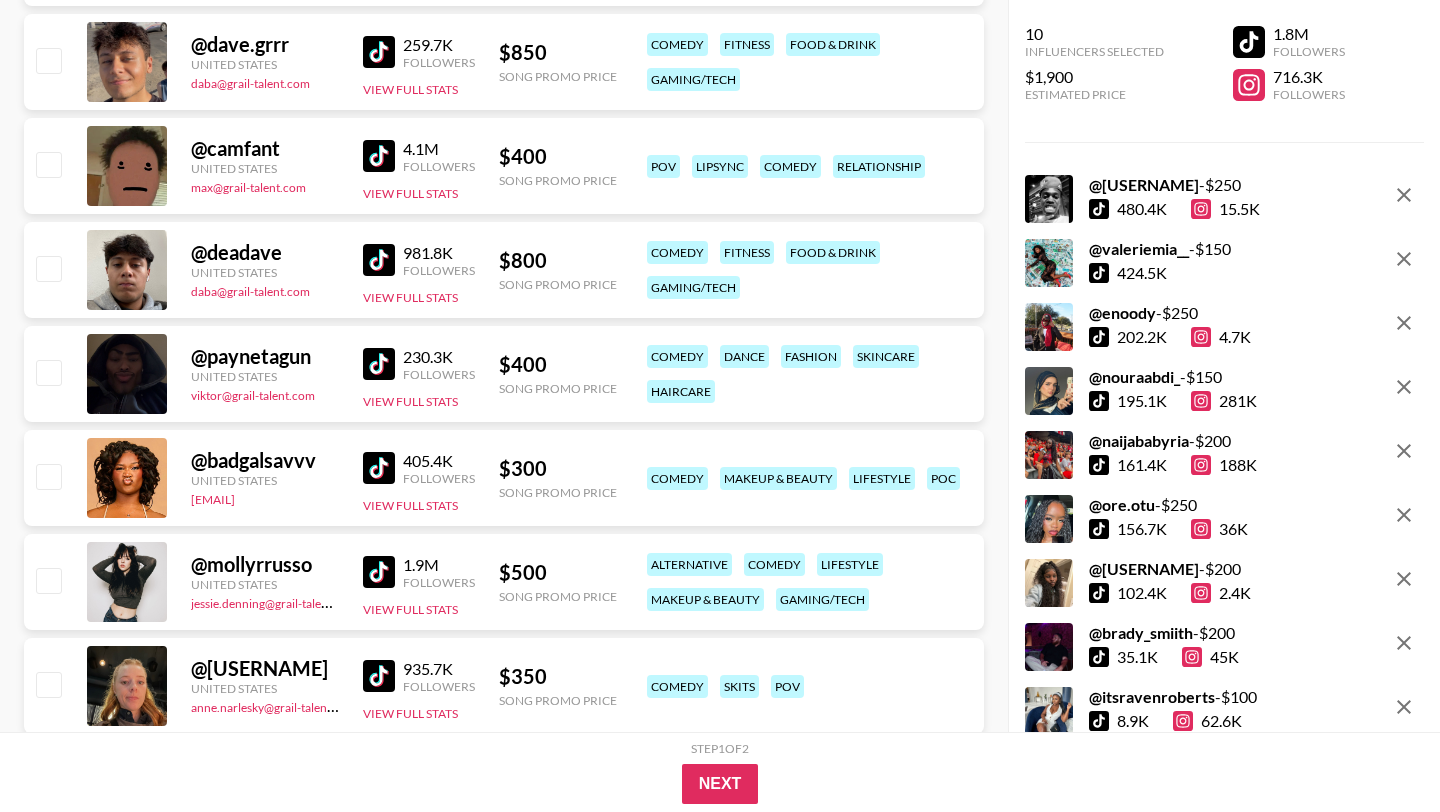 scroll, scrollTop: 853, scrollLeft: 0, axis: vertical 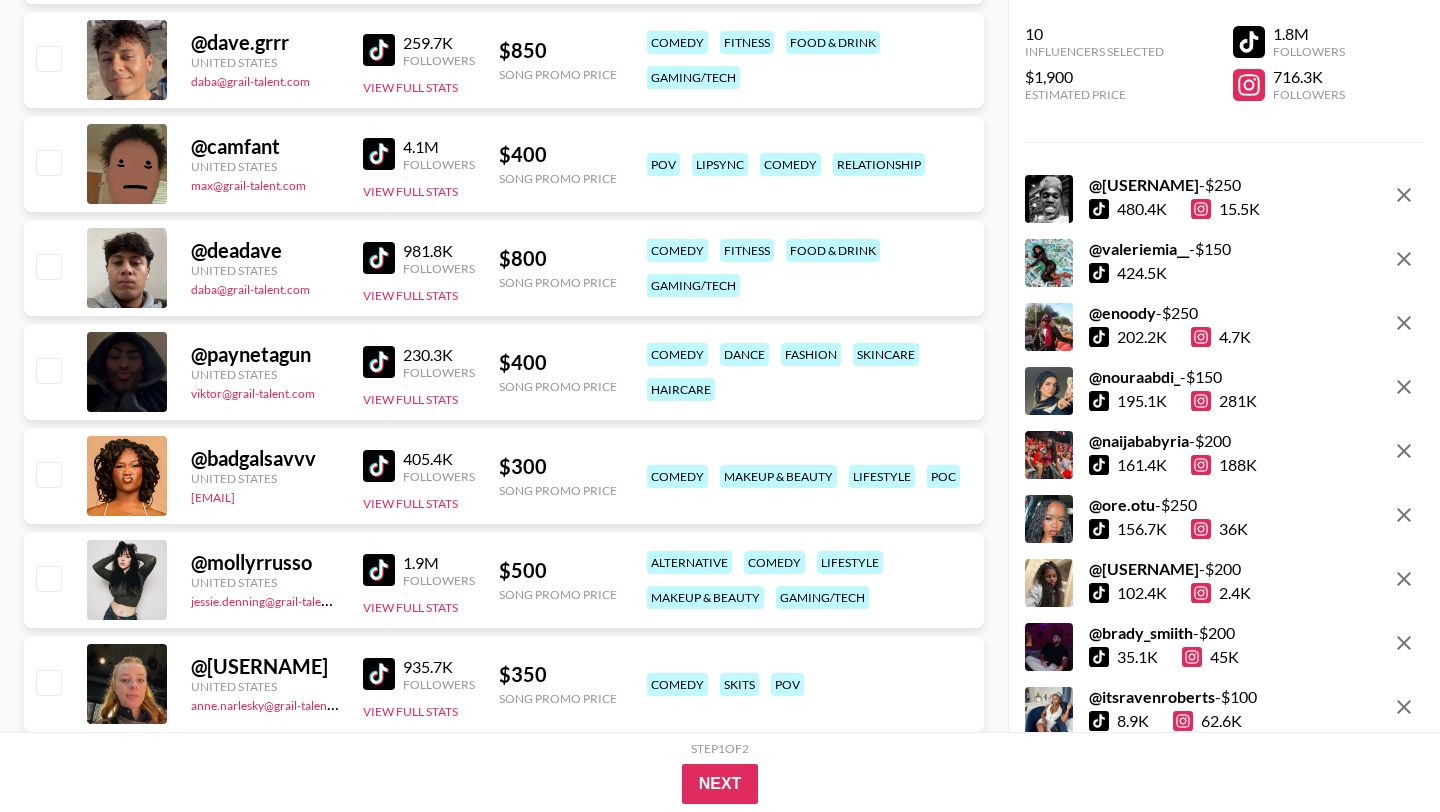 click at bounding box center (379, 466) 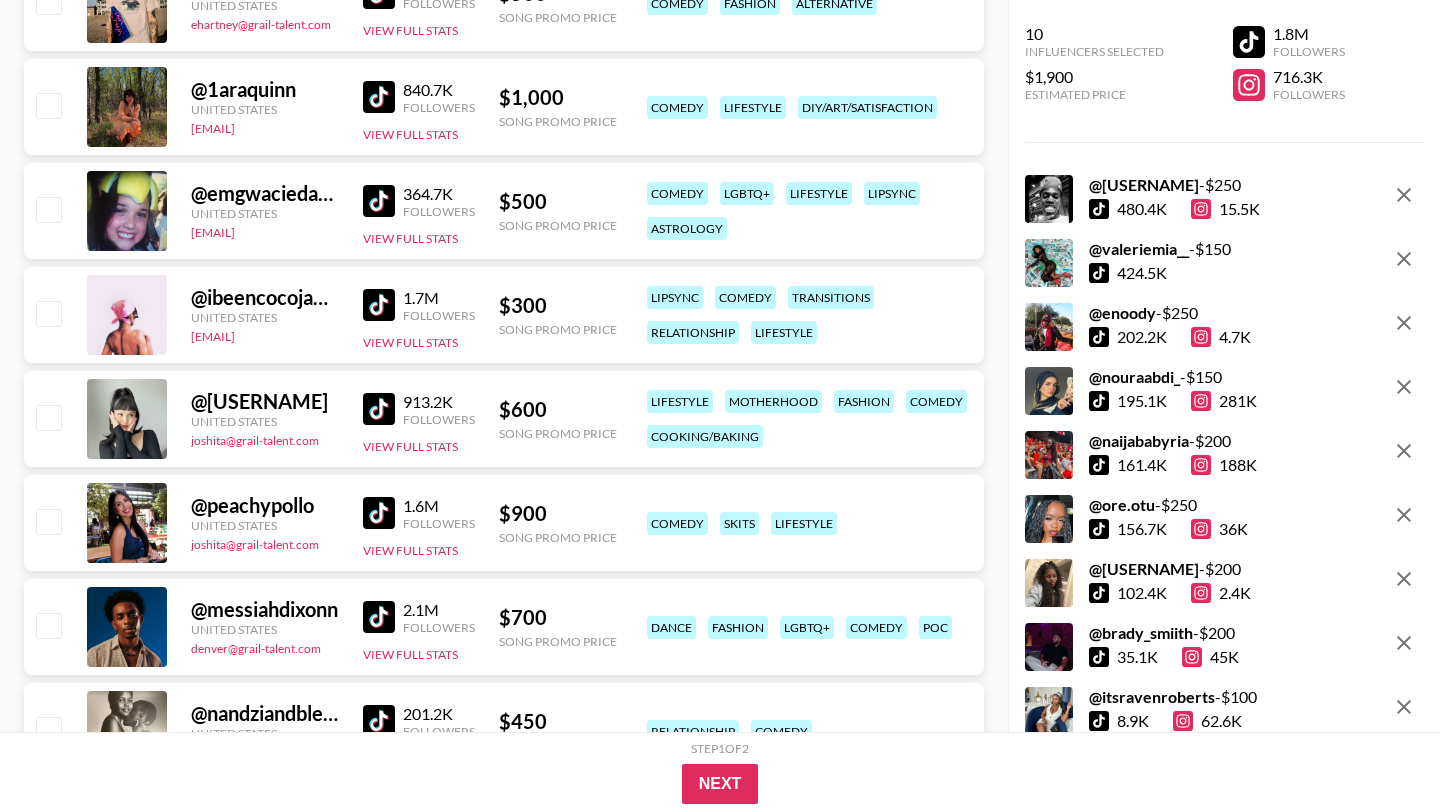 scroll, scrollTop: 2401, scrollLeft: 0, axis: vertical 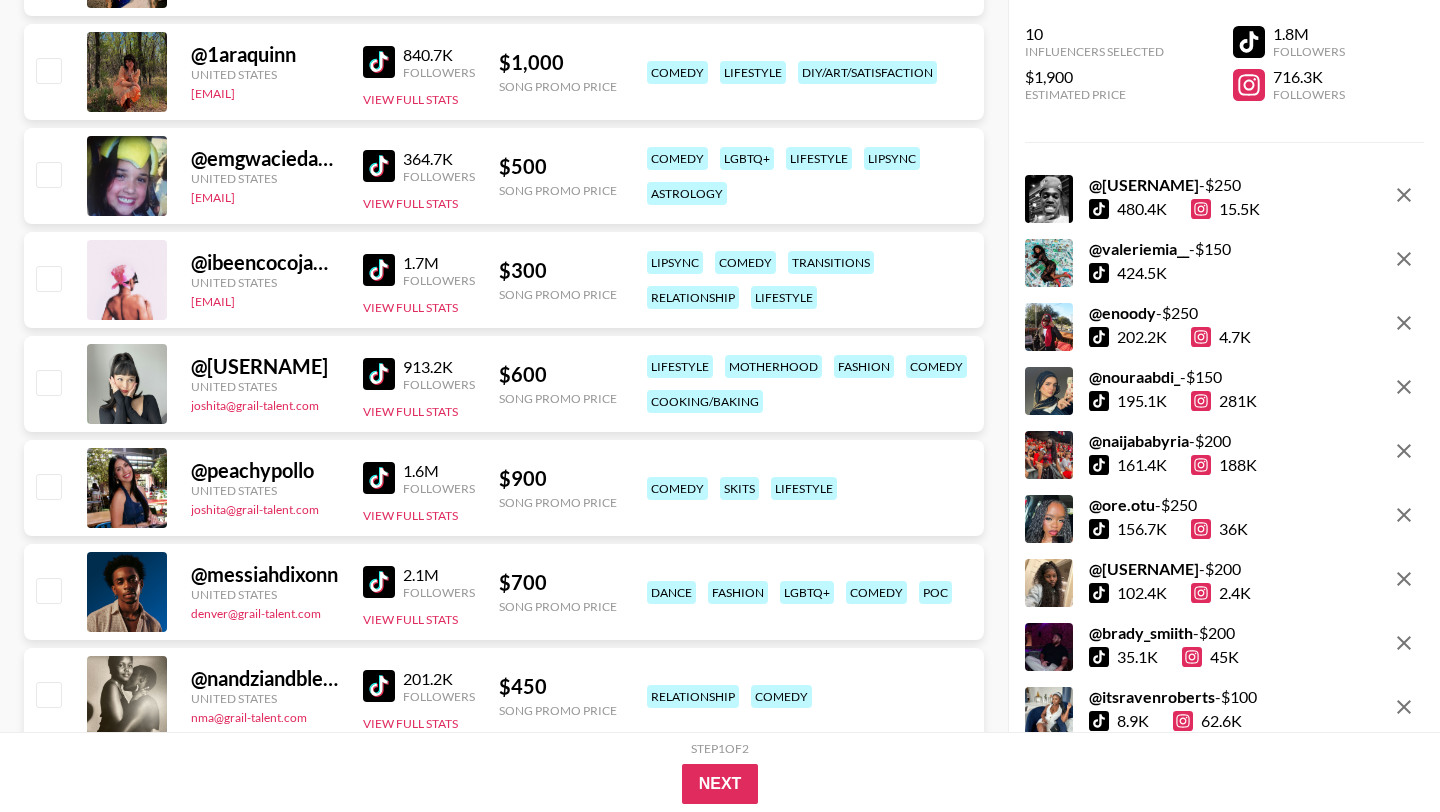 click at bounding box center [379, 582] 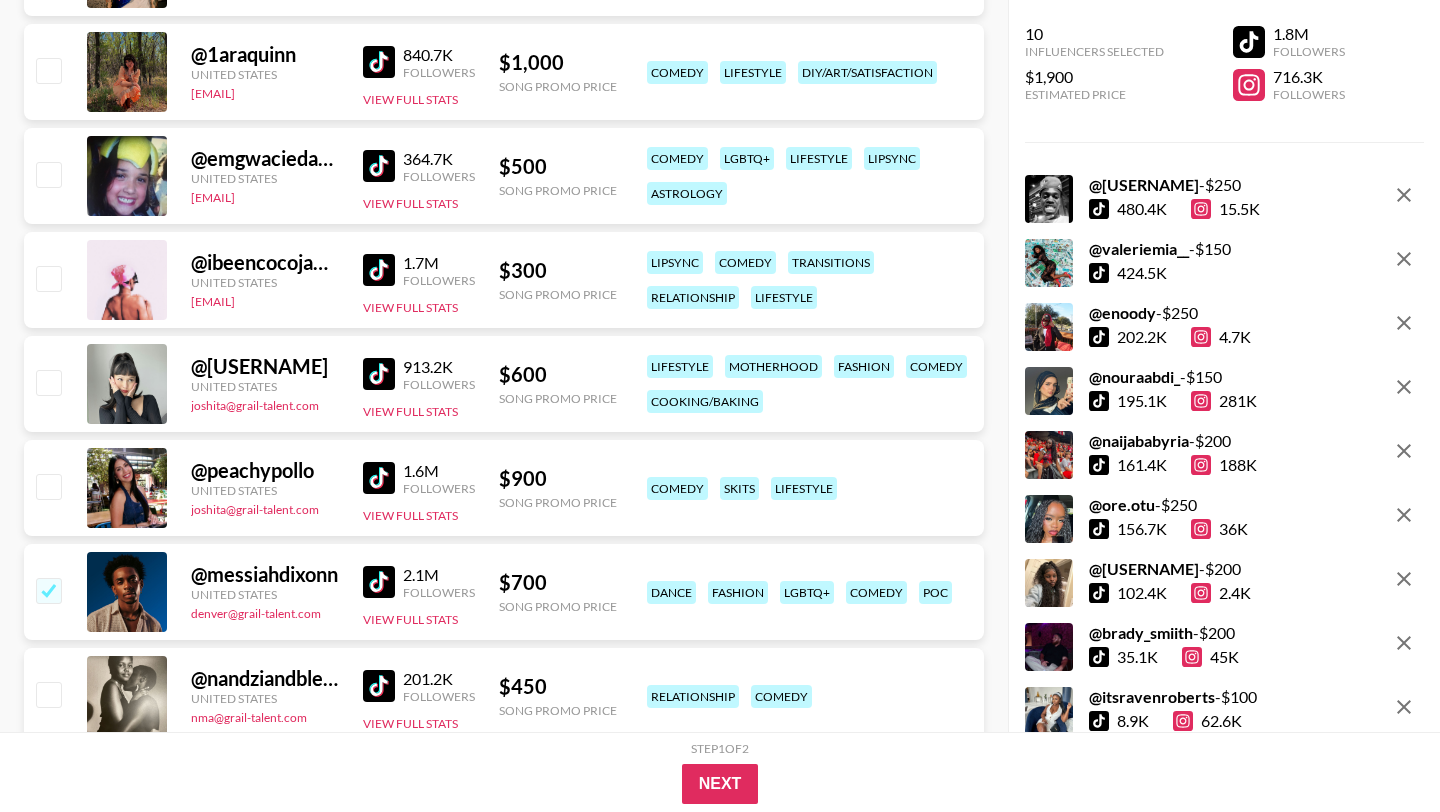 checkbox on "true" 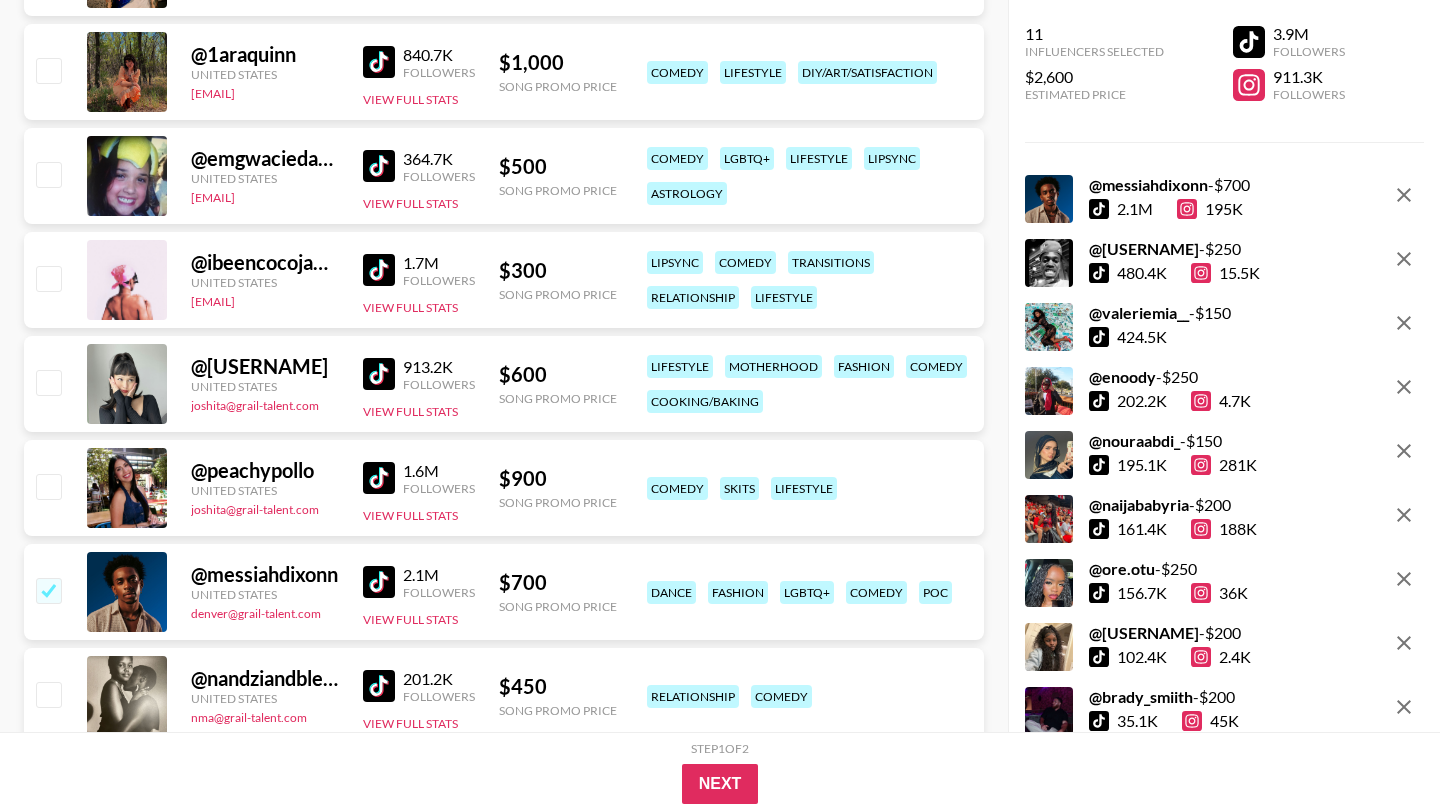 click at bounding box center [379, 374] 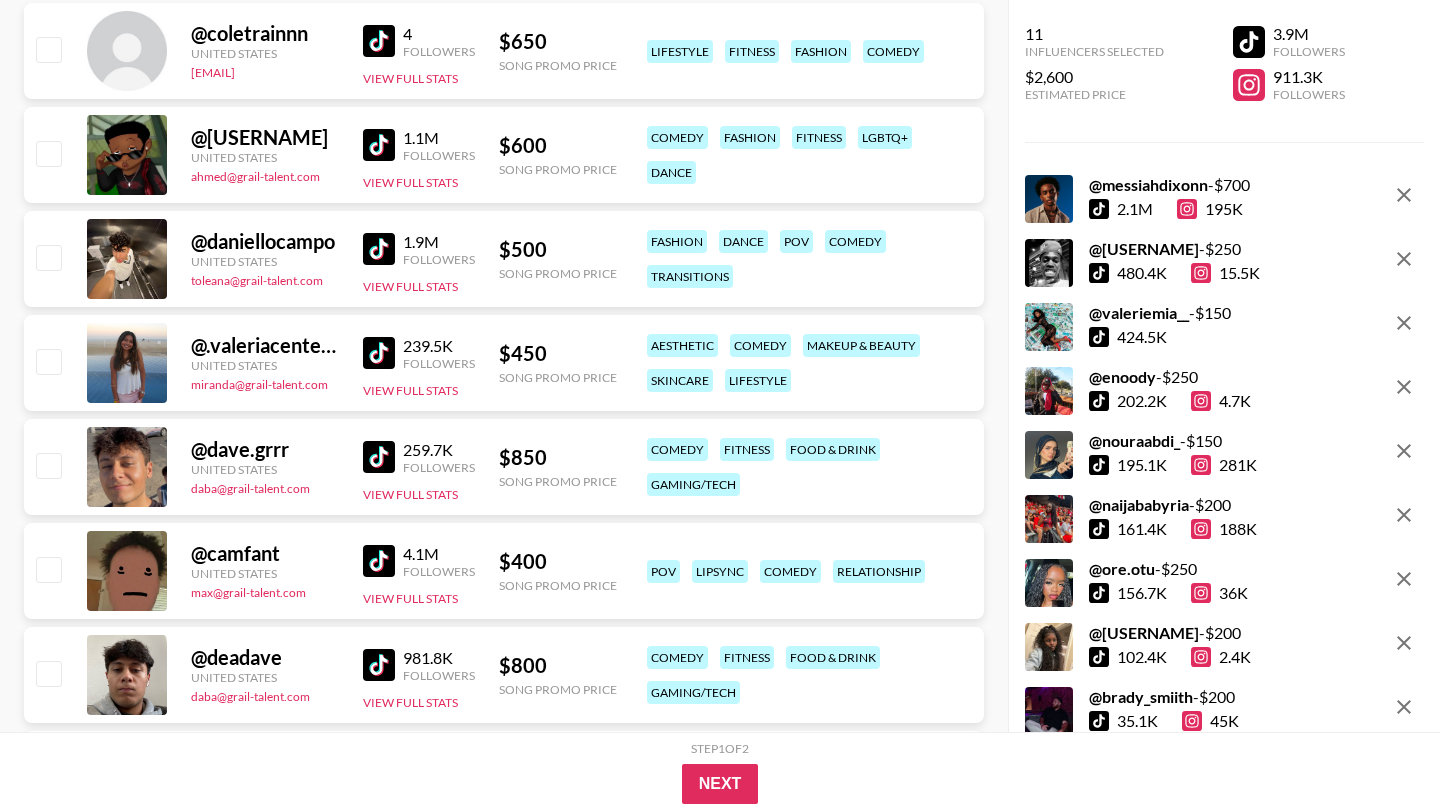 scroll, scrollTop: 413, scrollLeft: 0, axis: vertical 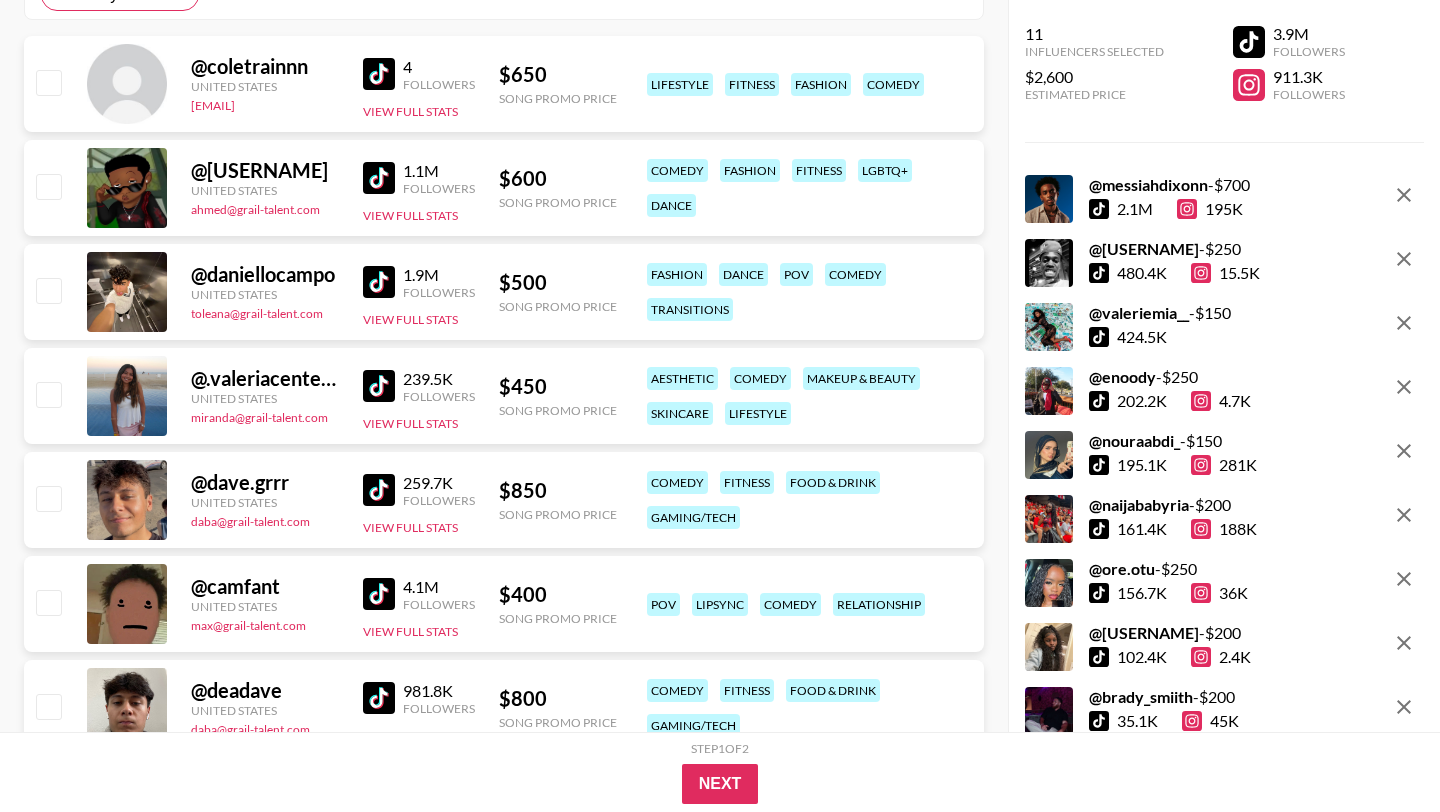click at bounding box center [379, 178] 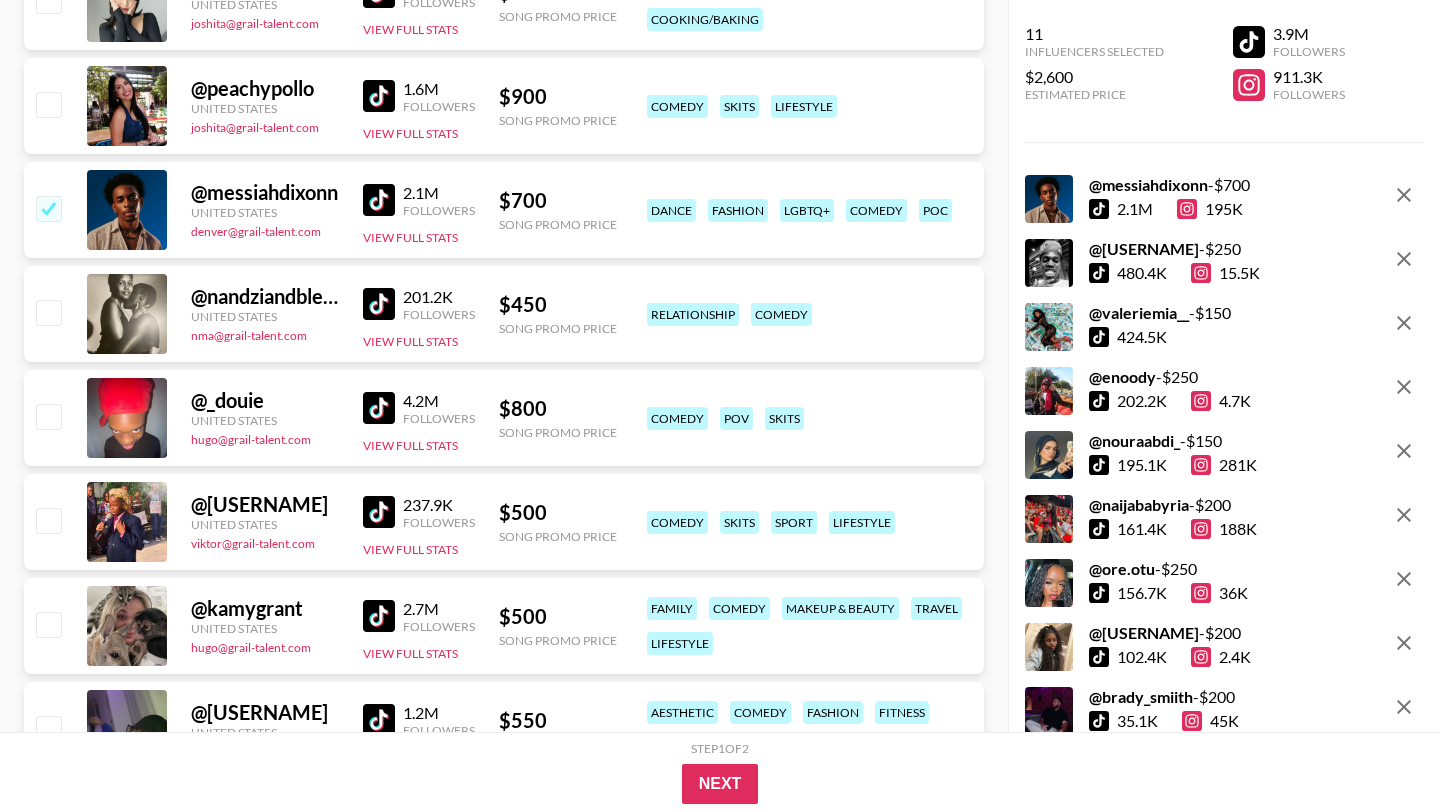 scroll, scrollTop: 2924, scrollLeft: 0, axis: vertical 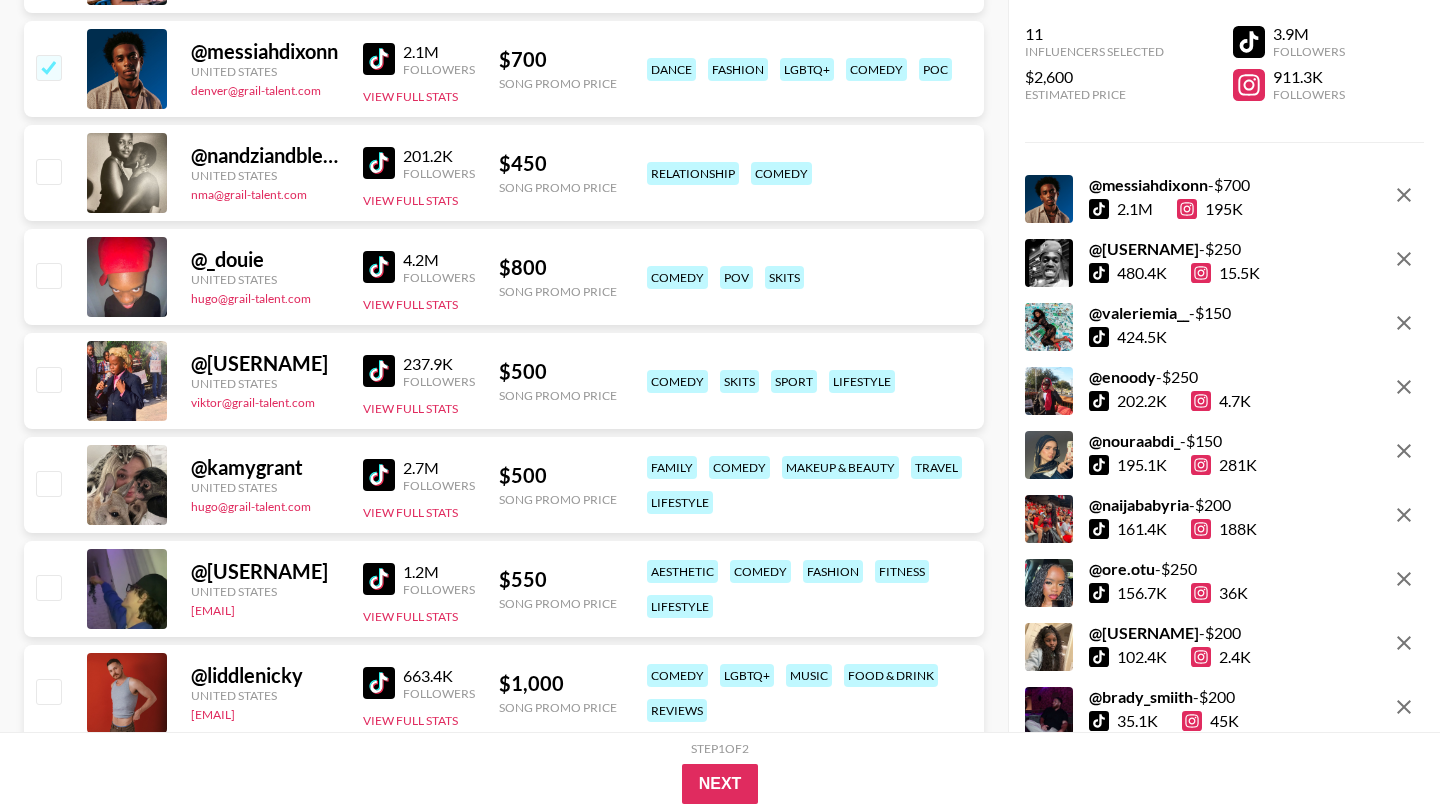 click at bounding box center [379, 267] 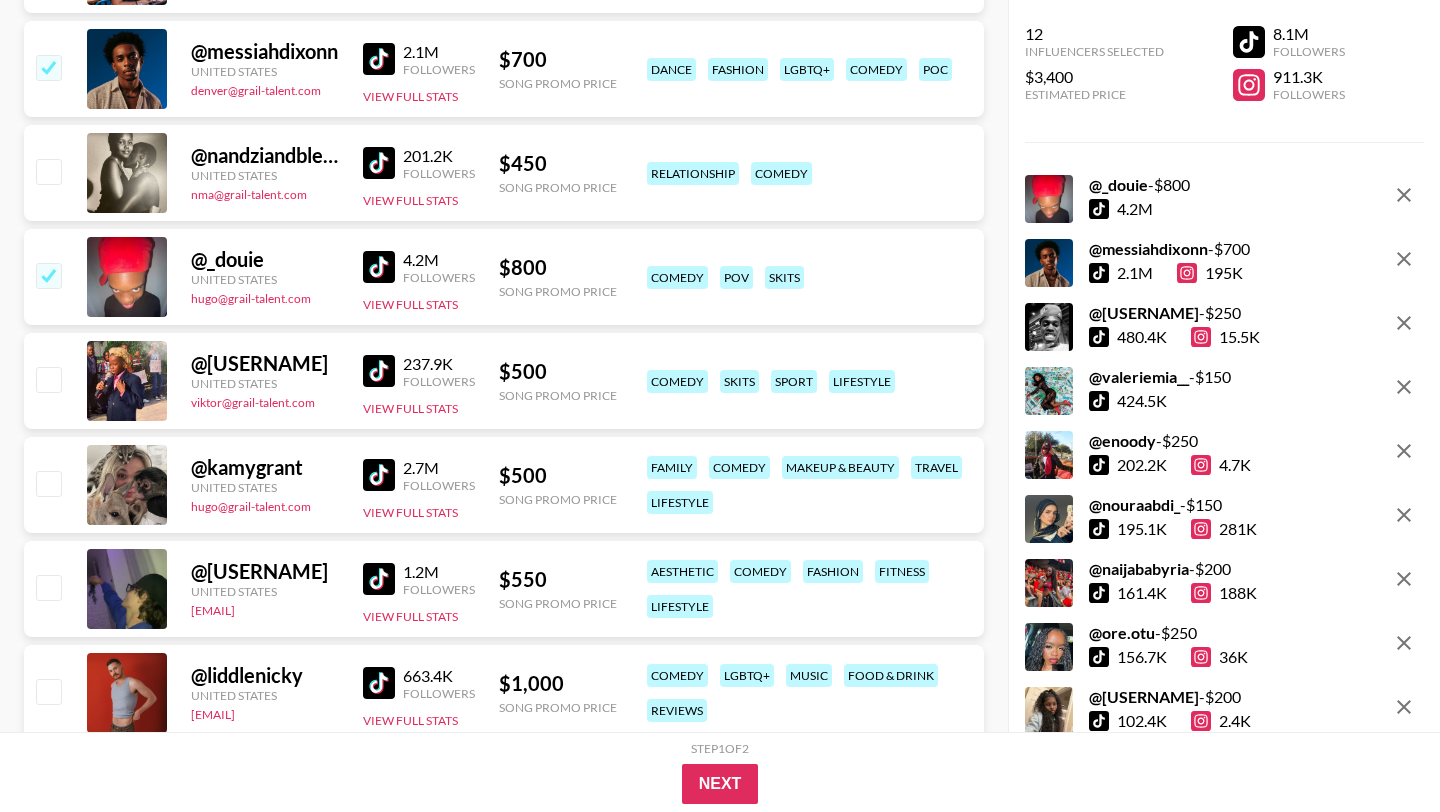 click at bounding box center (48, 275) 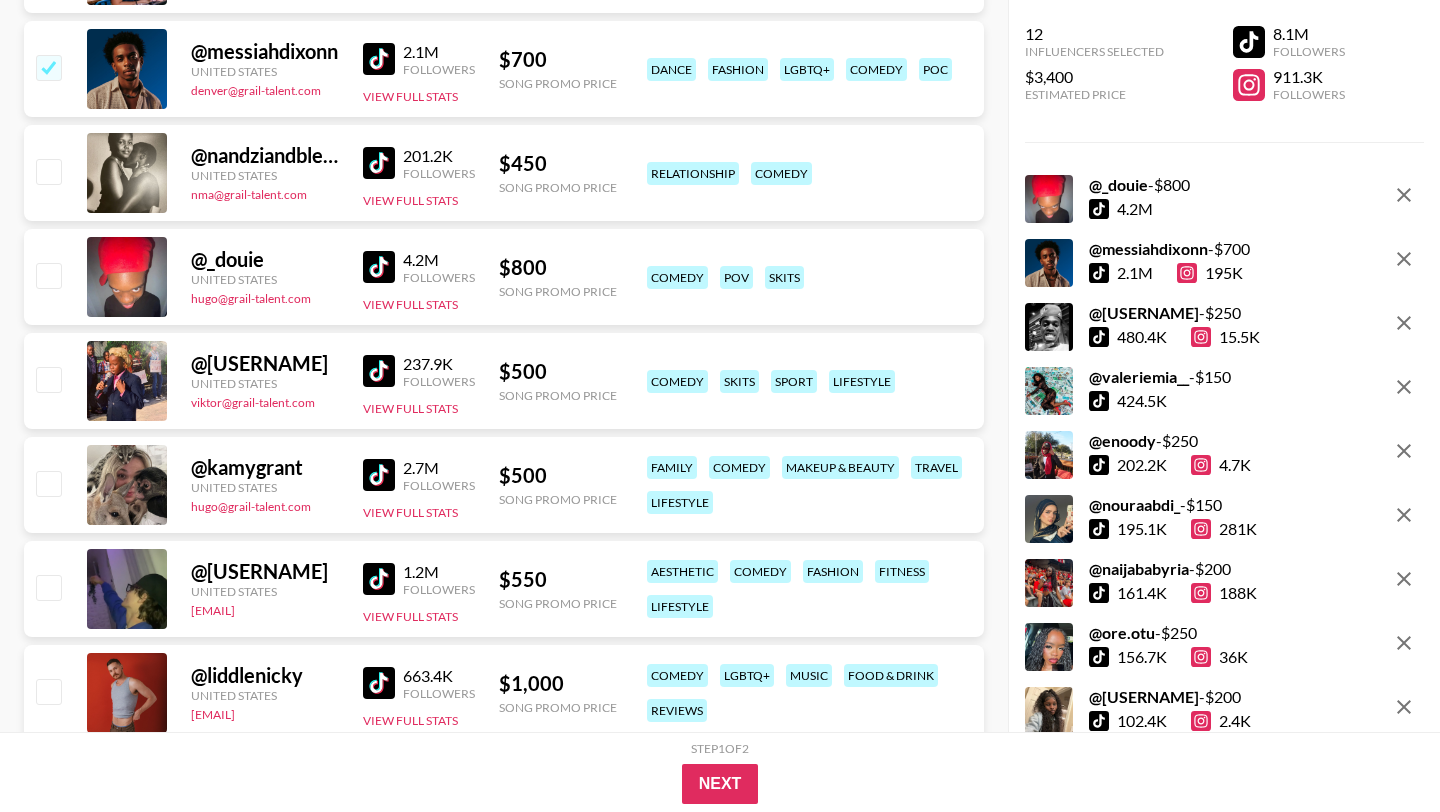 checkbox on "false" 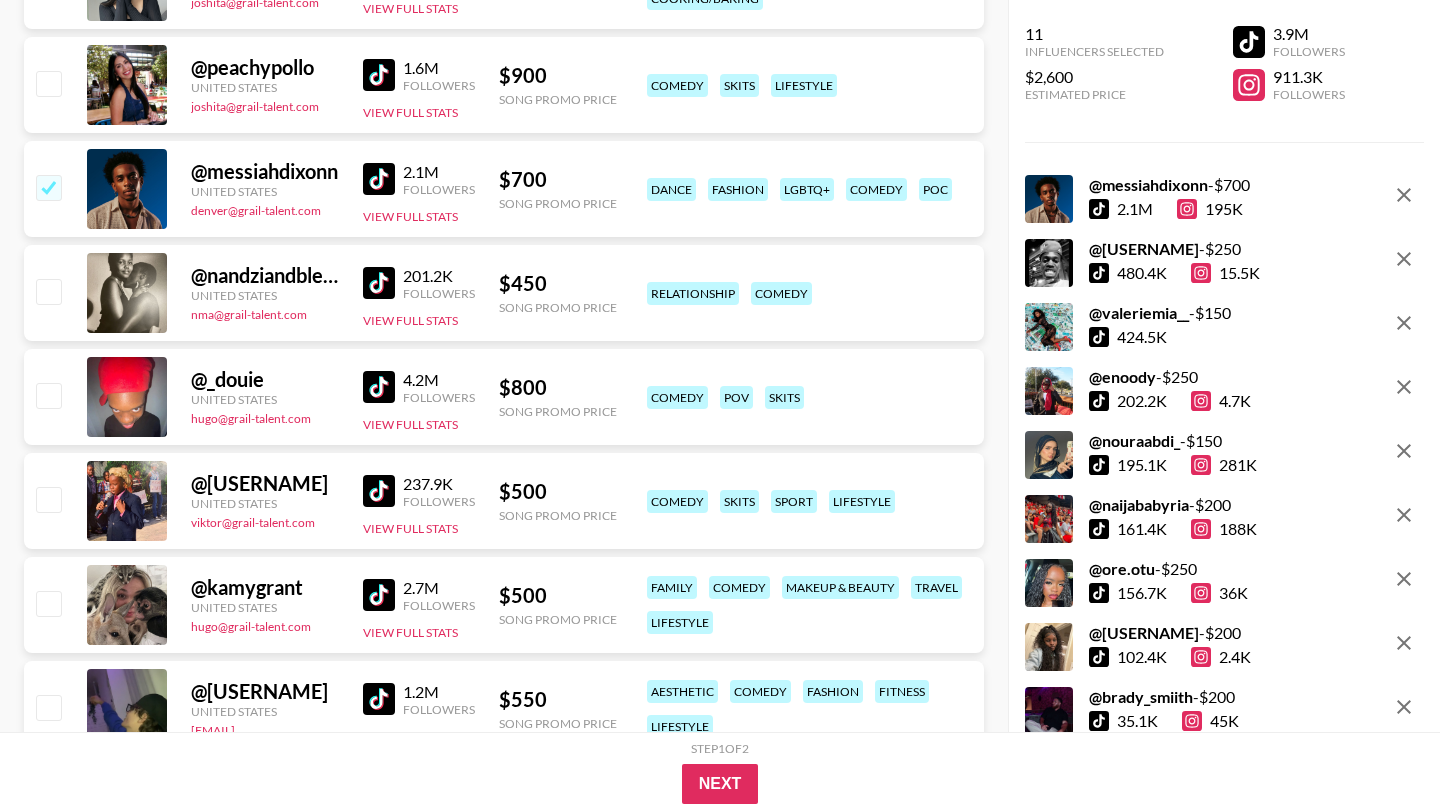 scroll, scrollTop: 2746, scrollLeft: 0, axis: vertical 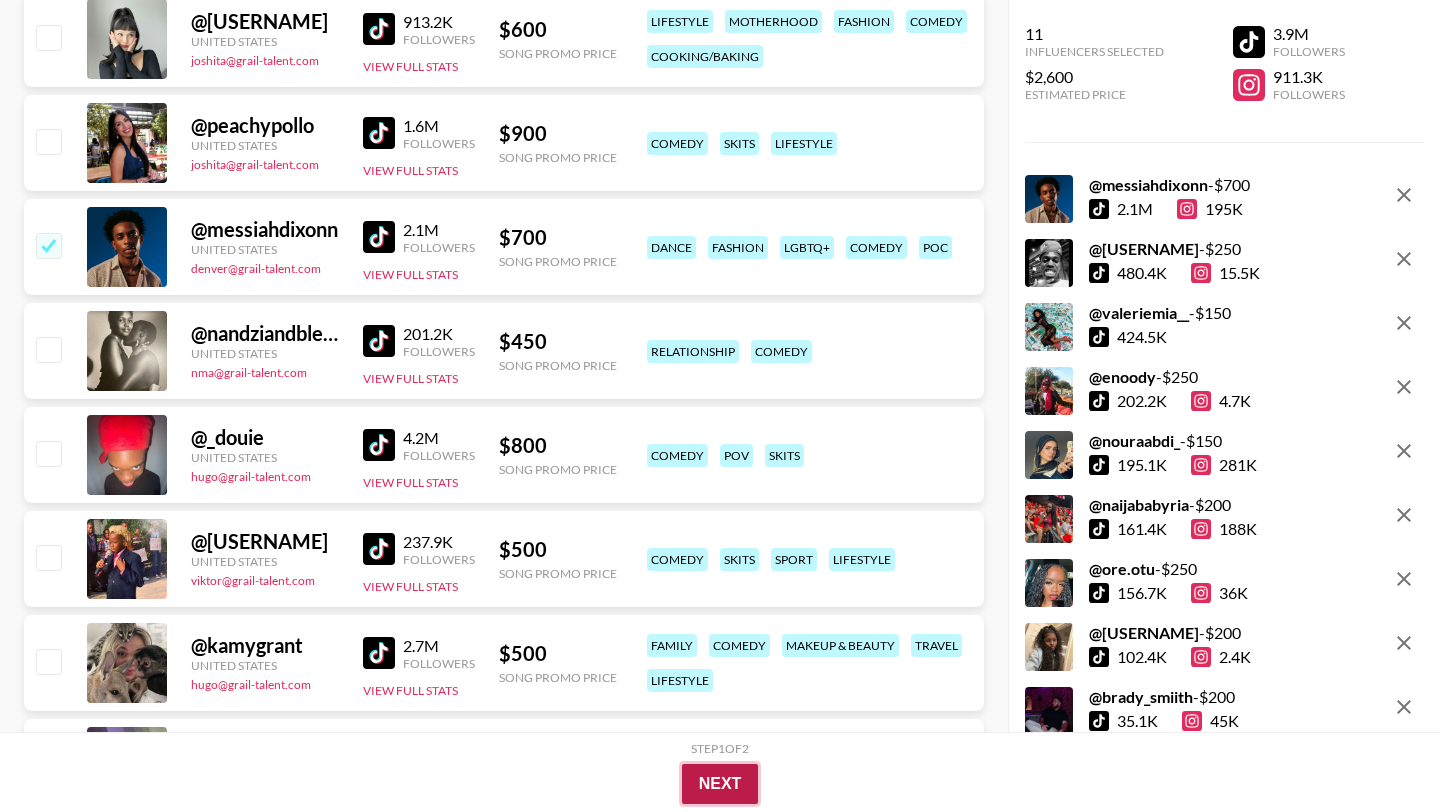 click on "Next" at bounding box center [720, 784] 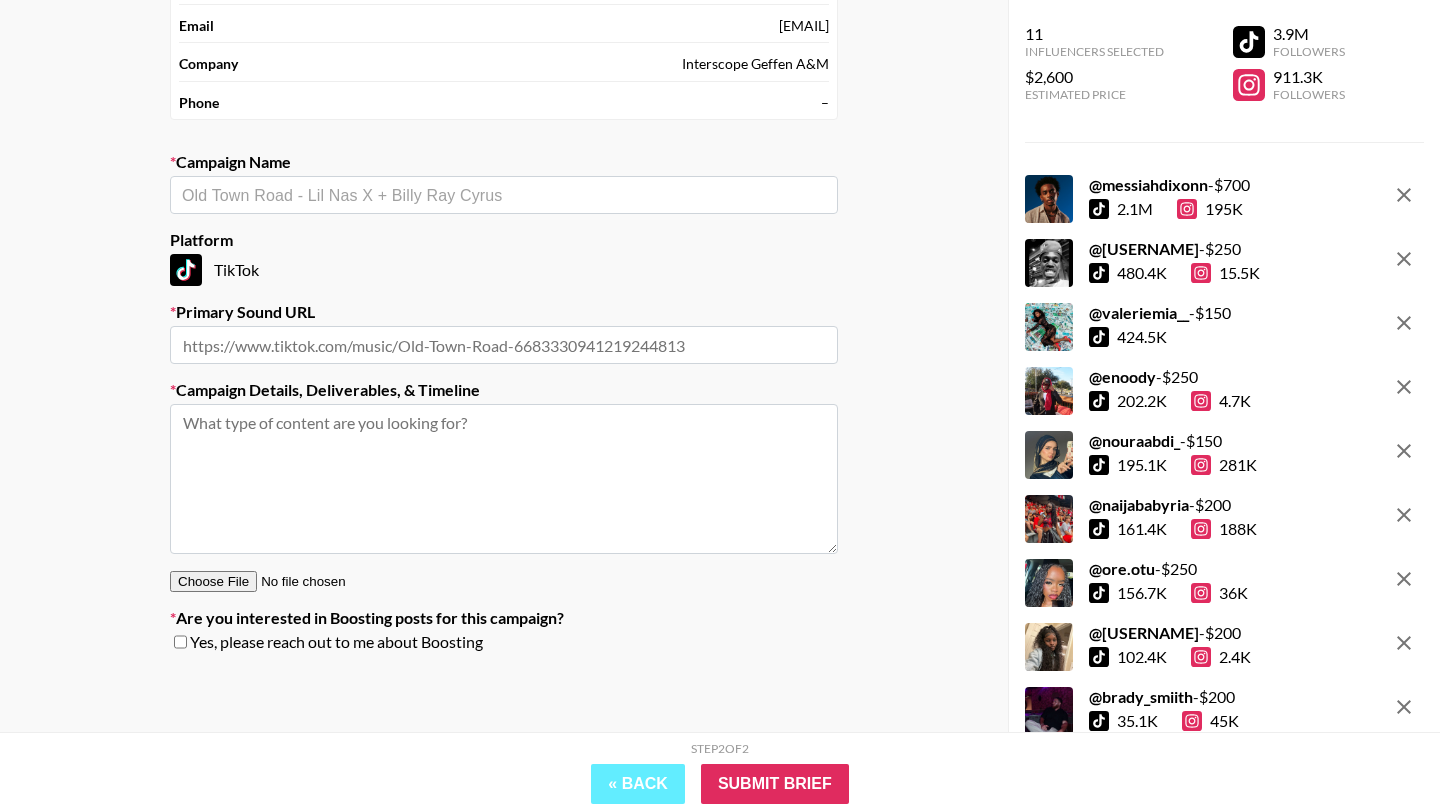 scroll, scrollTop: 0, scrollLeft: 0, axis: both 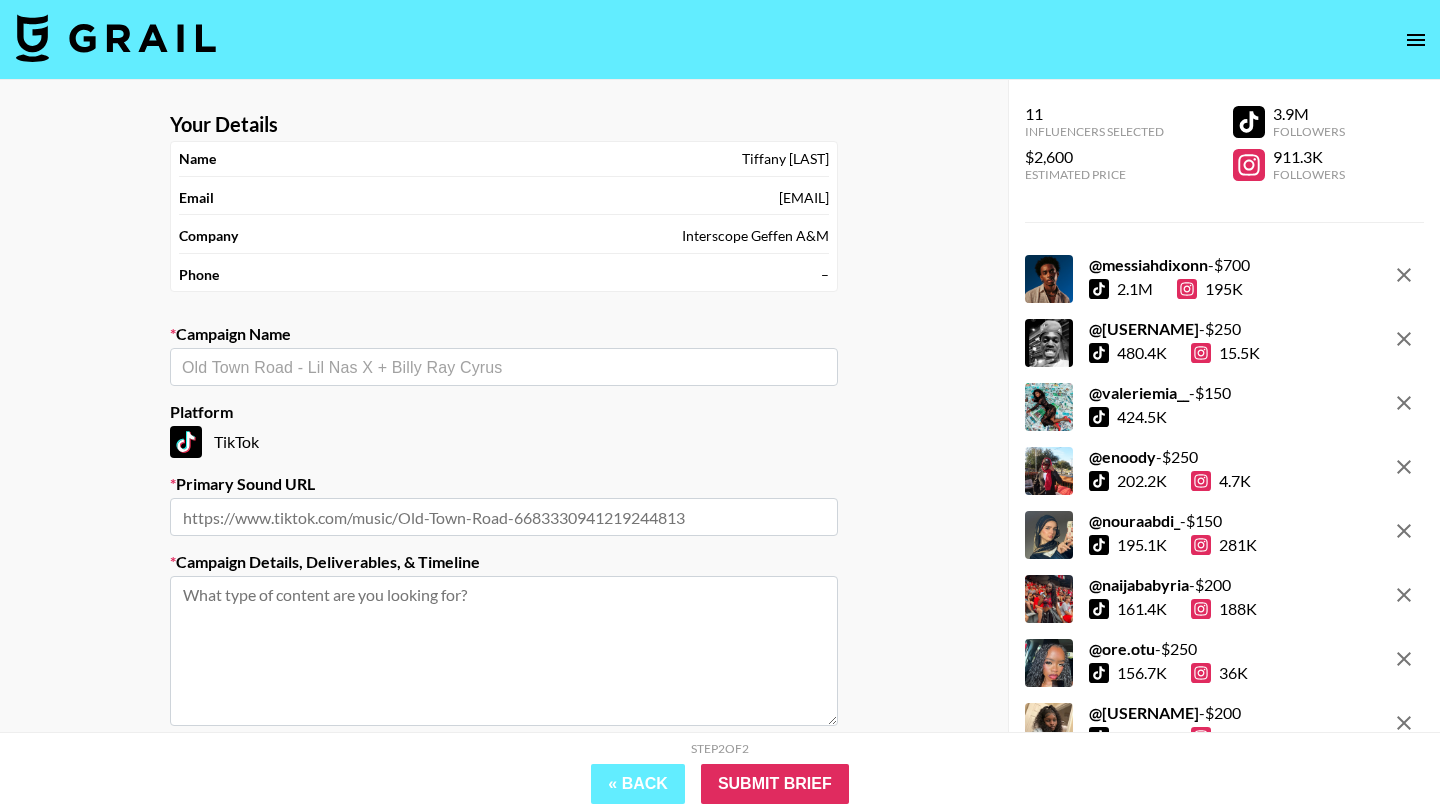 click at bounding box center (504, 367) 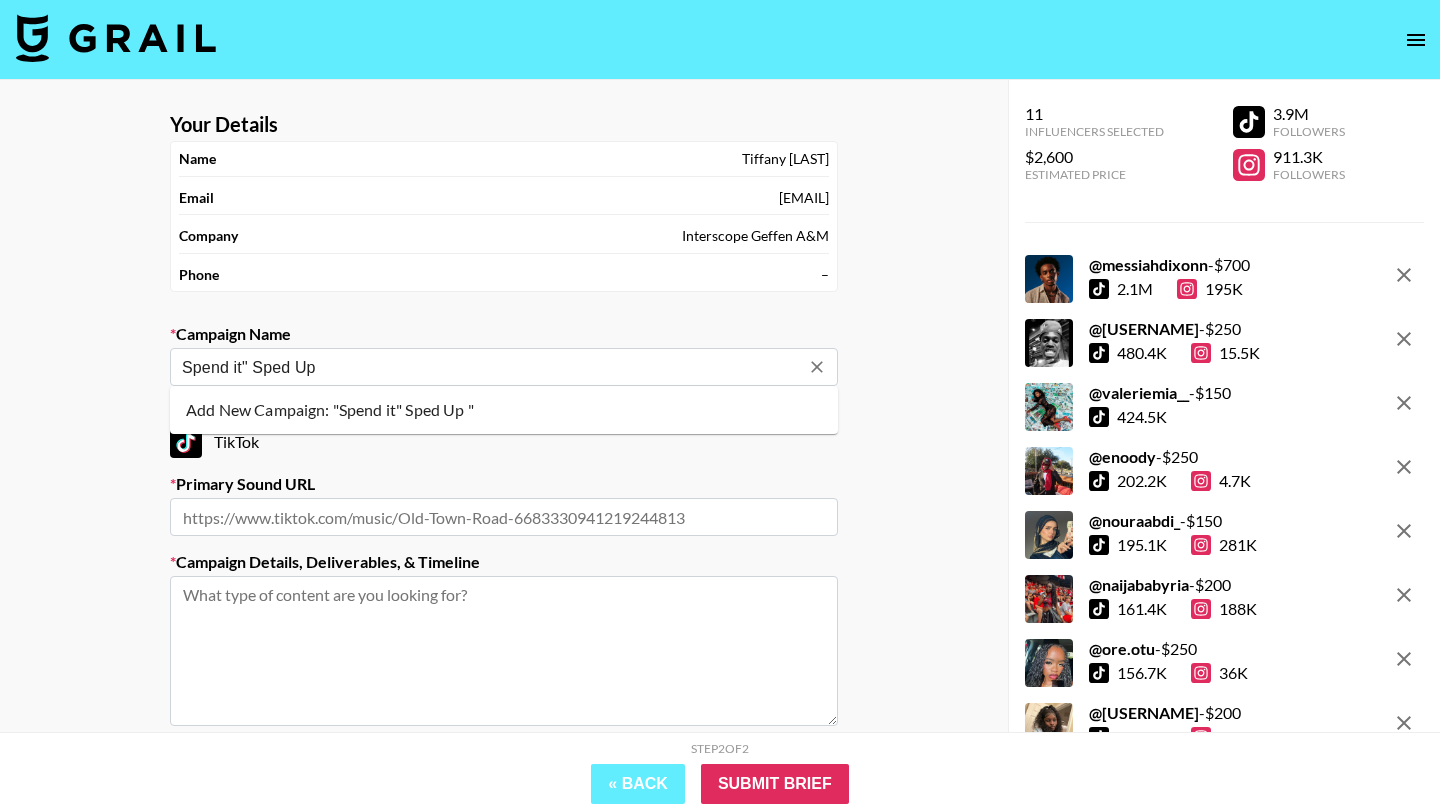 click on "Add New Campaign: "Spend it" Sped Up "" at bounding box center (504, 410) 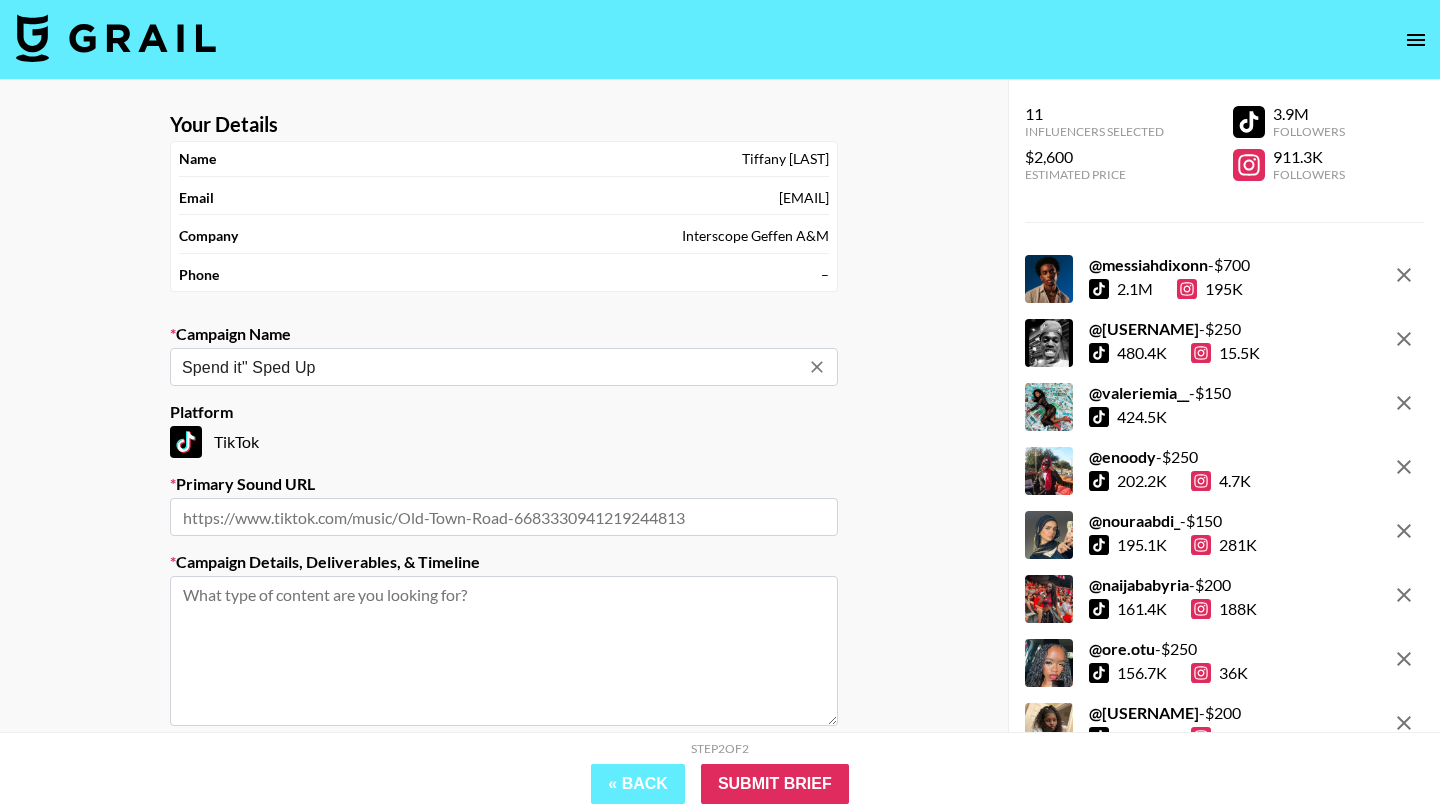 type on "Spend it" Sped Up" 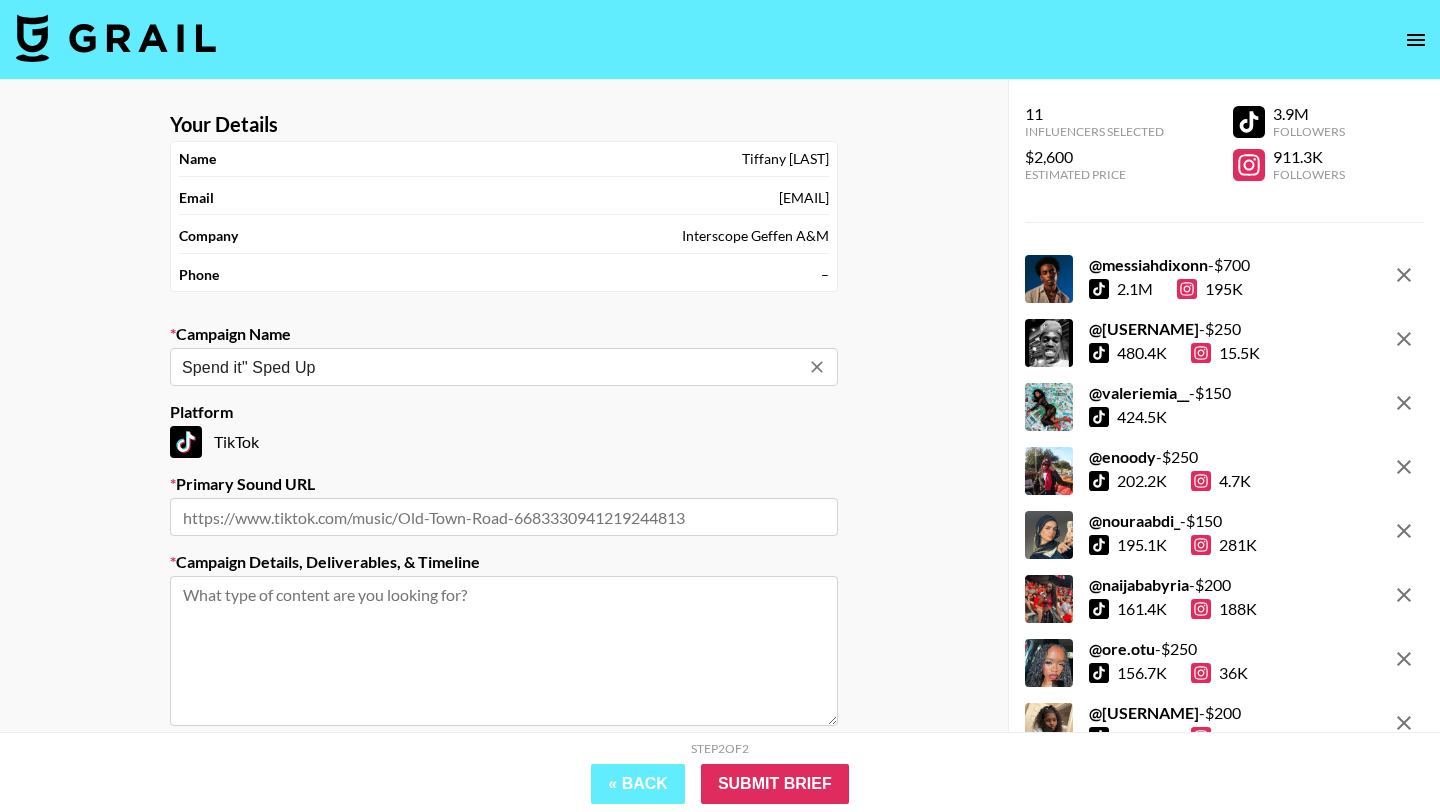 click at bounding box center [504, 517] 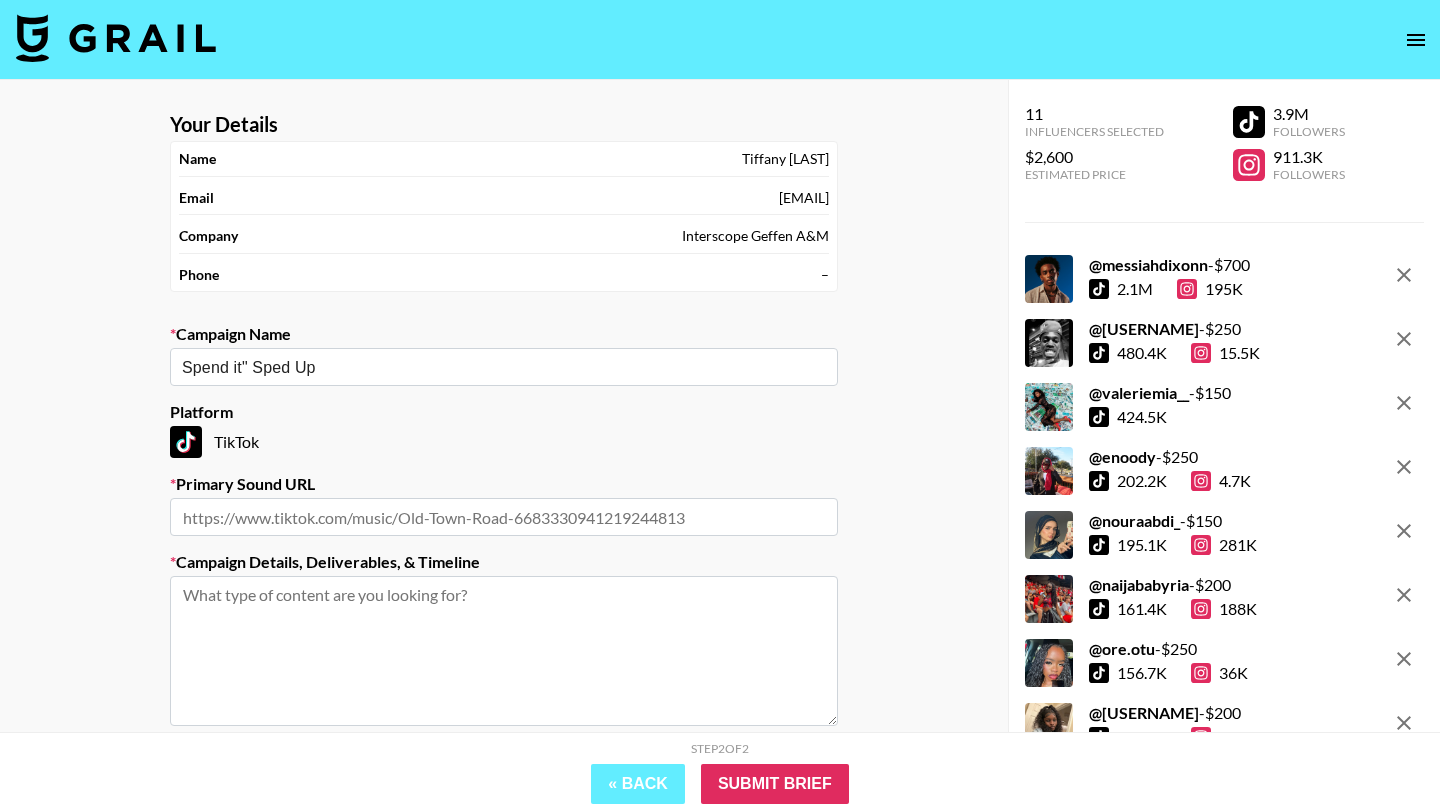 paste on "https://www.tiktok.com/music/[SONG-TITLE]-[ID]" 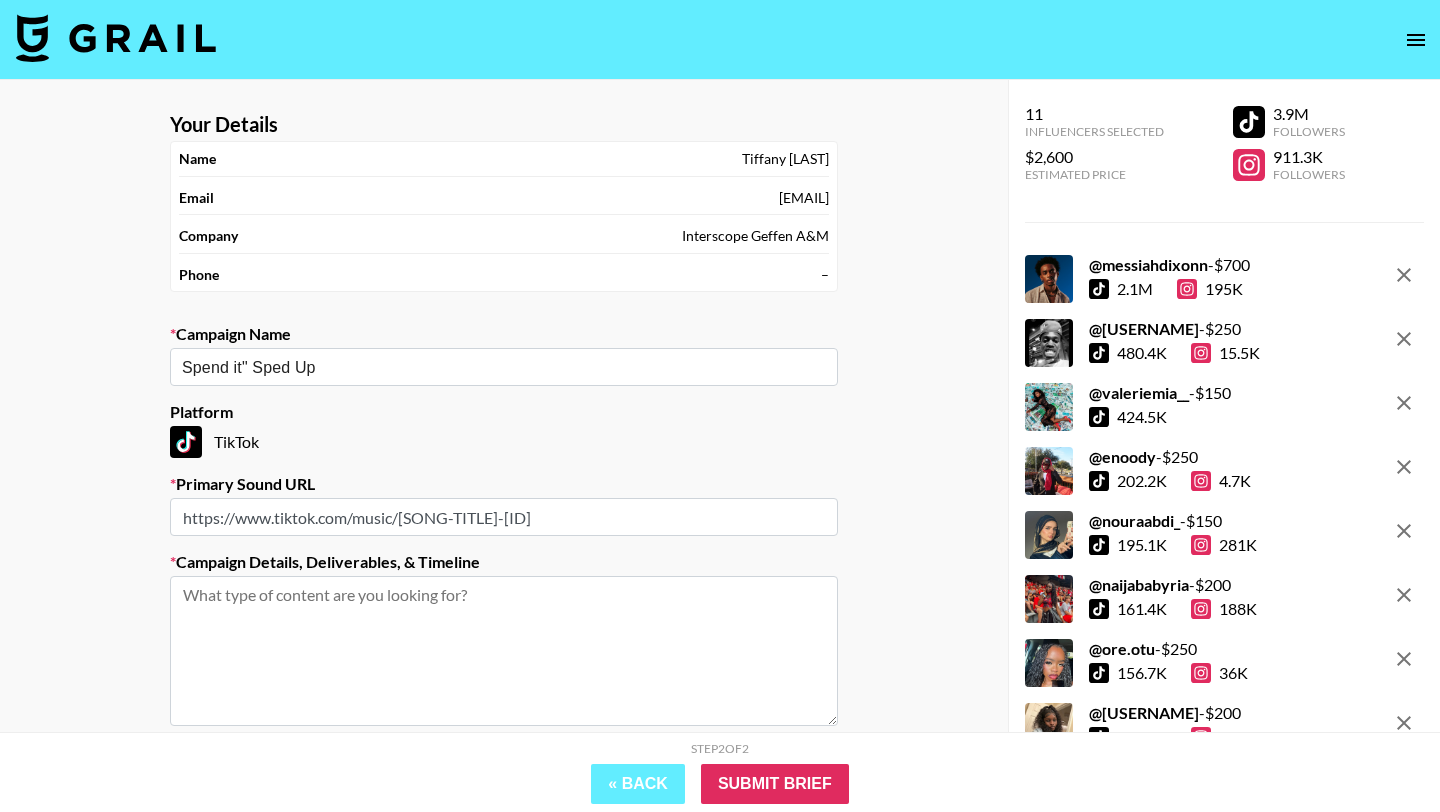 type on "https://www.tiktok.com/music/[SONG-TITLE]-[ID]" 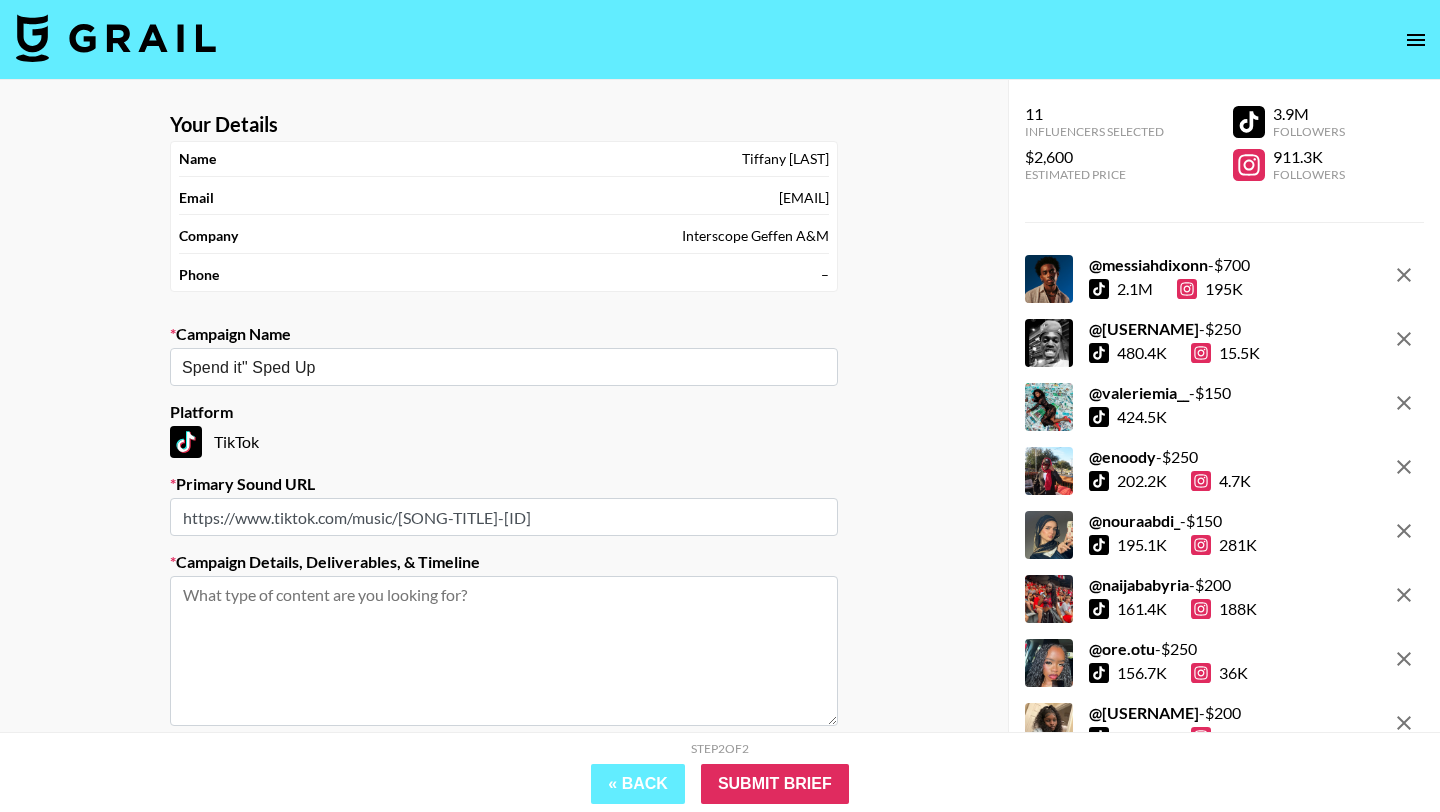 type on "D" 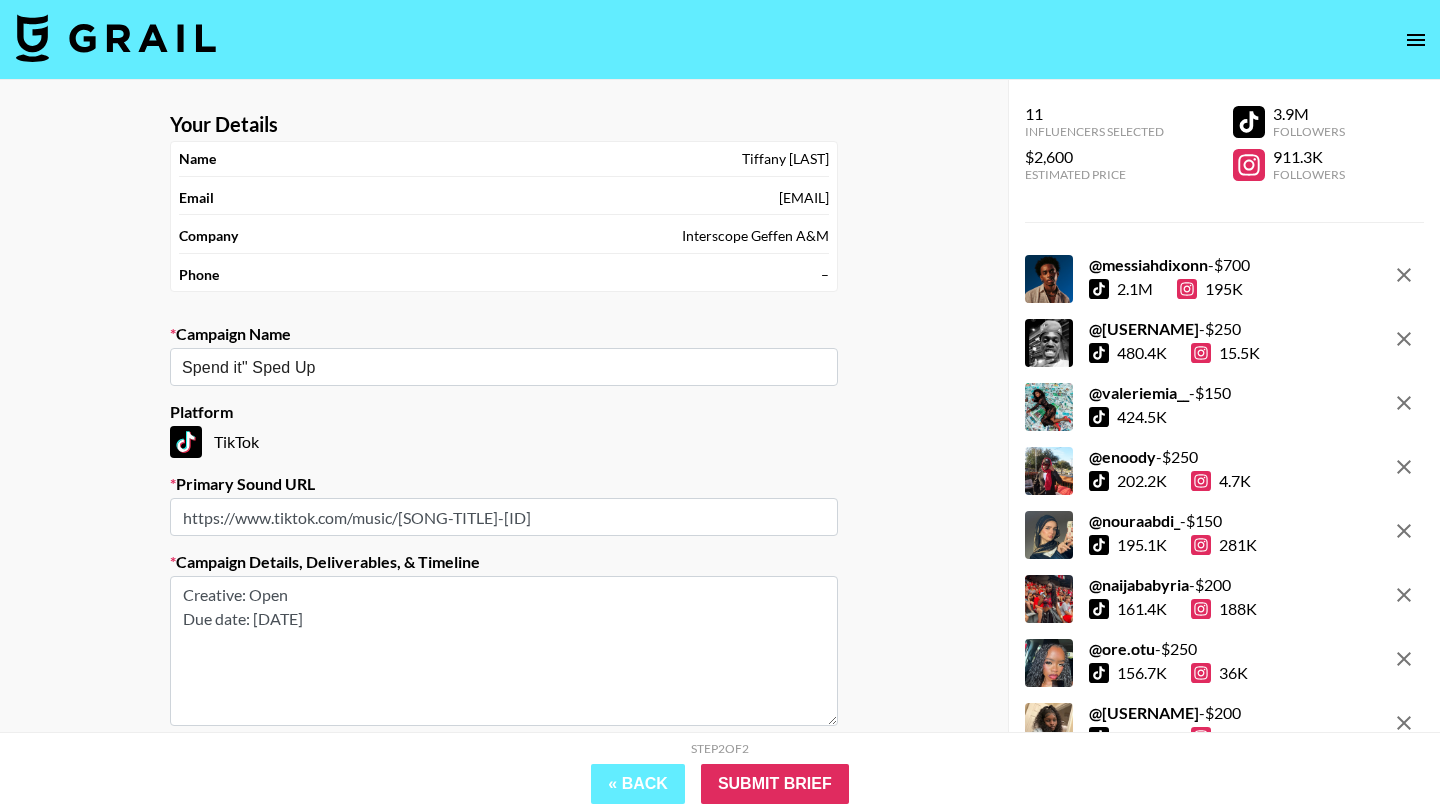 click on "Creative: Open
Due date: [DATE]" at bounding box center (504, 651) 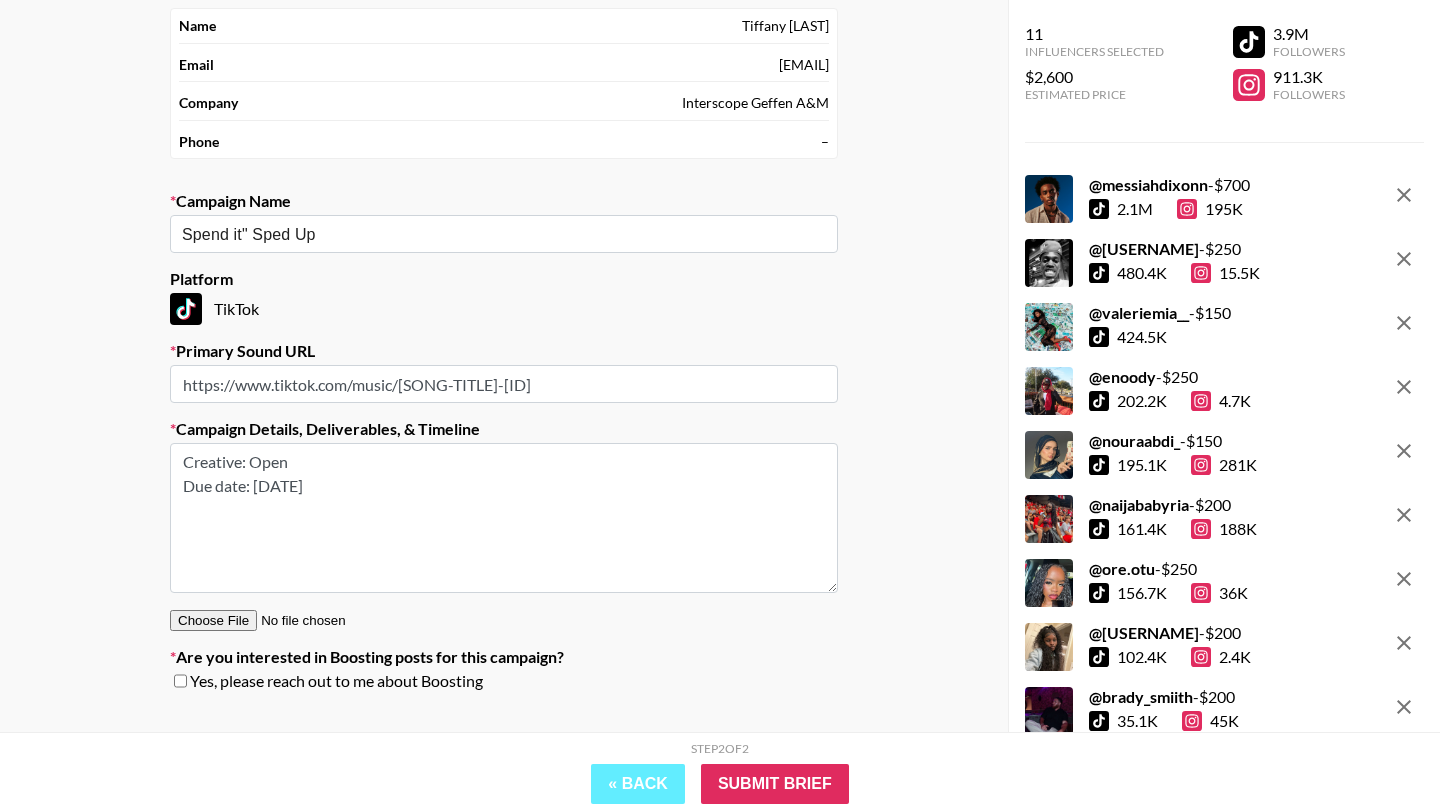scroll, scrollTop: 172, scrollLeft: 0, axis: vertical 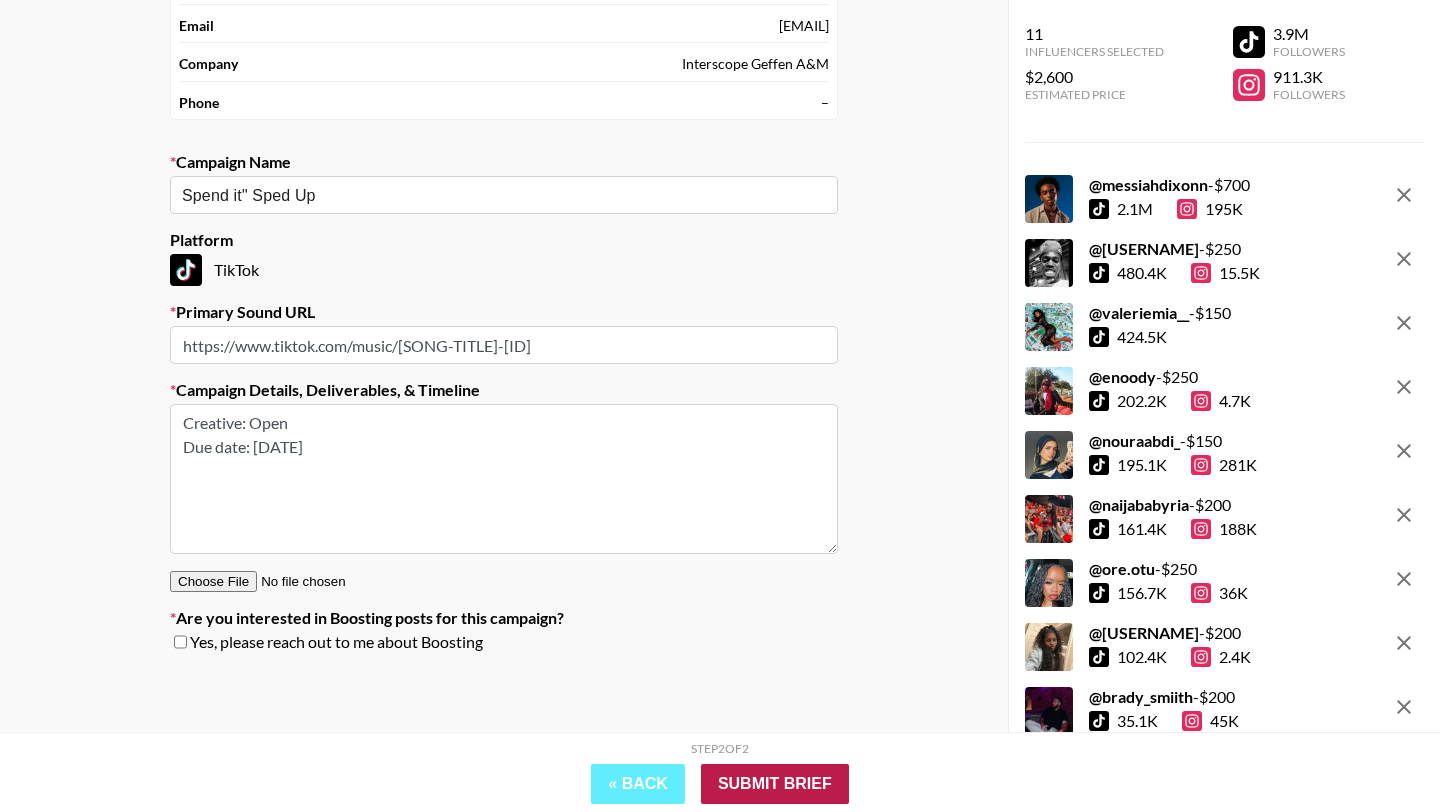type on "Creative: Open
Due date: [DATE]" 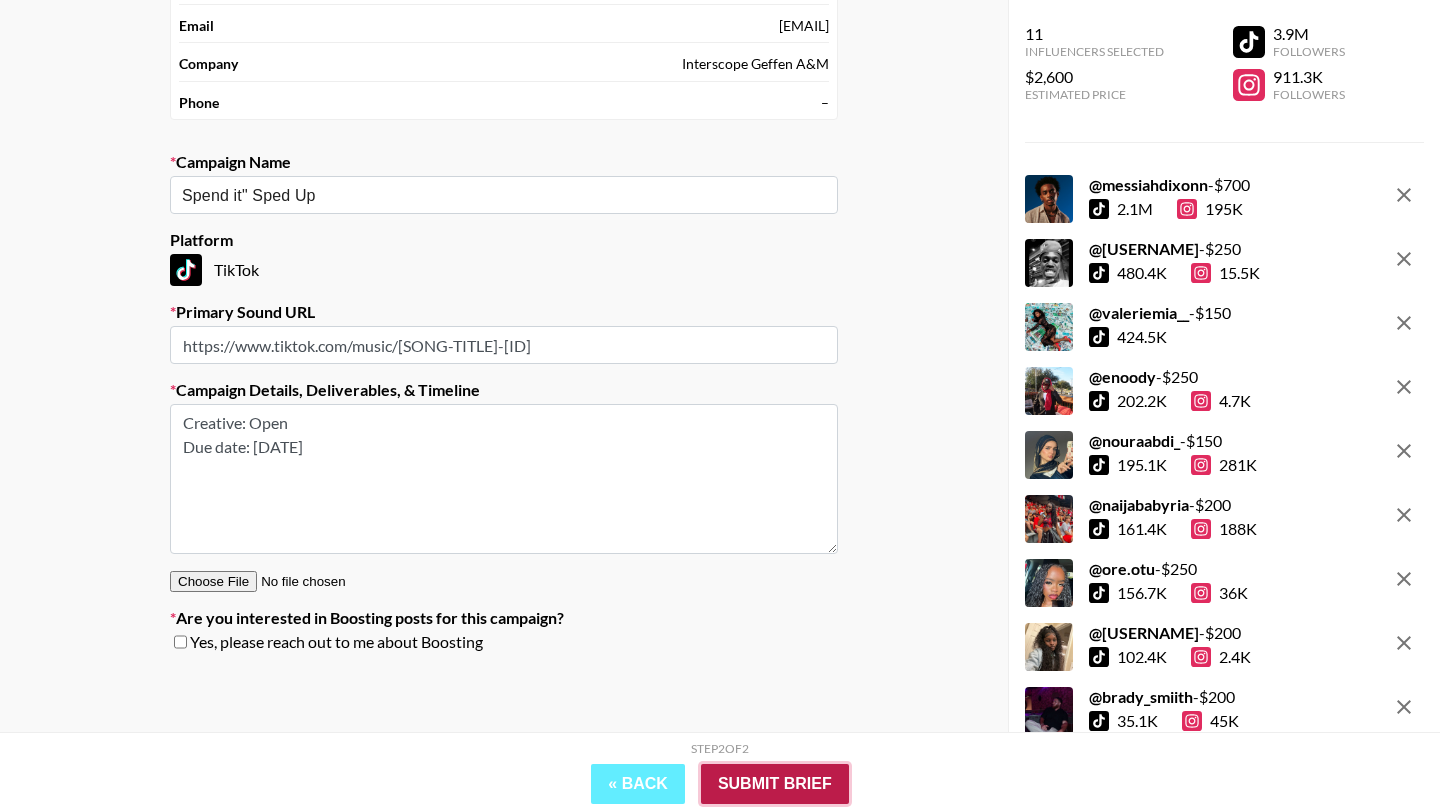 click on "Submit Brief" at bounding box center (775, 784) 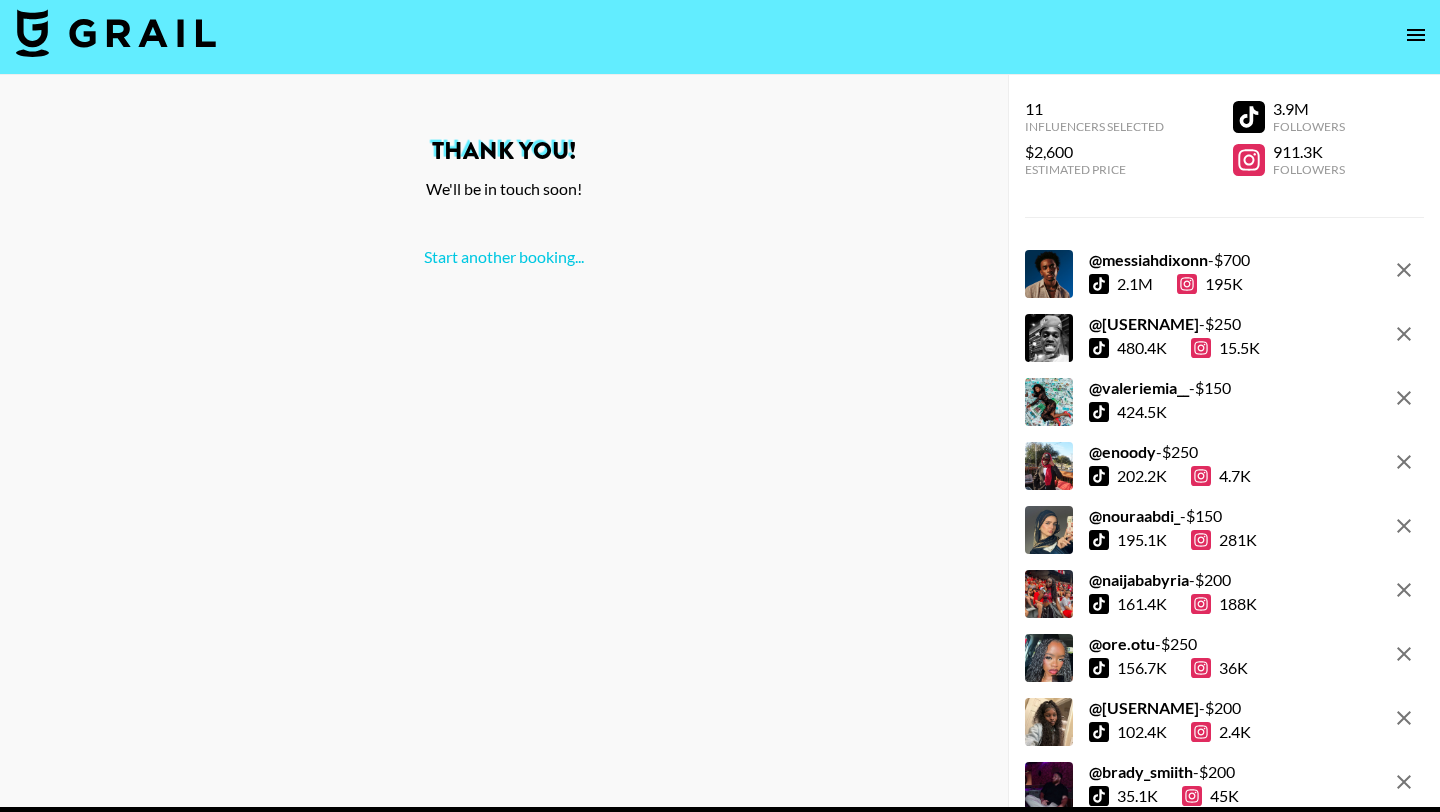 scroll, scrollTop: 0, scrollLeft: 0, axis: both 